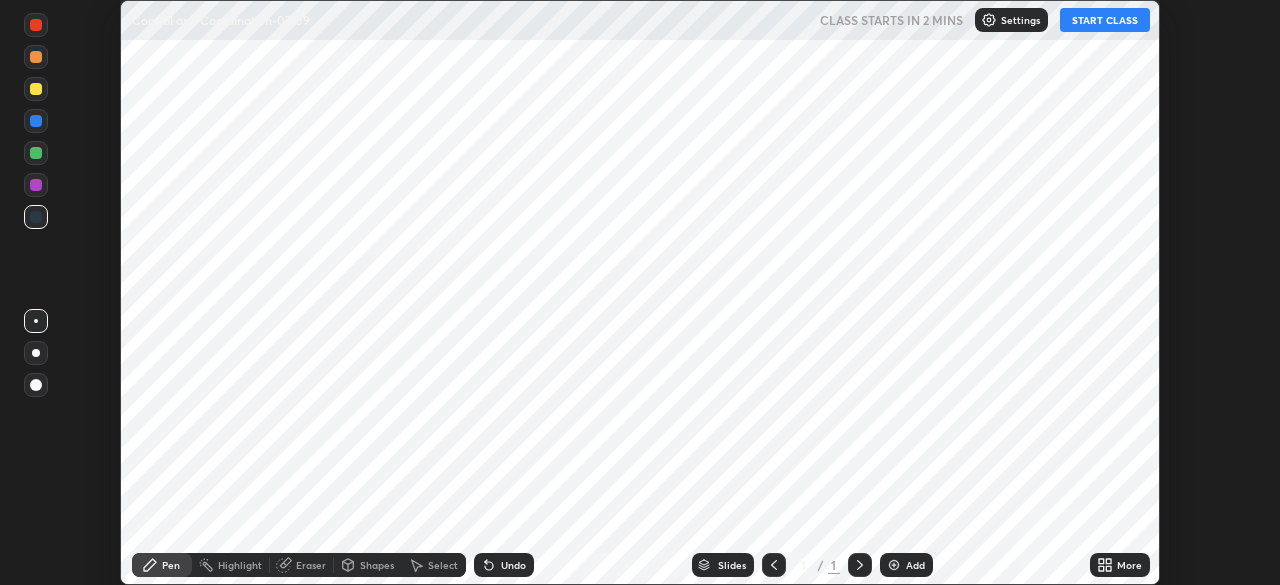 scroll, scrollTop: 0, scrollLeft: 0, axis: both 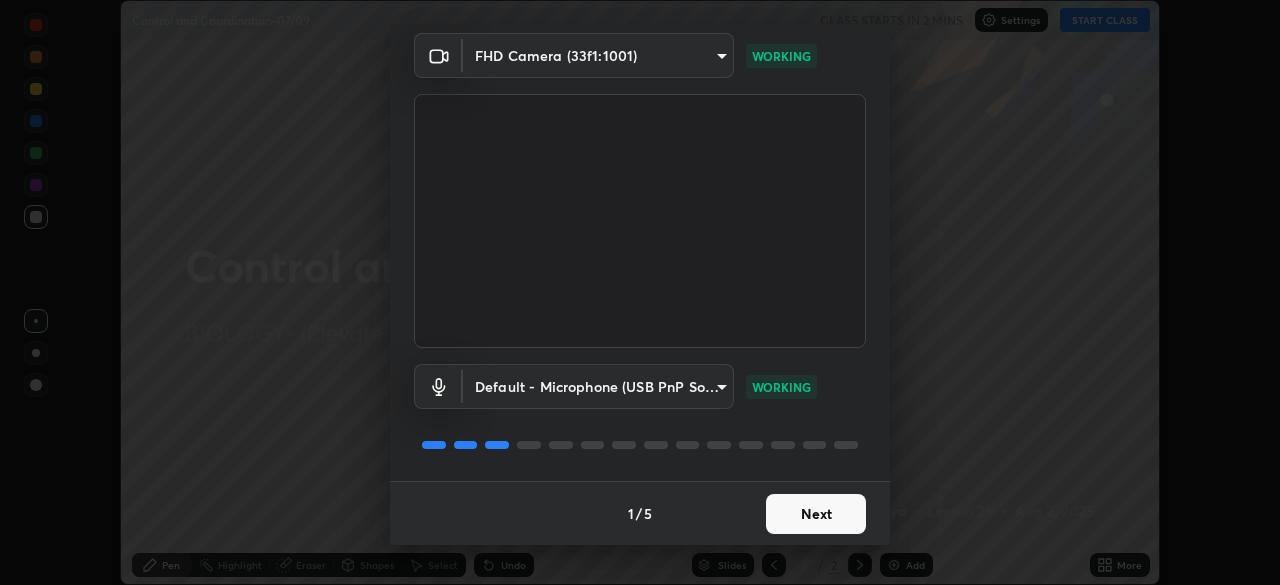 click on "Next" at bounding box center [816, 514] 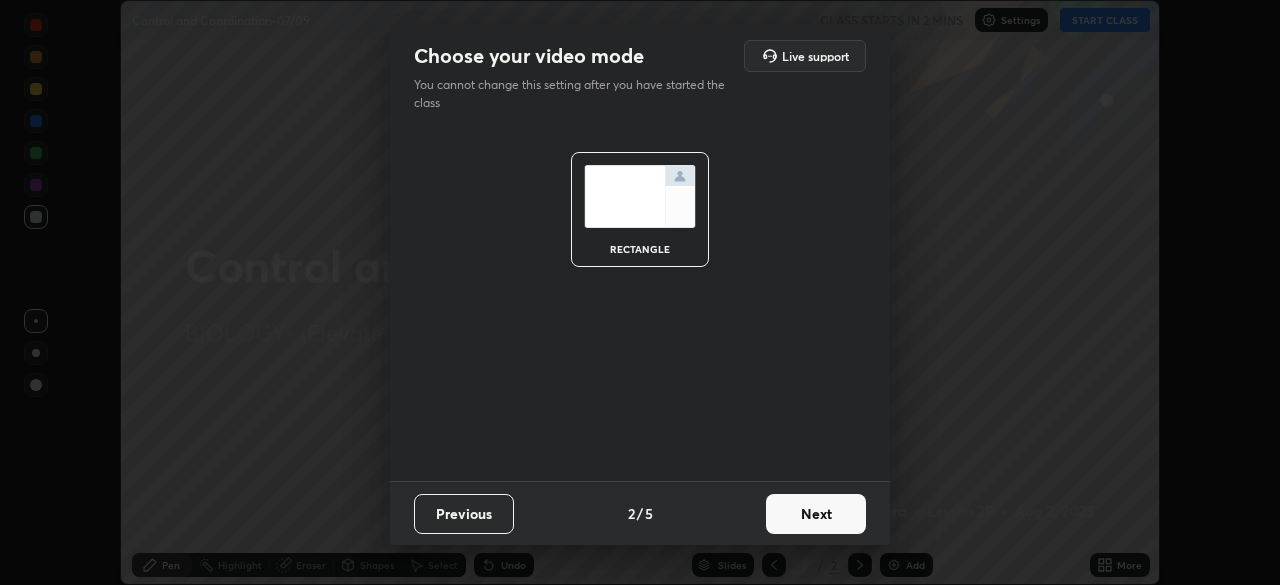 scroll, scrollTop: 0, scrollLeft: 0, axis: both 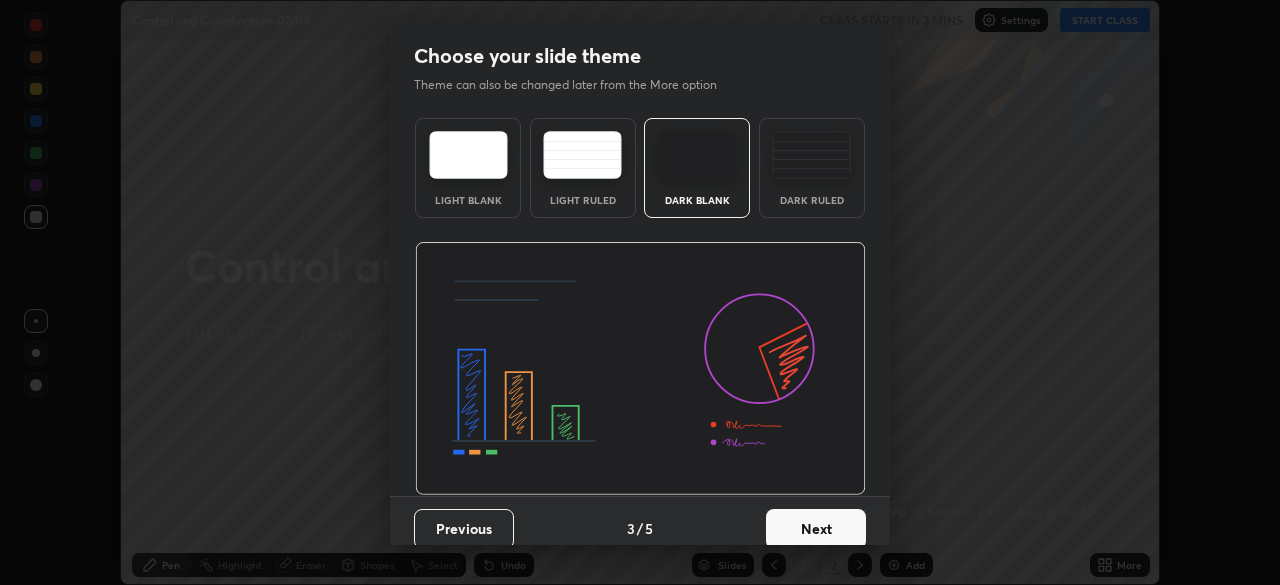 click on "Next" at bounding box center [816, 529] 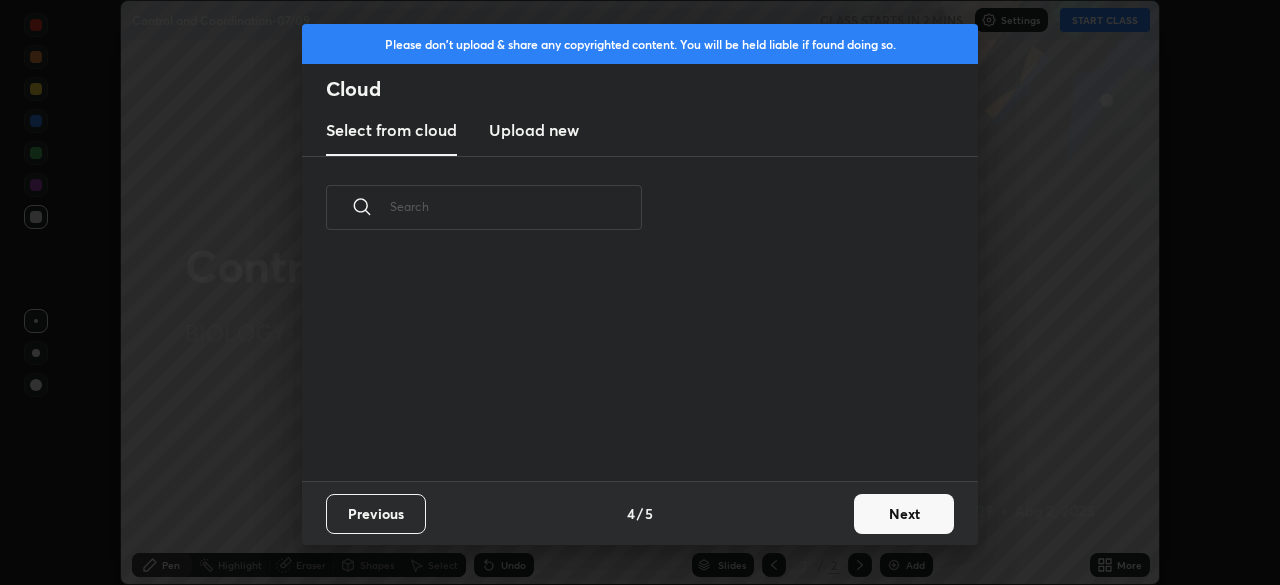 click on "Next" at bounding box center (904, 514) 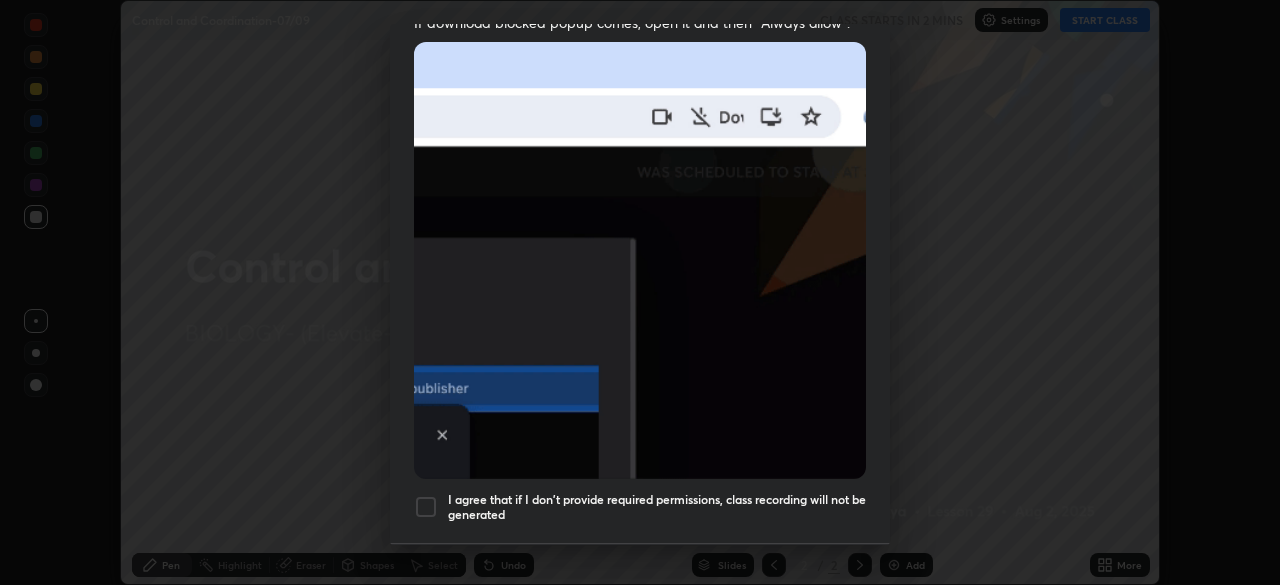 scroll, scrollTop: 479, scrollLeft: 0, axis: vertical 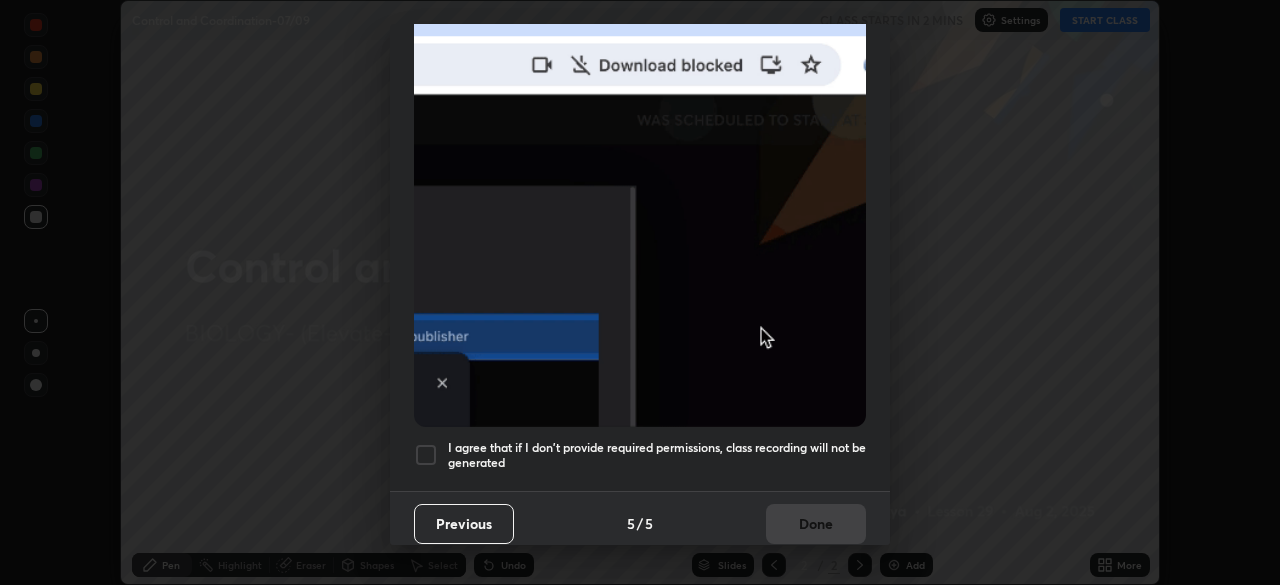 click at bounding box center [426, 455] 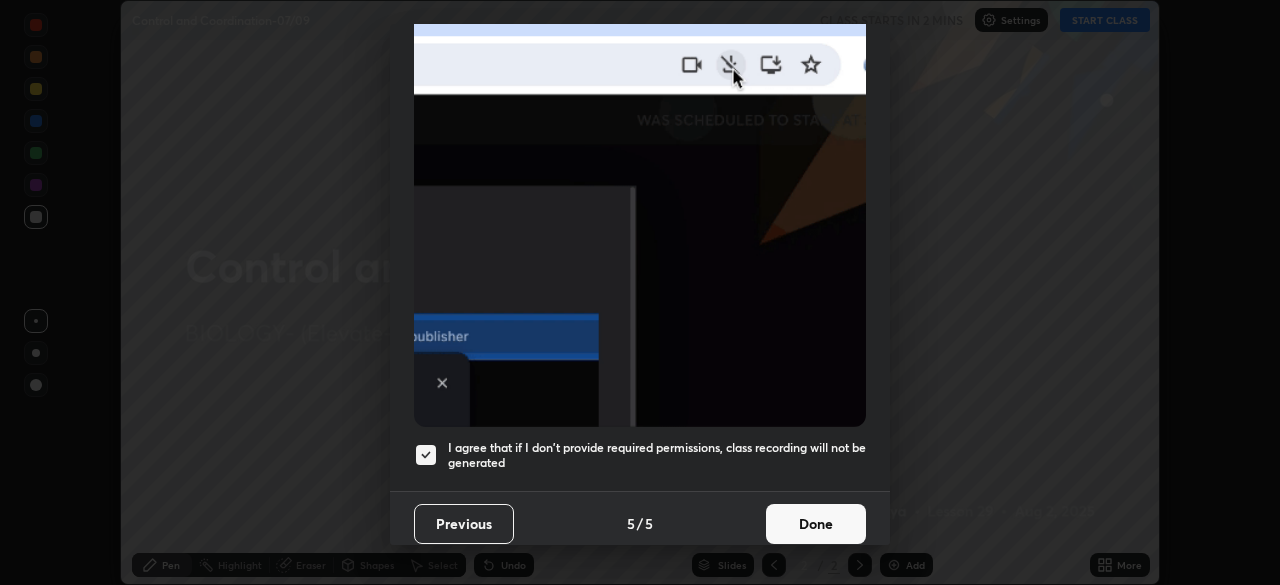 click on "Done" at bounding box center (816, 524) 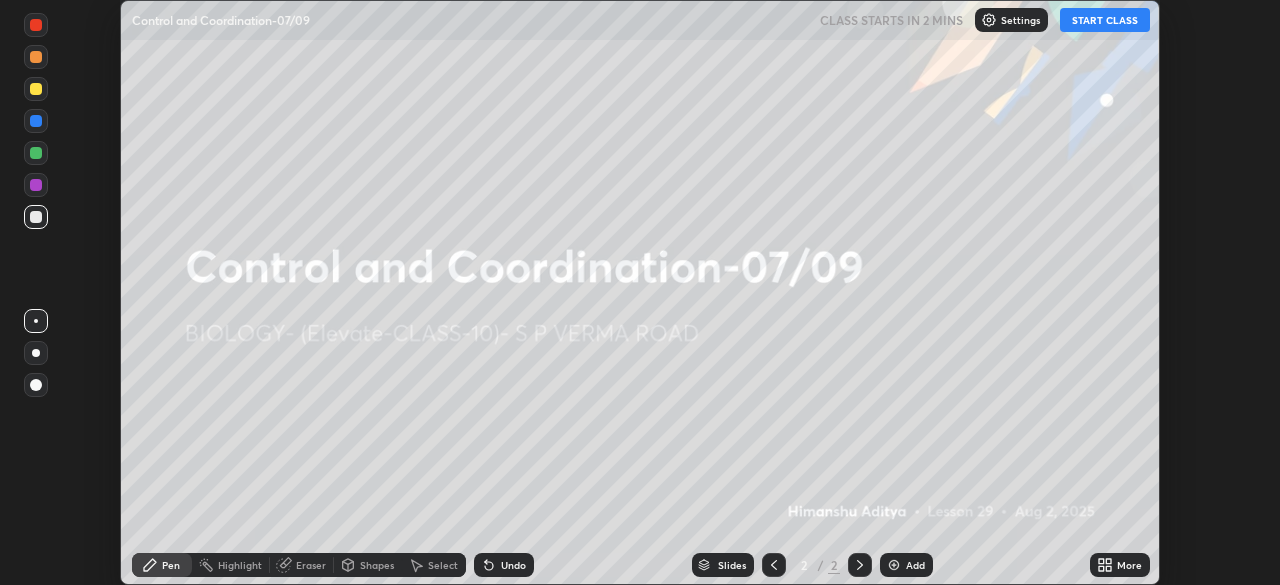 click 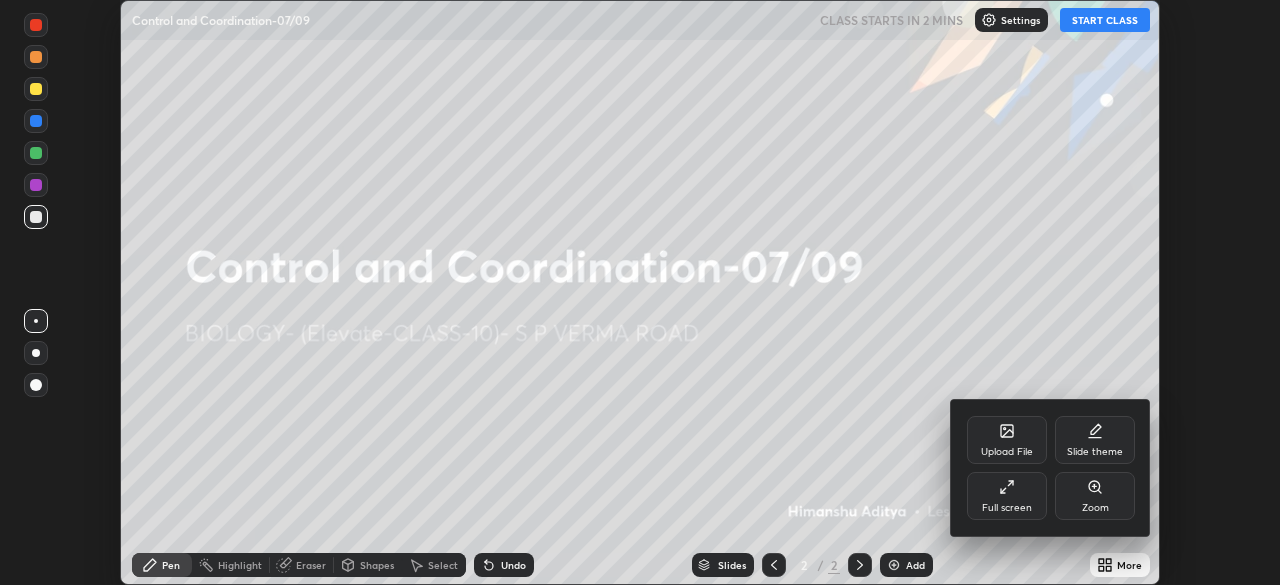 click on "Upload File" at bounding box center [1007, 440] 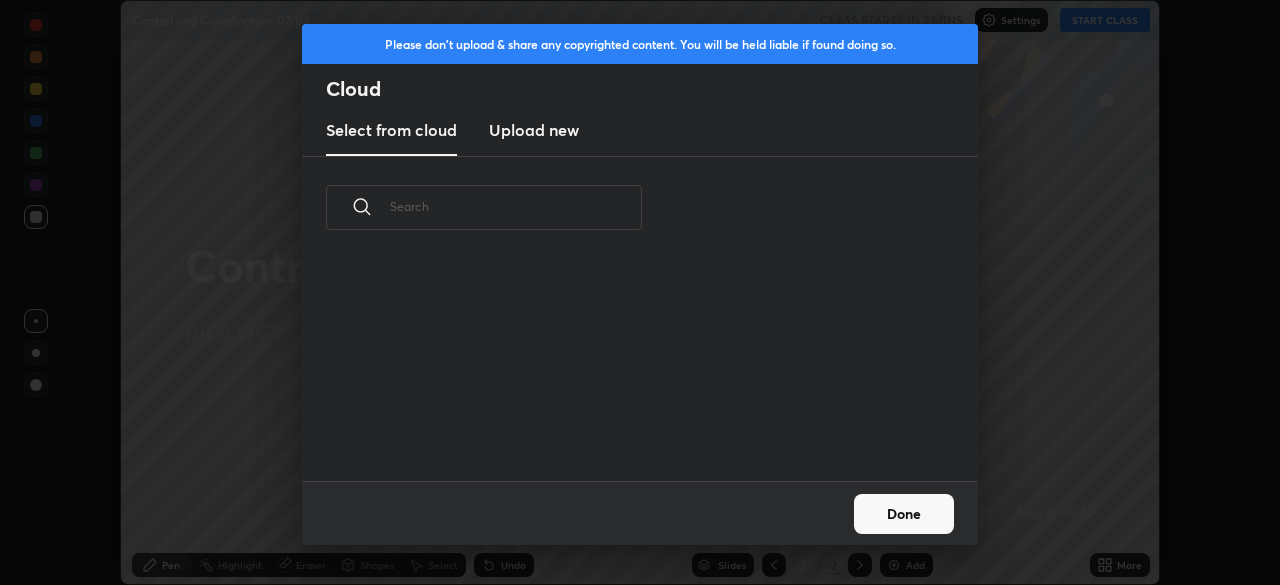 scroll, scrollTop: 7, scrollLeft: 11, axis: both 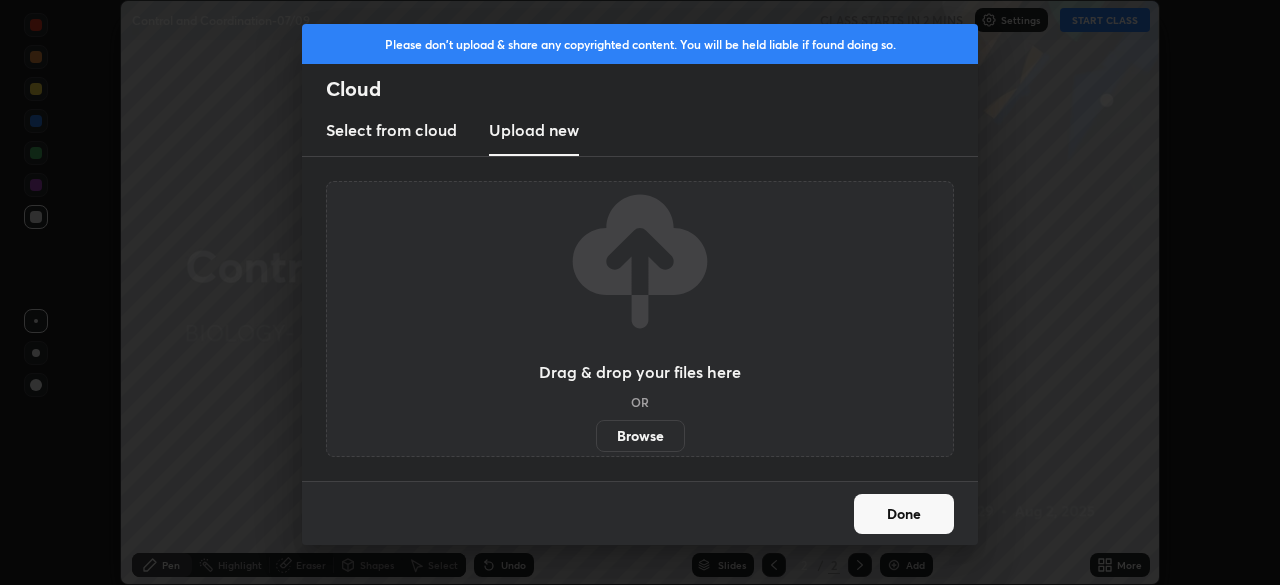 click on "Browse" at bounding box center (640, 436) 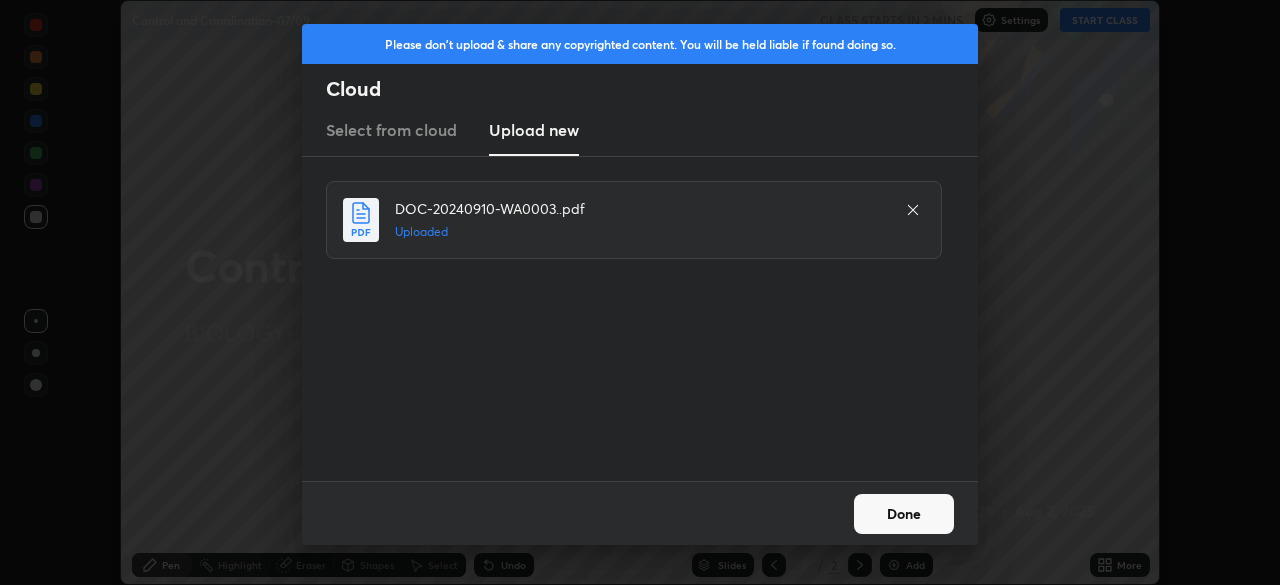 click on "Done" at bounding box center (904, 514) 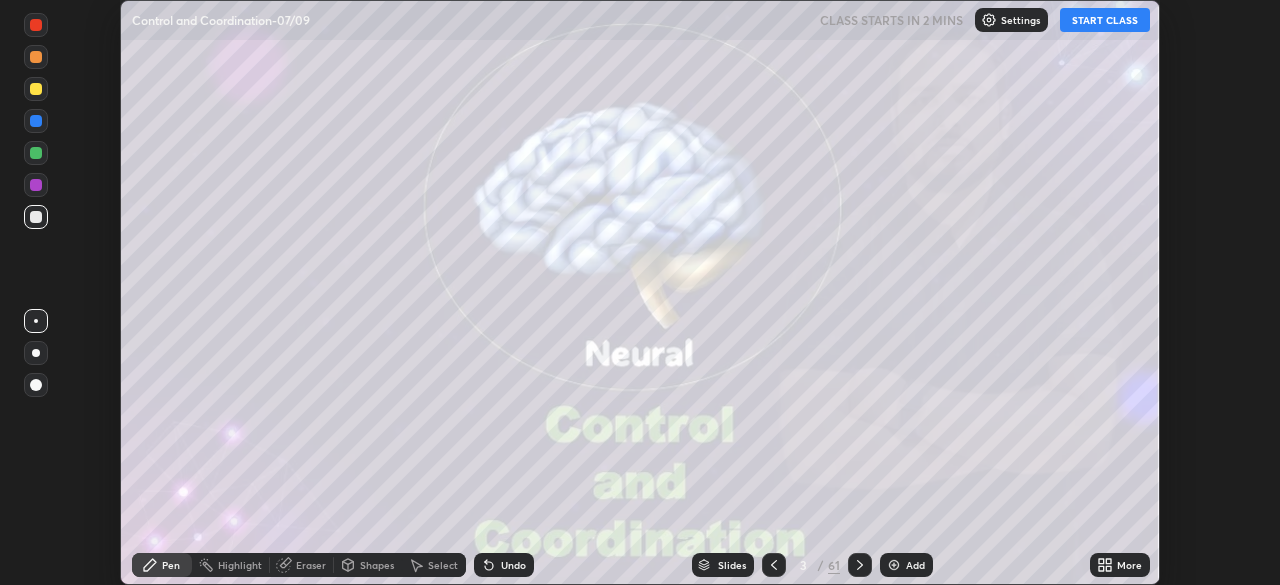 click 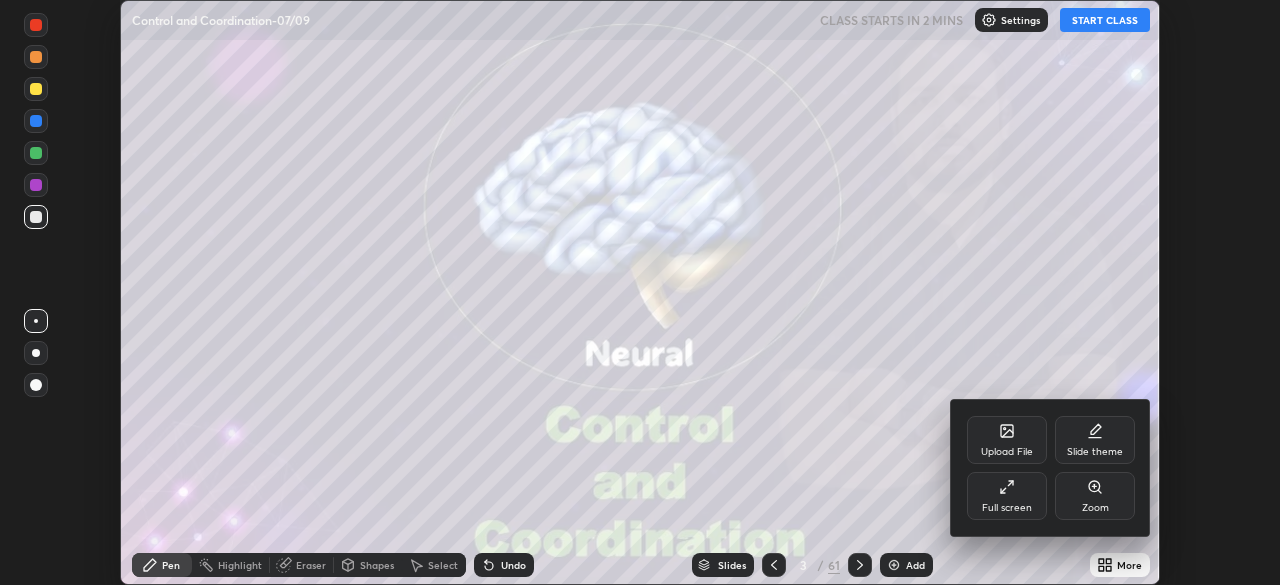 click on "Full screen" at bounding box center (1007, 496) 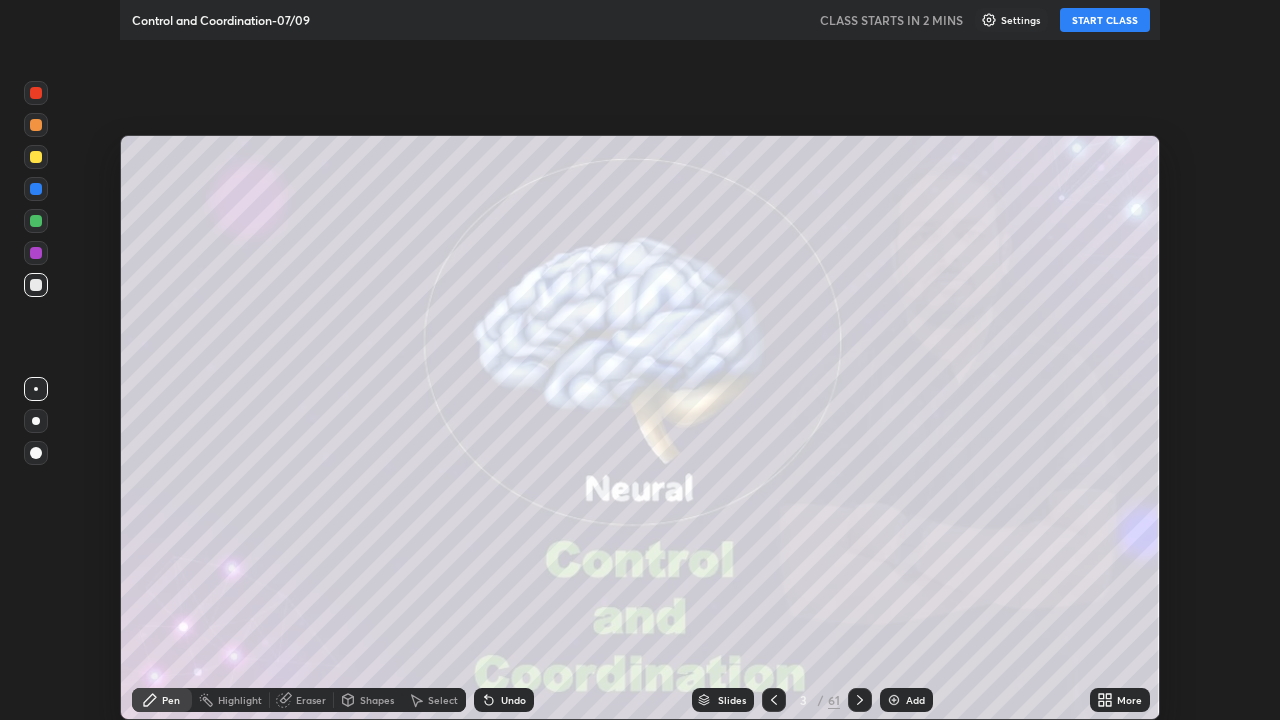 scroll, scrollTop: 99280, scrollLeft: 98720, axis: both 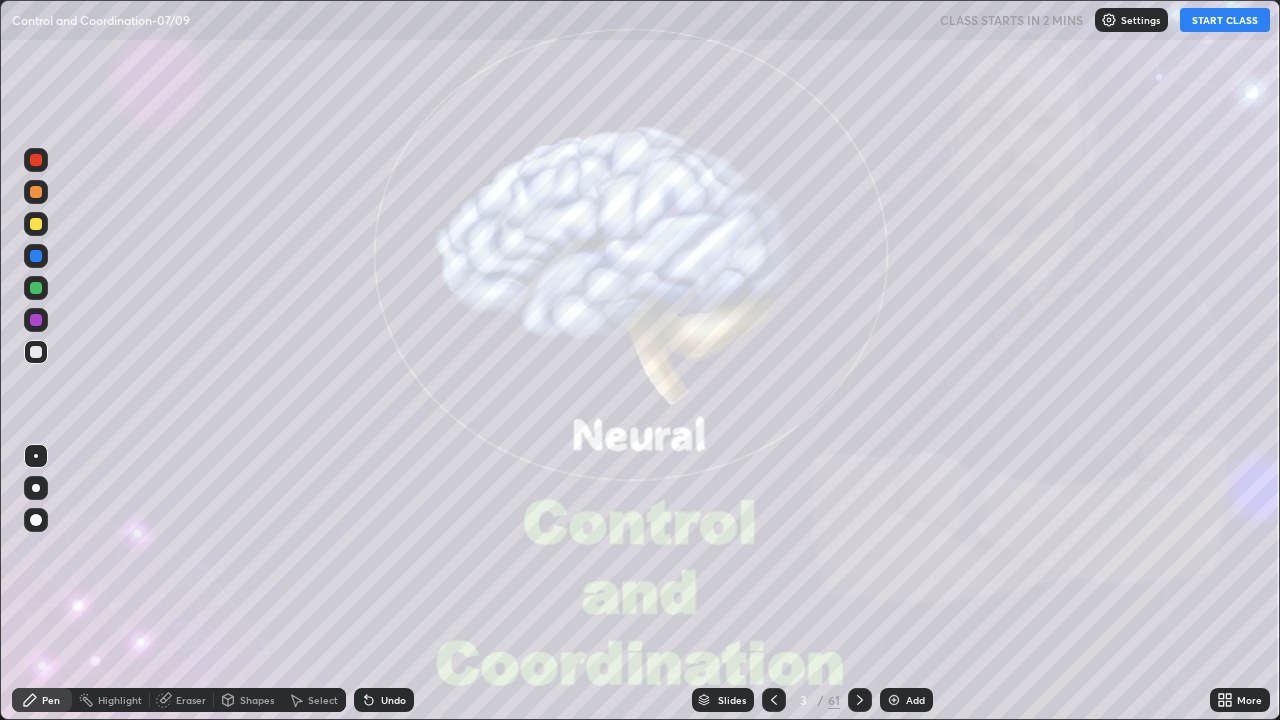 click 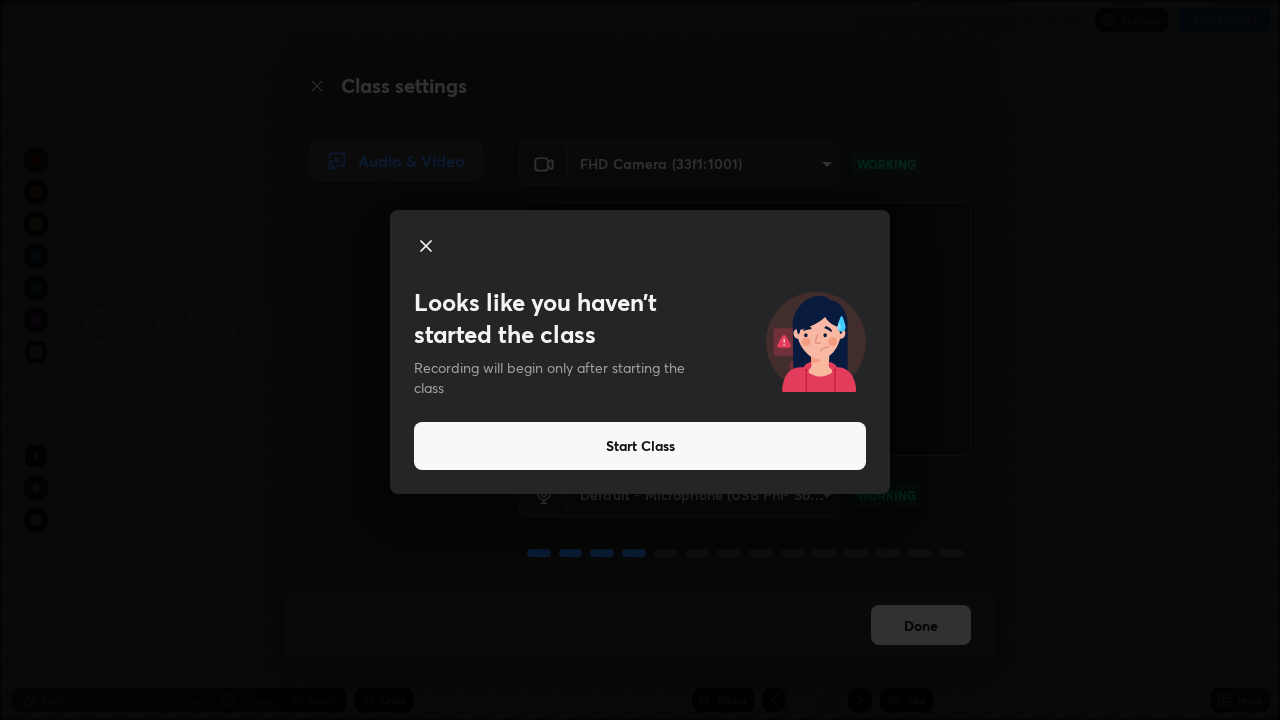 click on "Start Class" at bounding box center [640, 446] 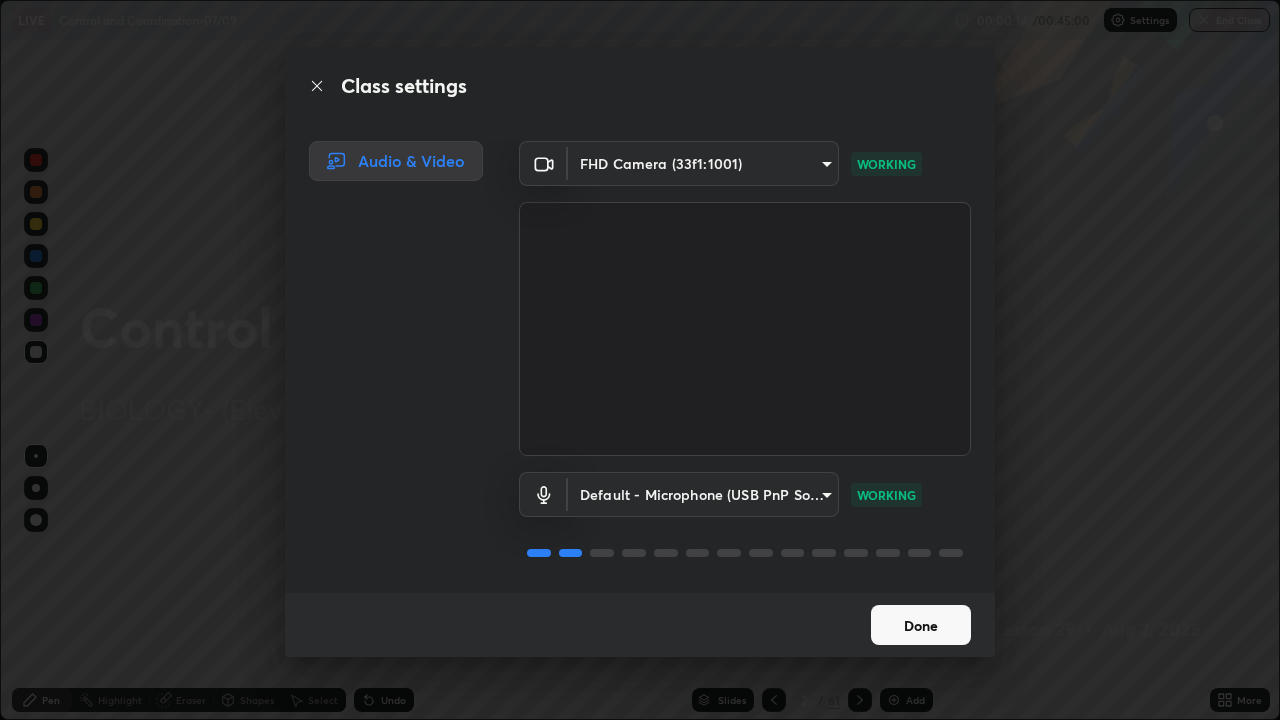 click on "Done" at bounding box center (921, 625) 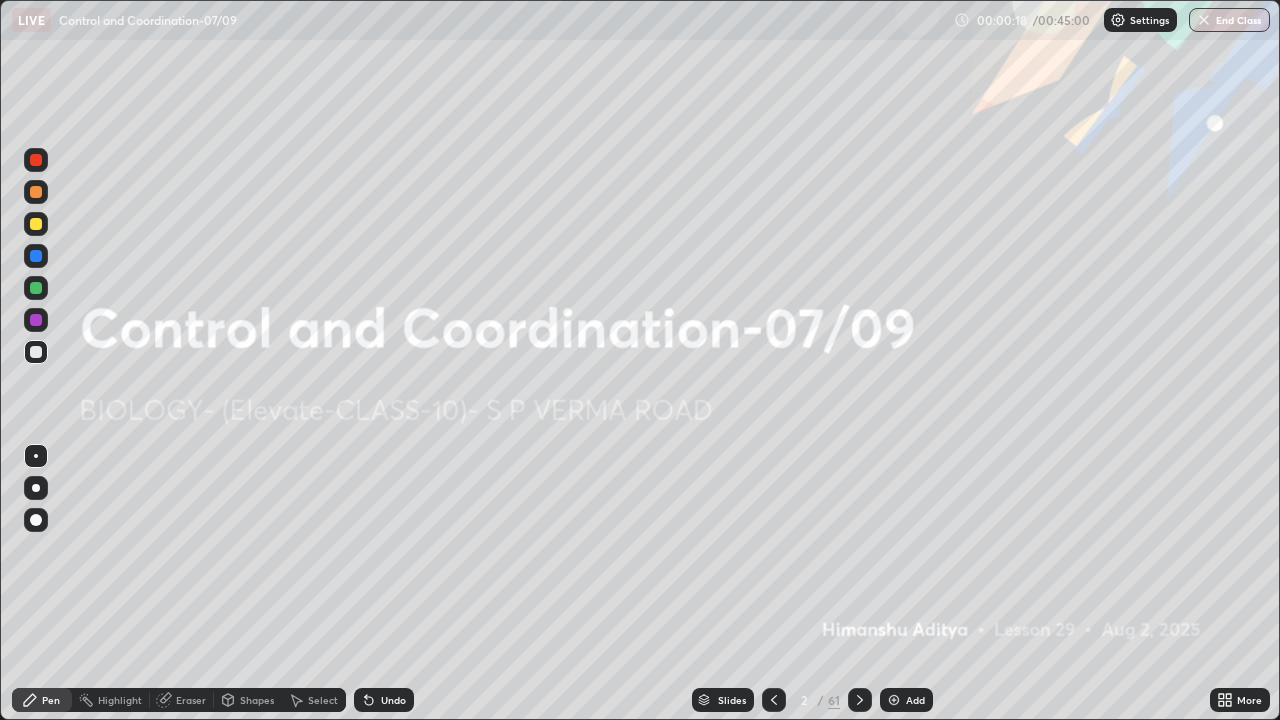 click on "Slides" at bounding box center [732, 700] 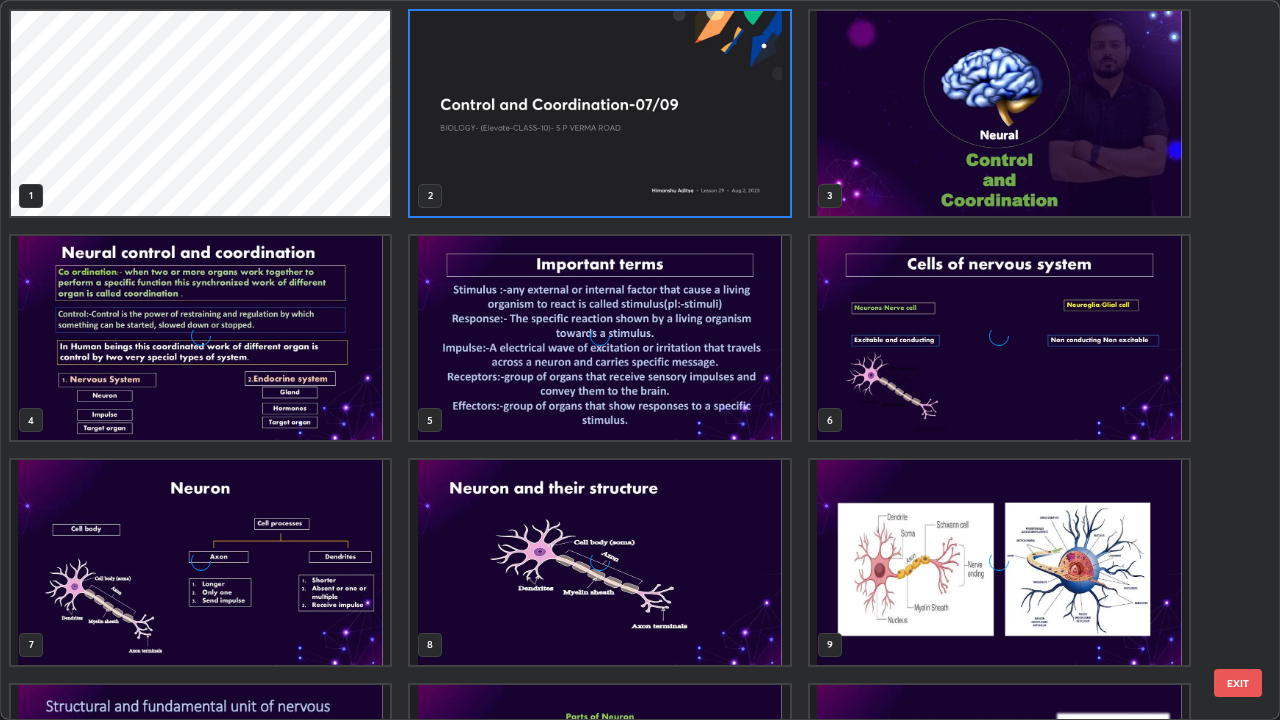 scroll, scrollTop: 7, scrollLeft: 11, axis: both 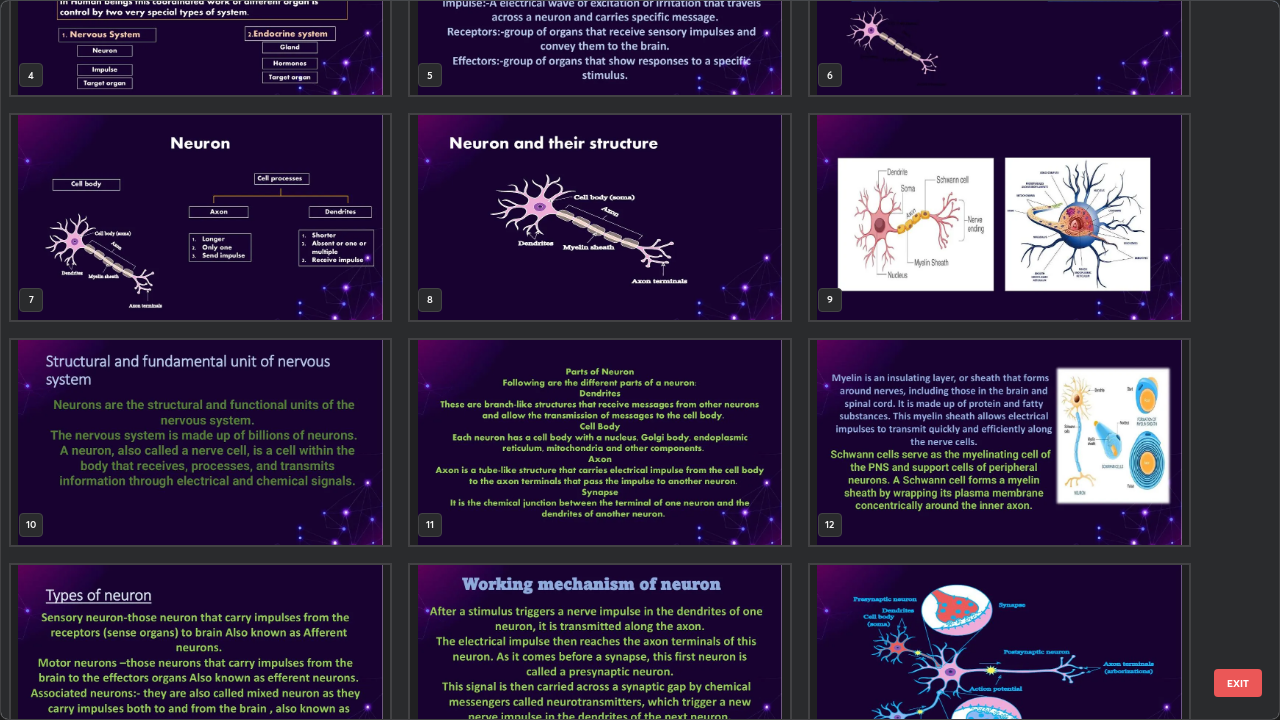click at bounding box center [200, 442] 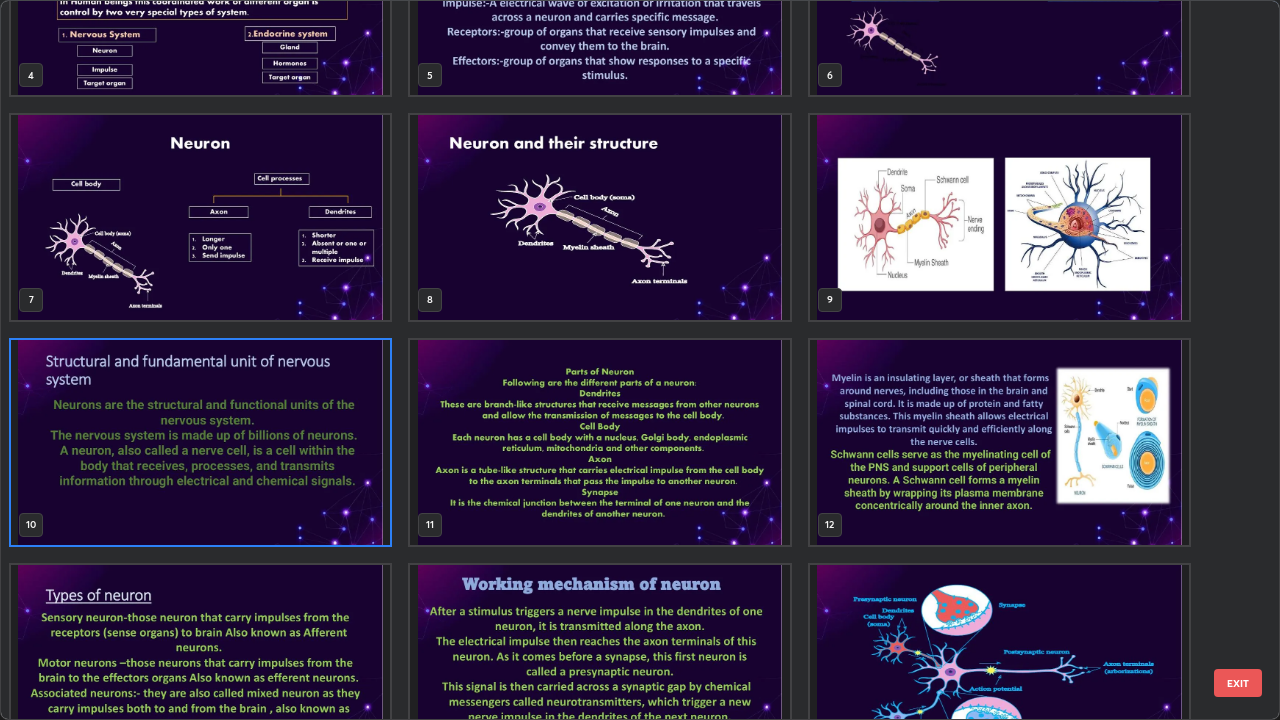 click at bounding box center [200, 442] 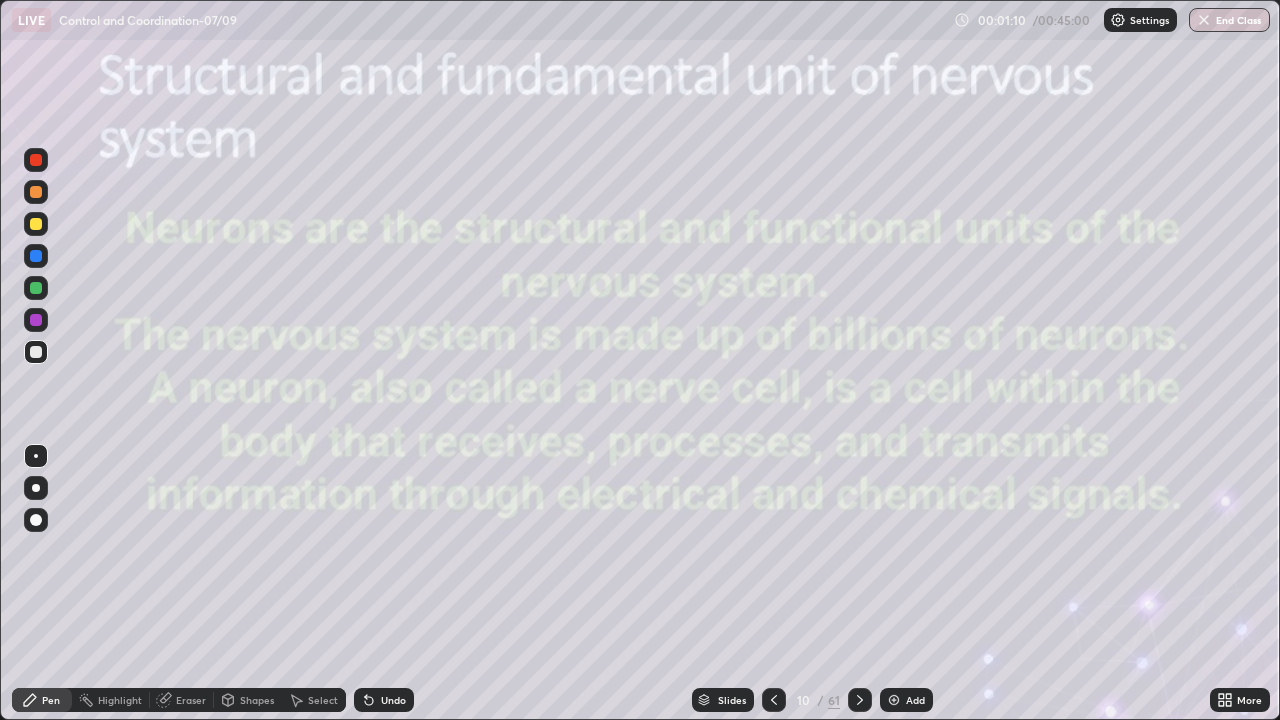 click at bounding box center (36, 520) 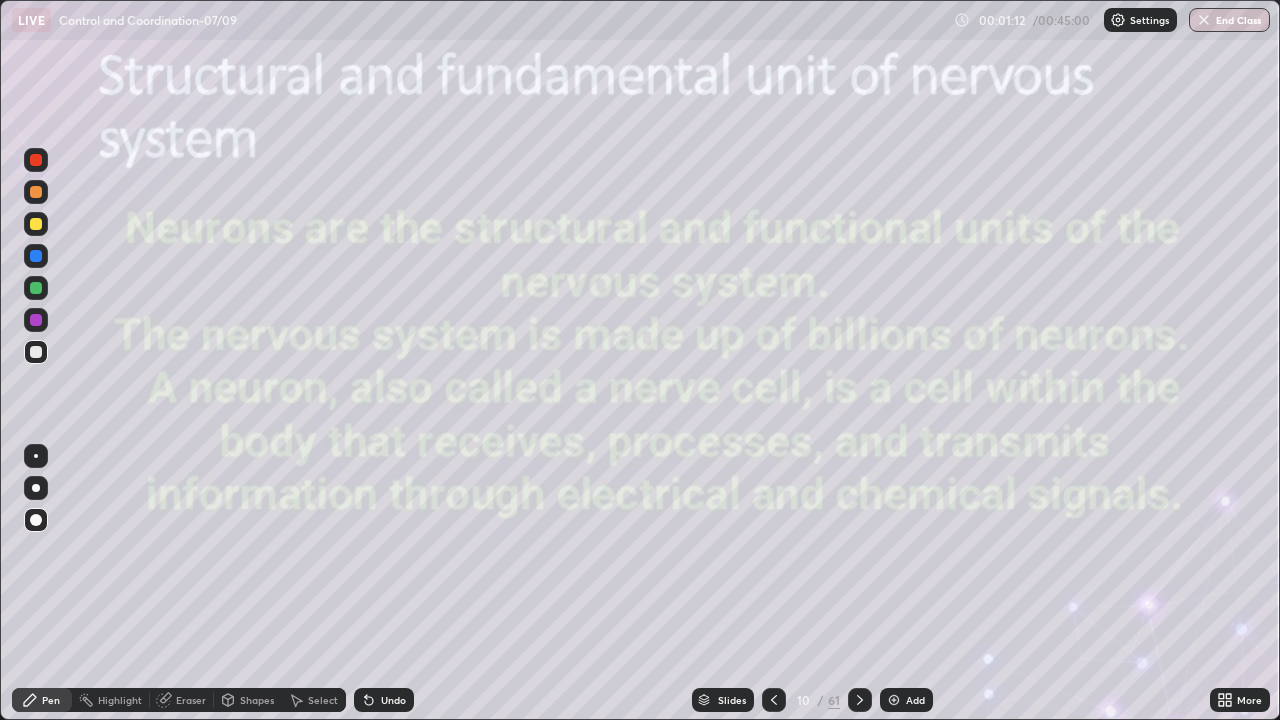 click at bounding box center [894, 700] 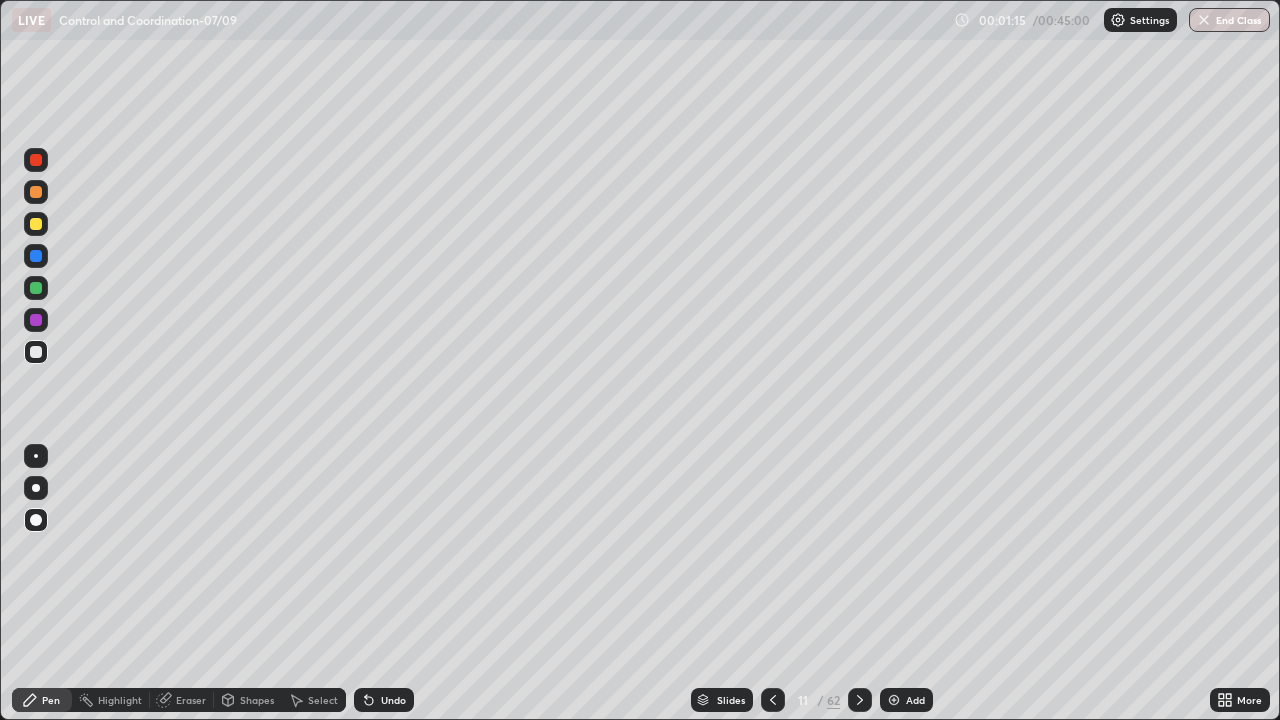 click at bounding box center [36, 288] 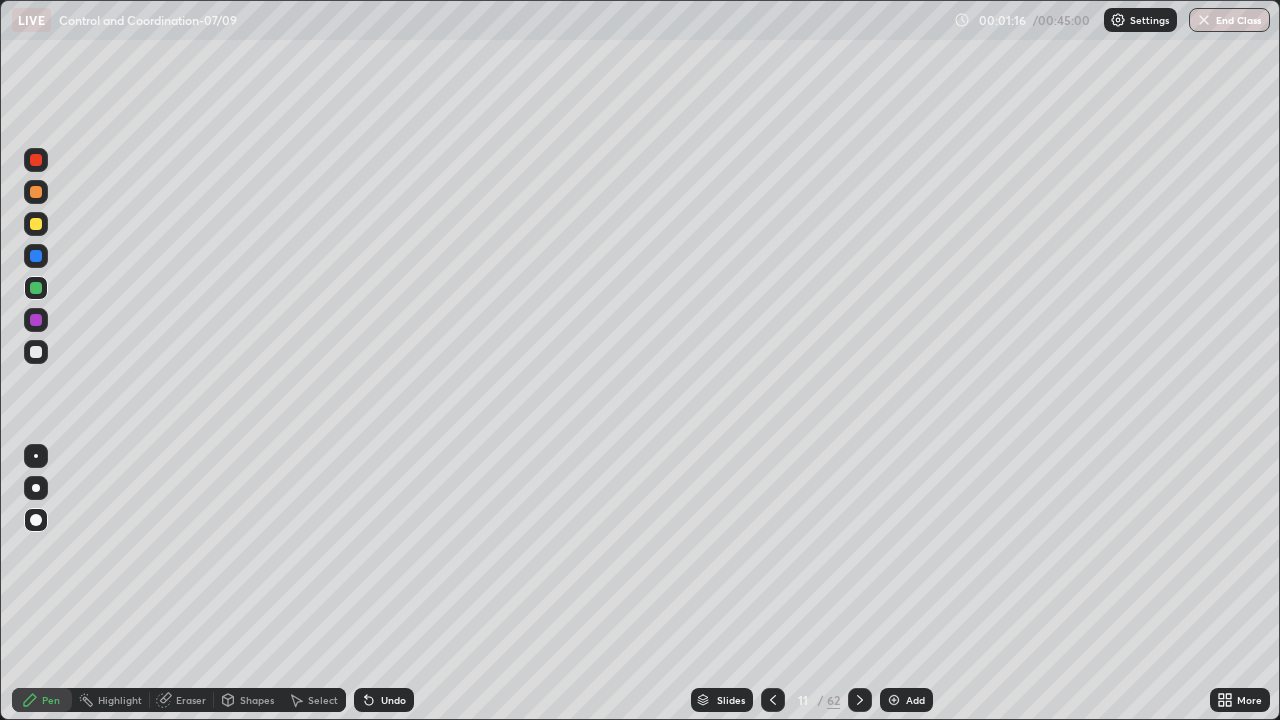 click at bounding box center (36, 520) 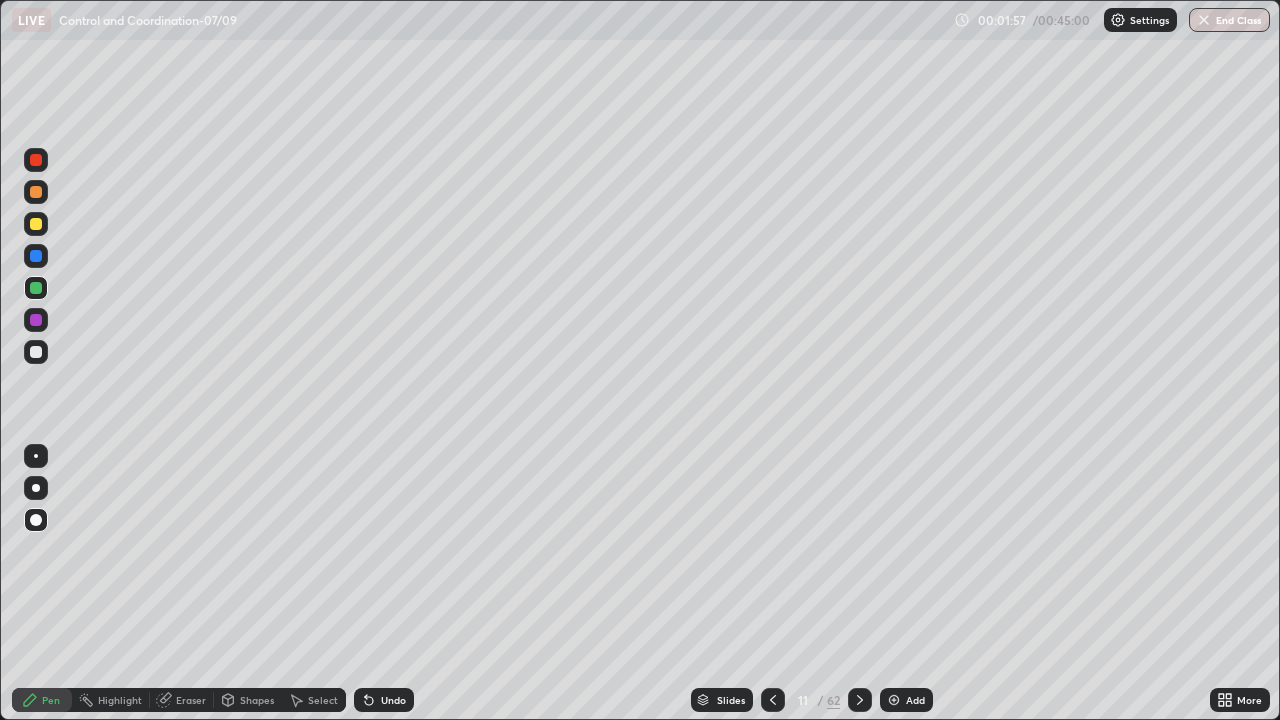 click at bounding box center (36, 352) 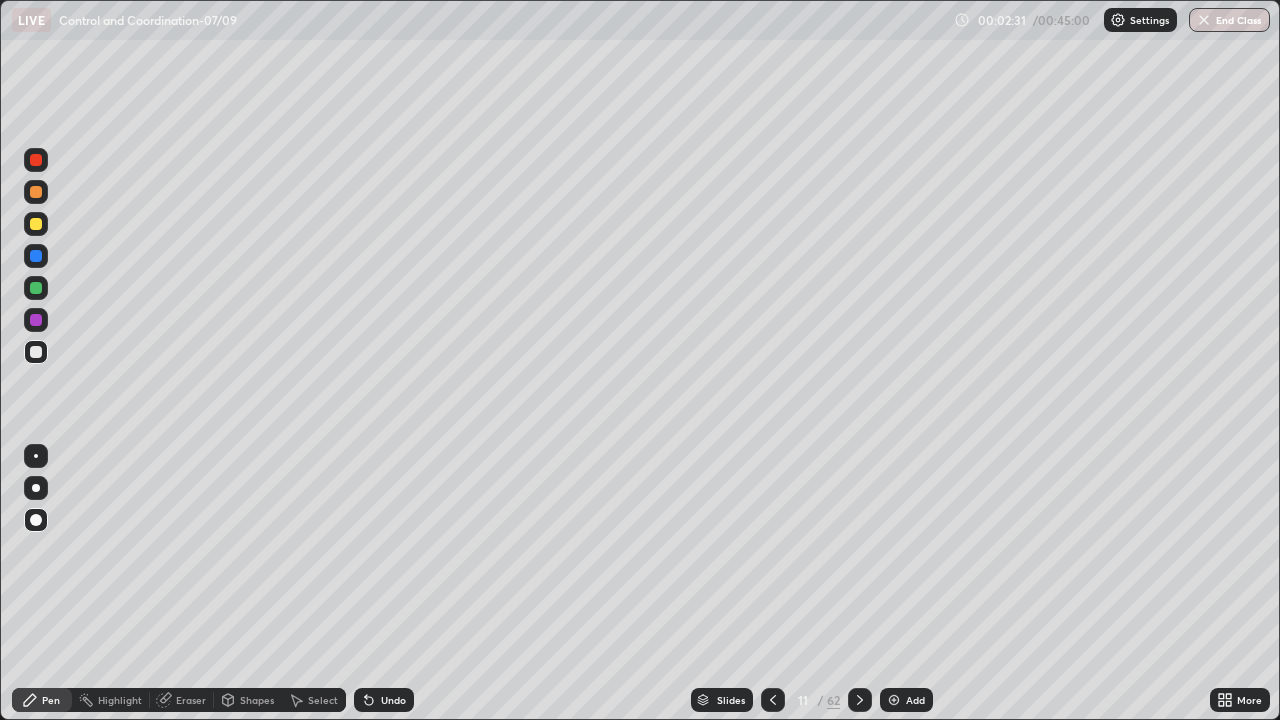 click on "Eraser" at bounding box center [191, 700] 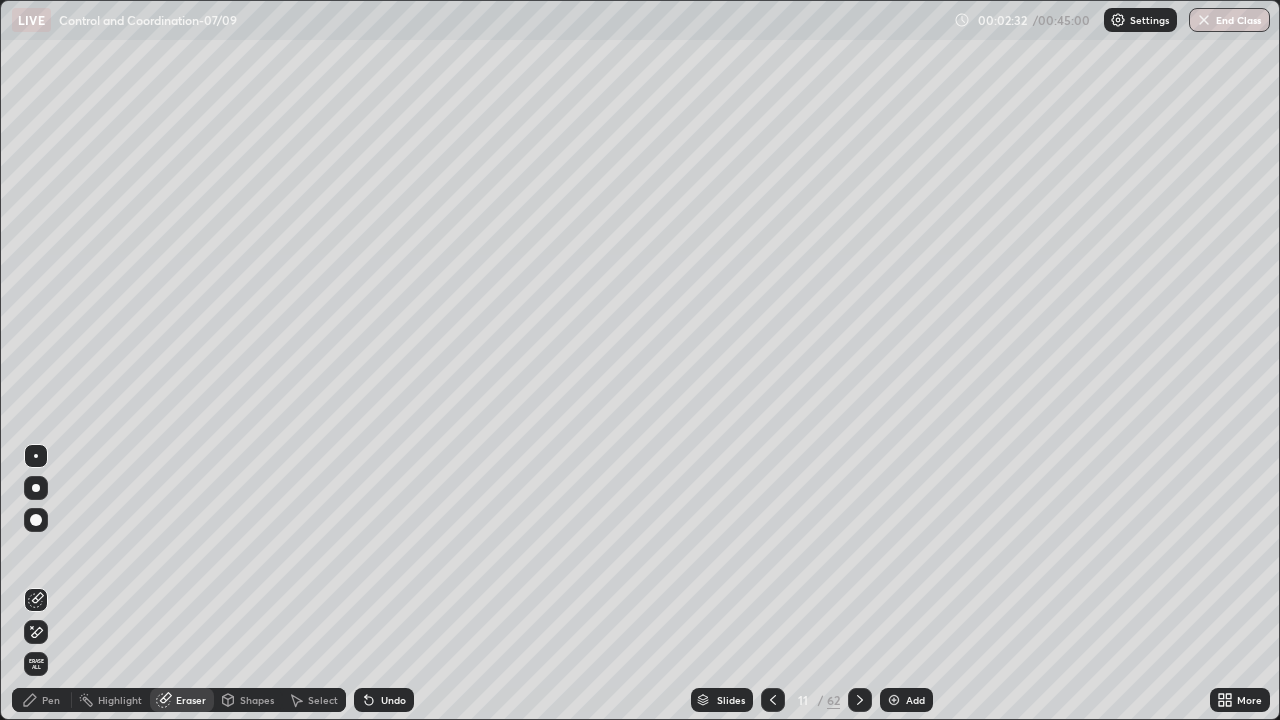 click at bounding box center [36, 456] 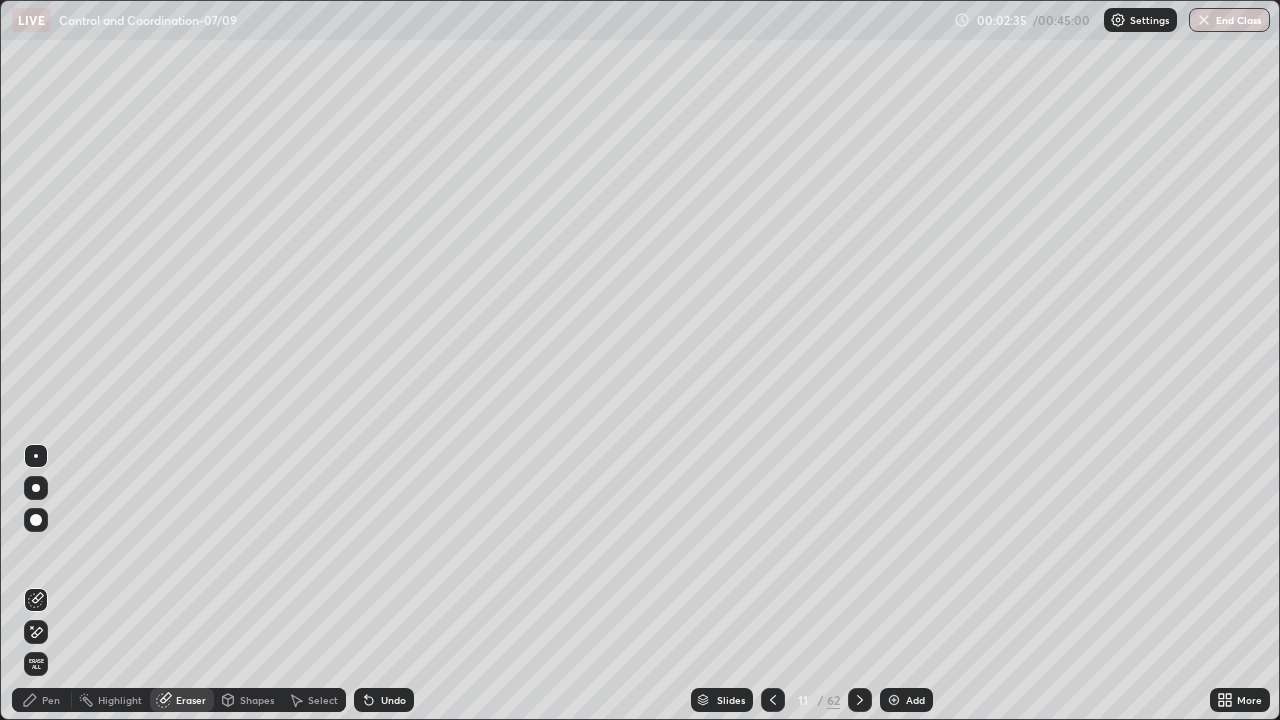 click on "Pen" at bounding box center [42, 700] 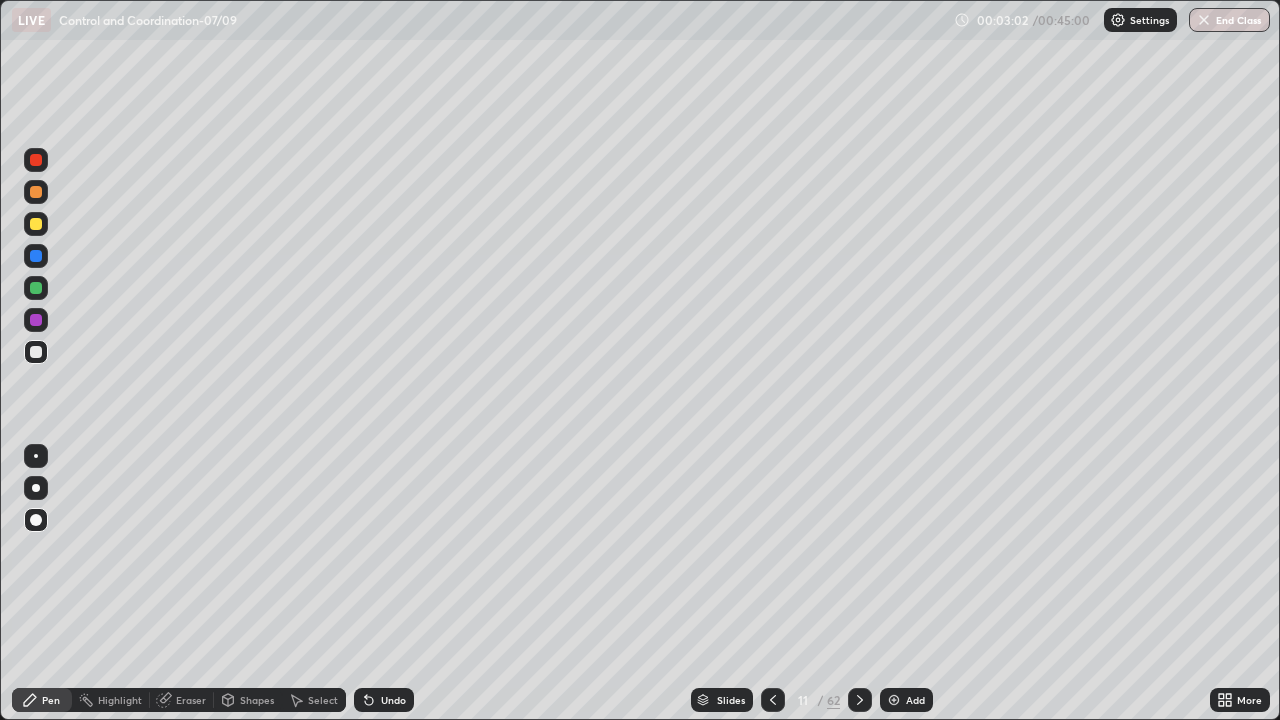 click at bounding box center [36, 288] 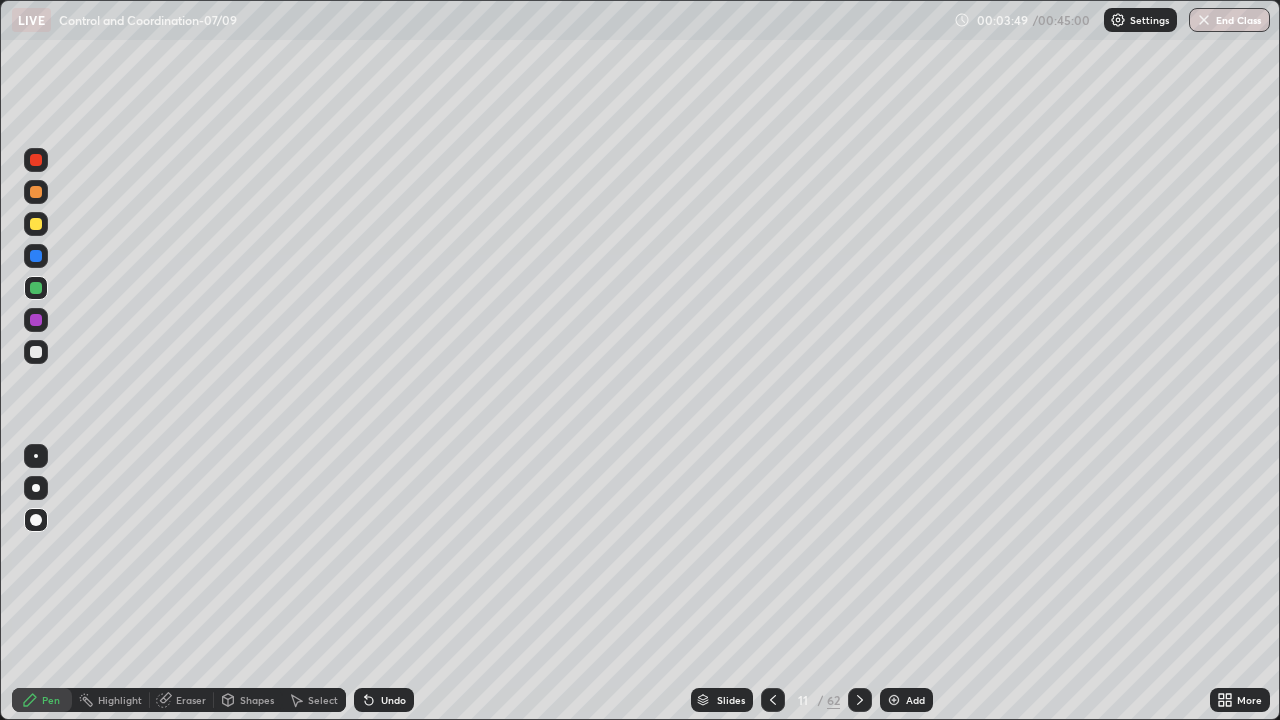 click at bounding box center (36, 288) 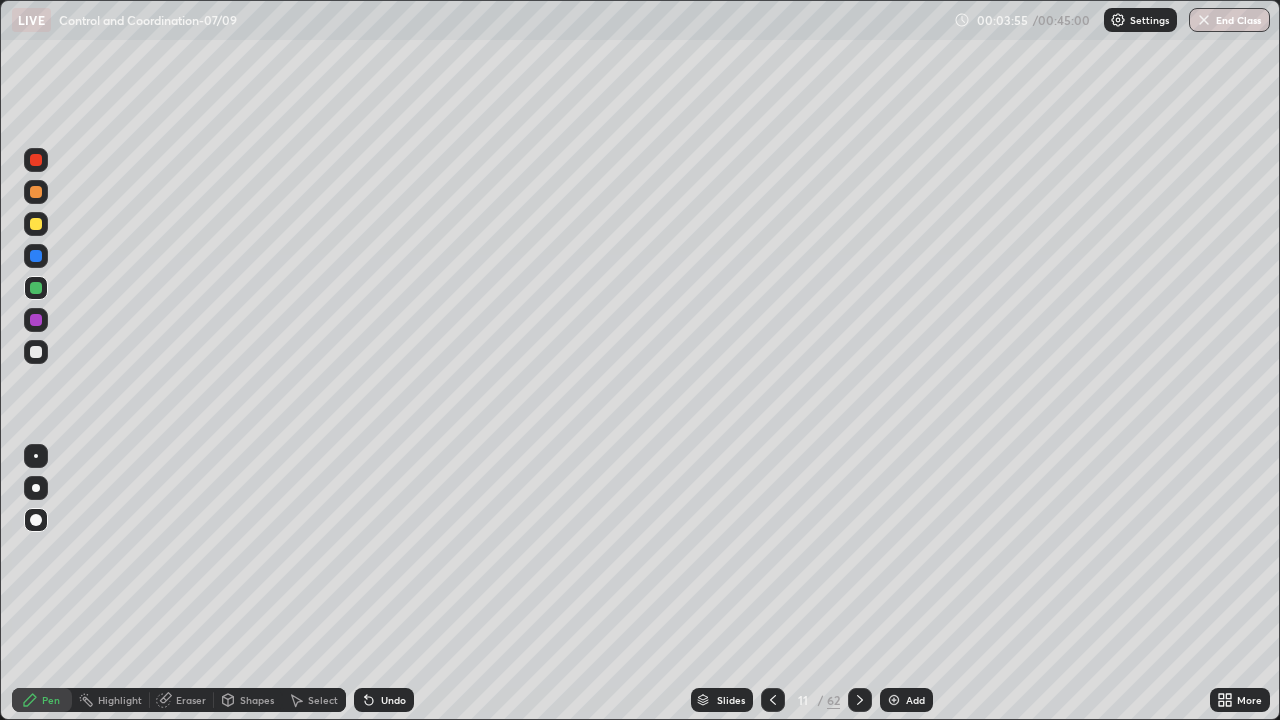 click on "Undo" at bounding box center (393, 700) 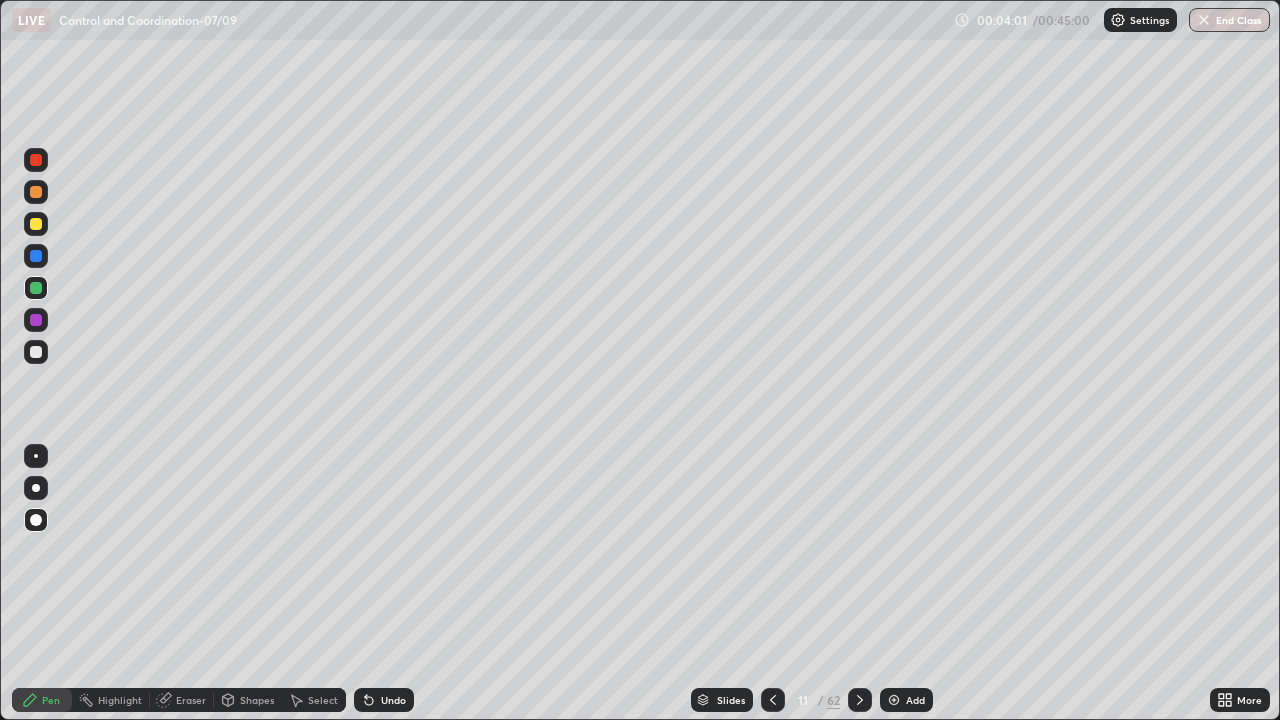 click at bounding box center [36, 256] 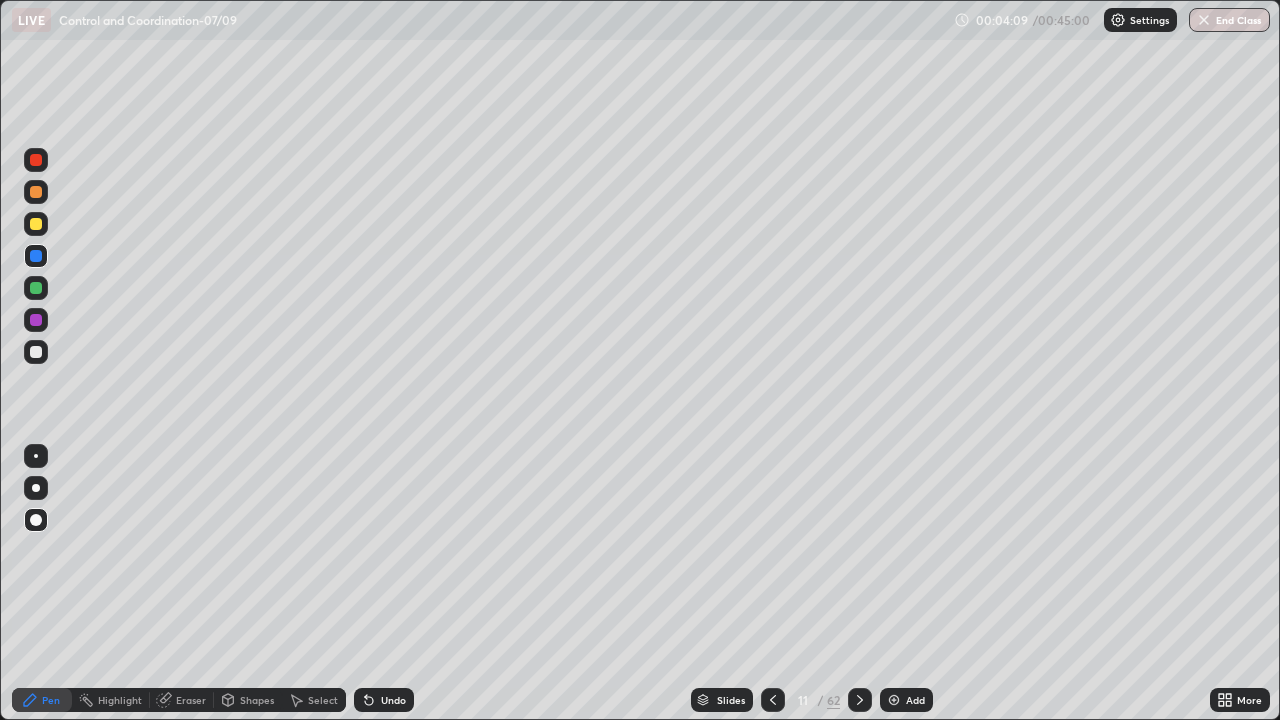 click at bounding box center [36, 224] 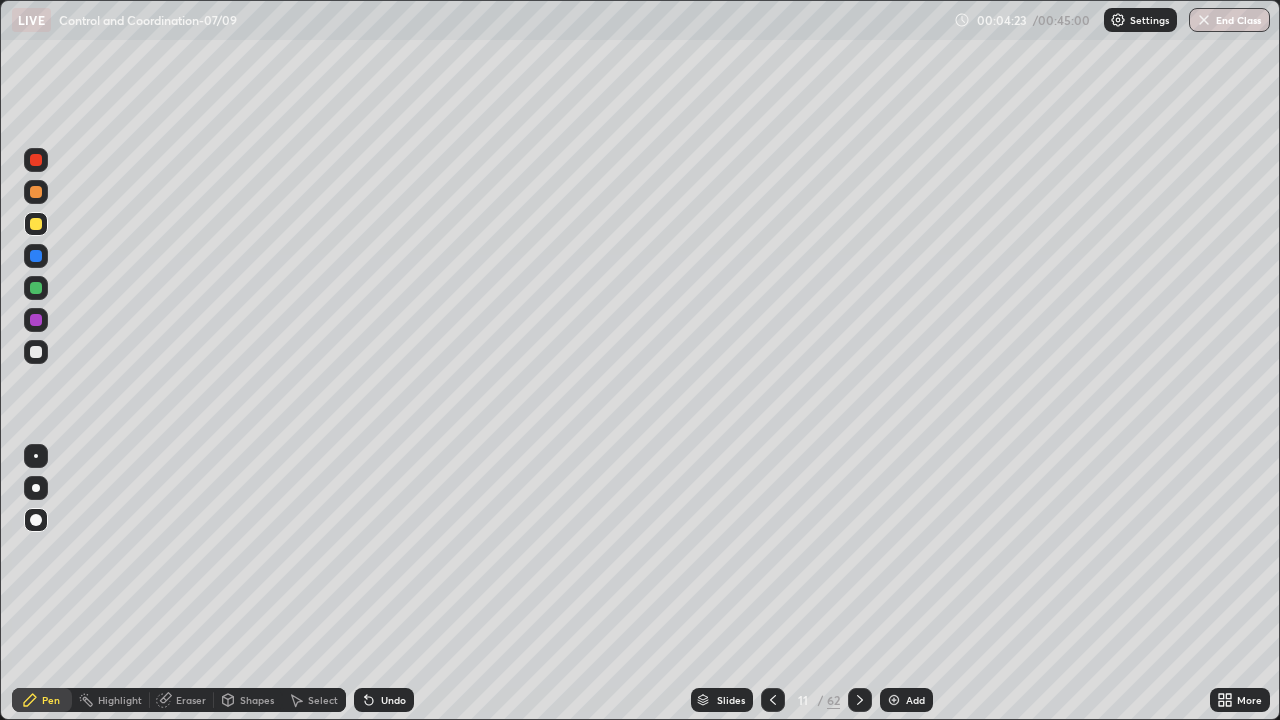 click at bounding box center (36, 352) 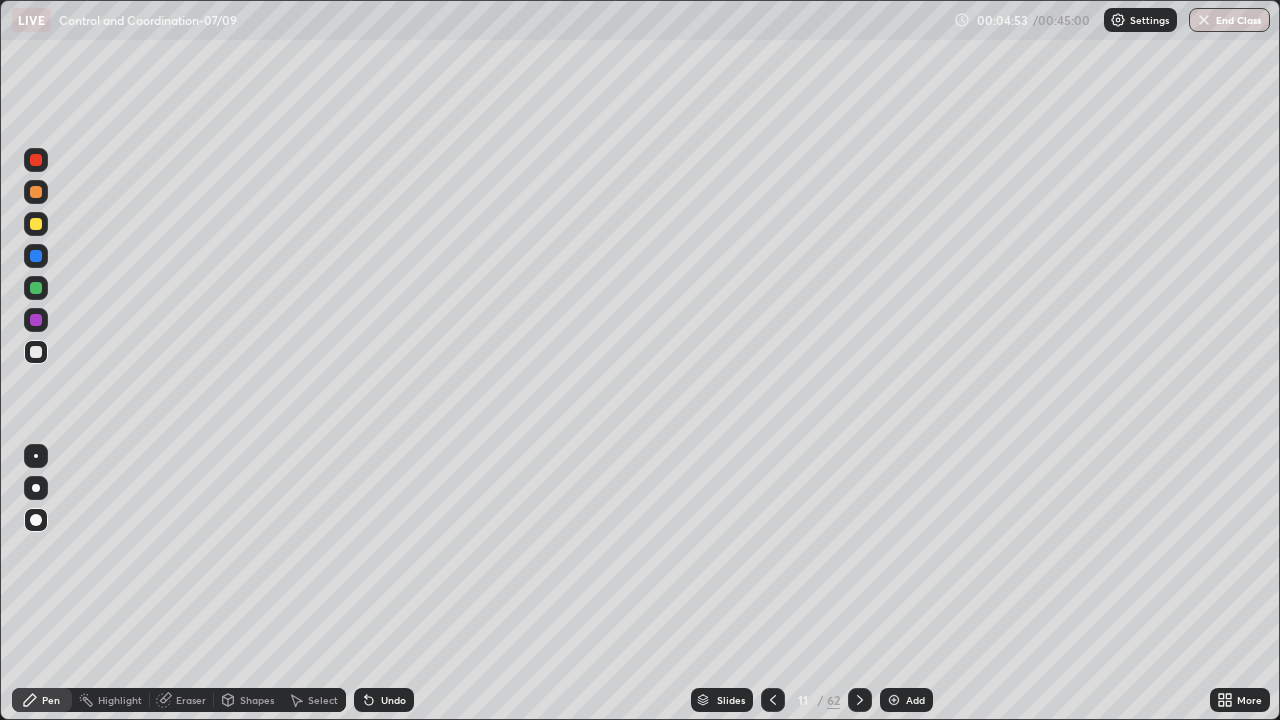 click at bounding box center [36, 352] 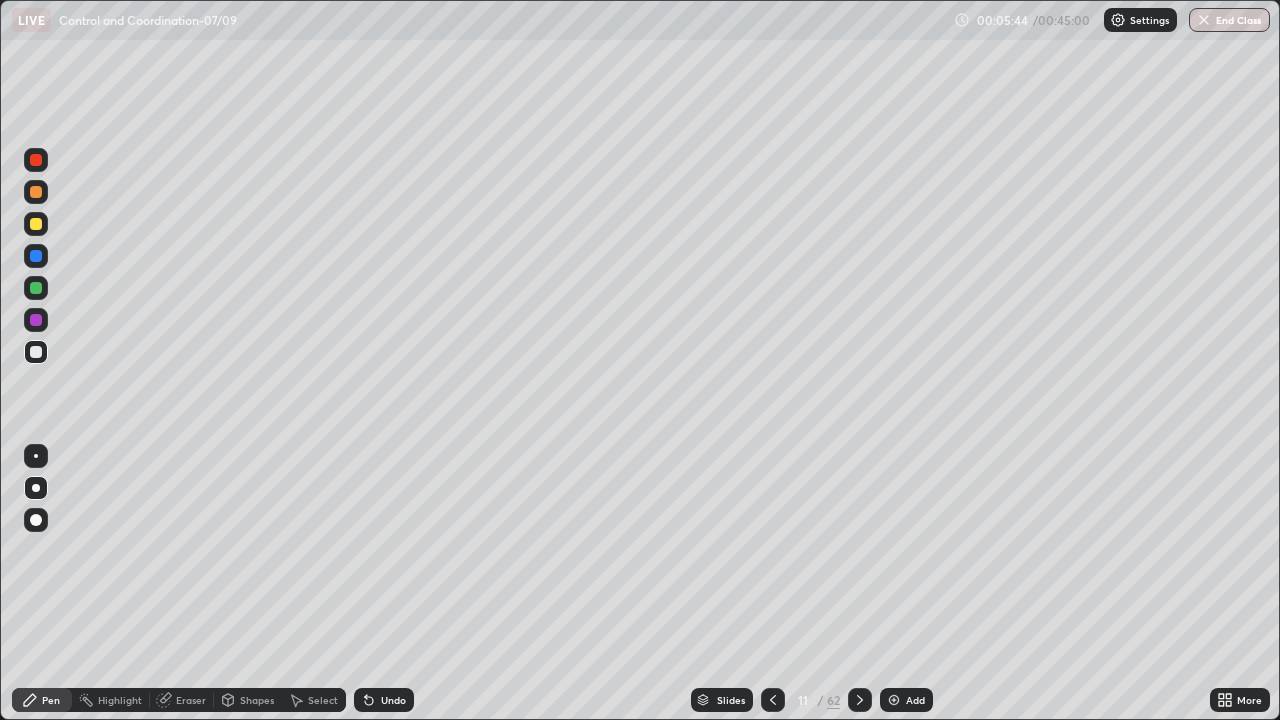 click at bounding box center [36, 456] 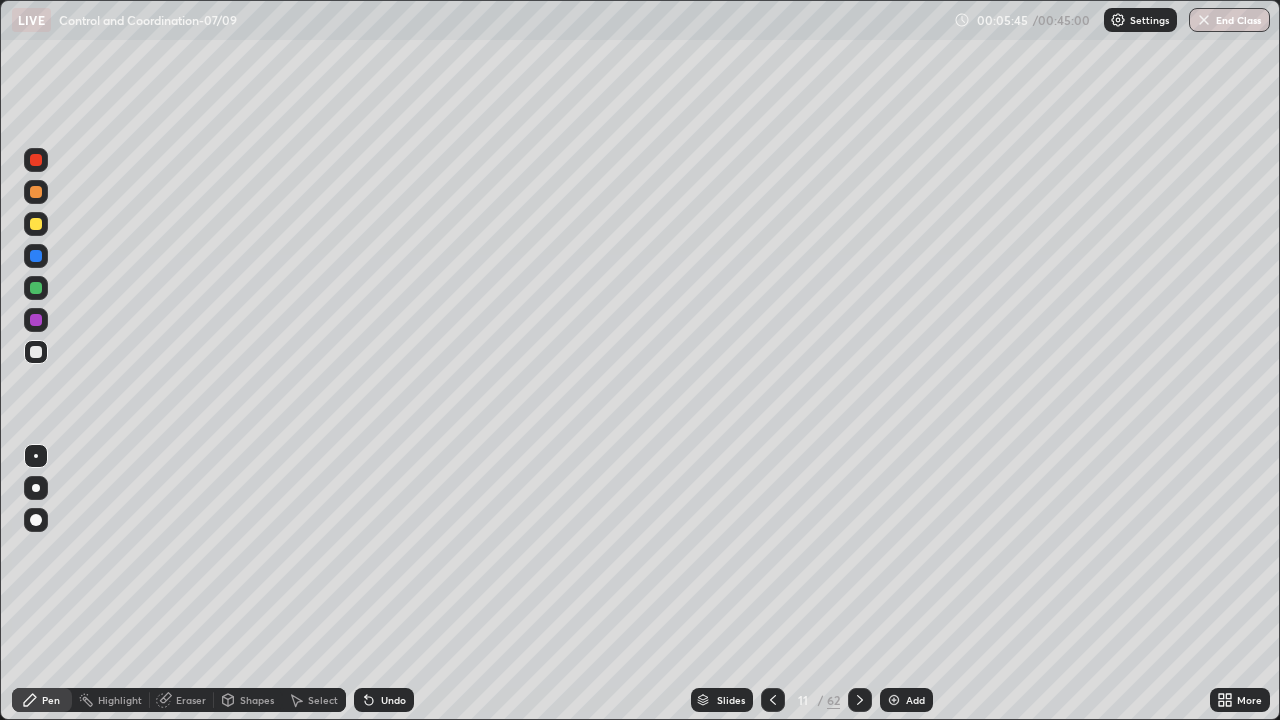 click at bounding box center (36, 288) 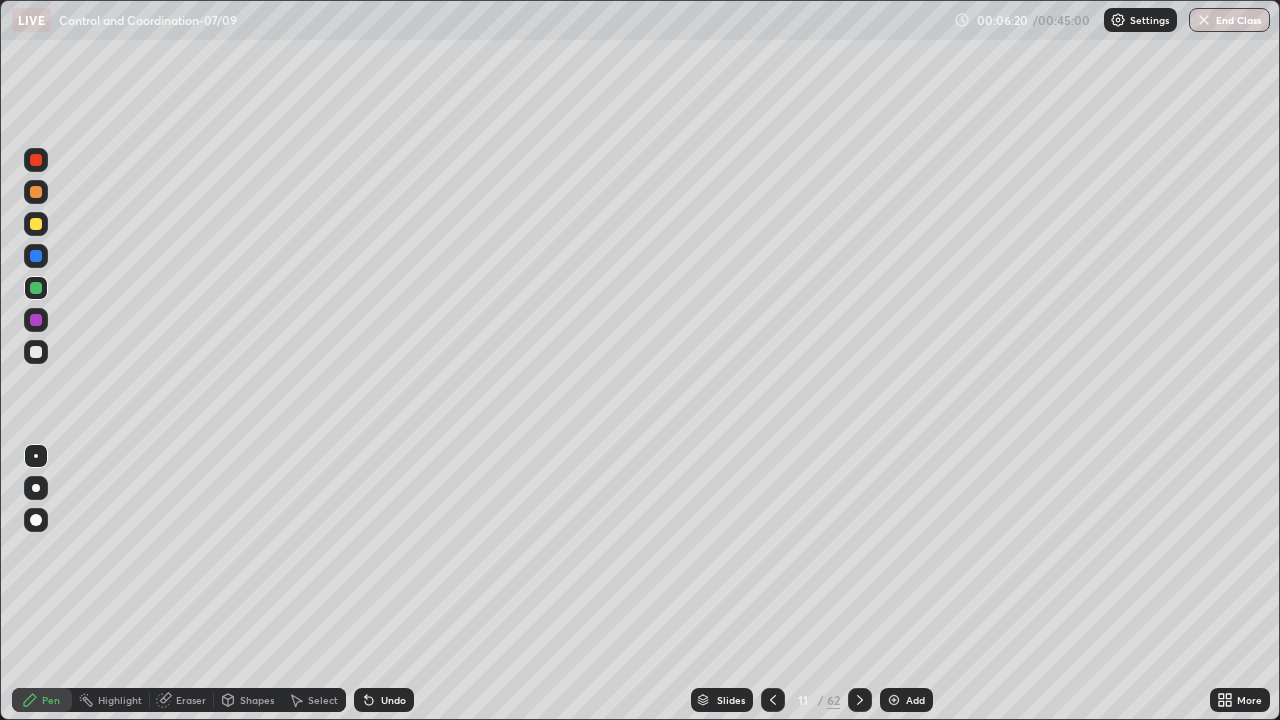 click 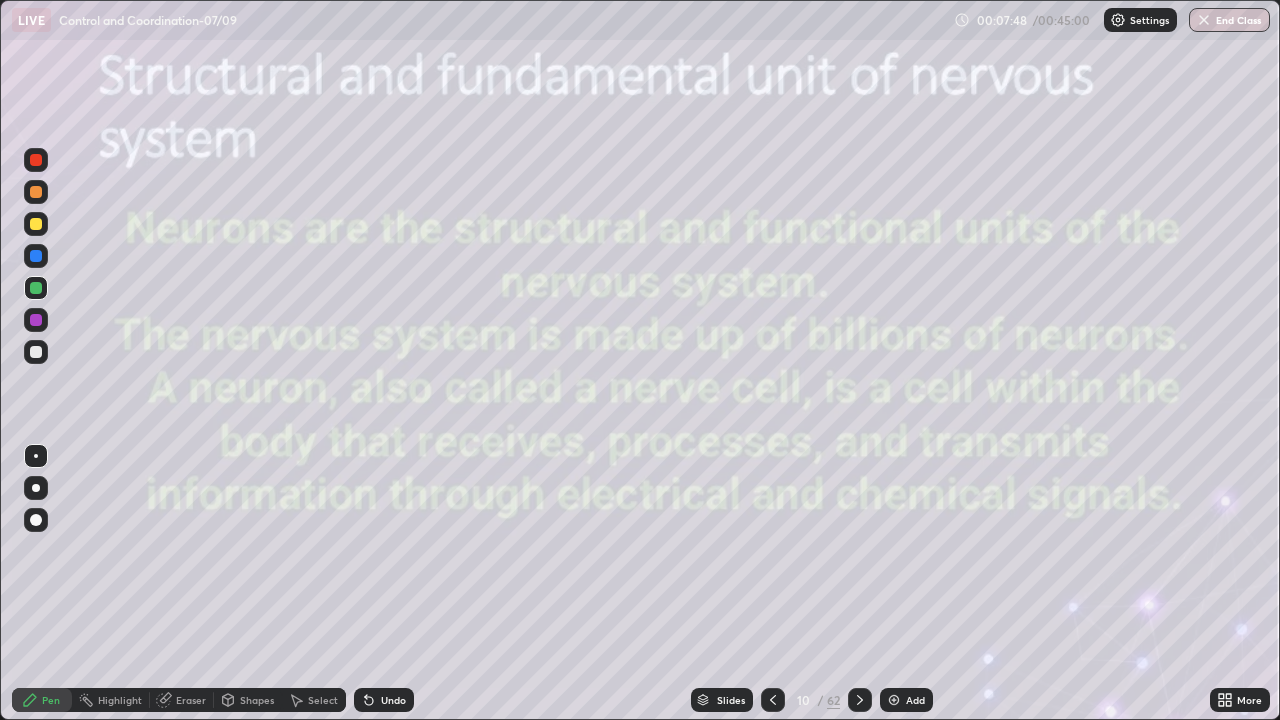 click at bounding box center (36, 352) 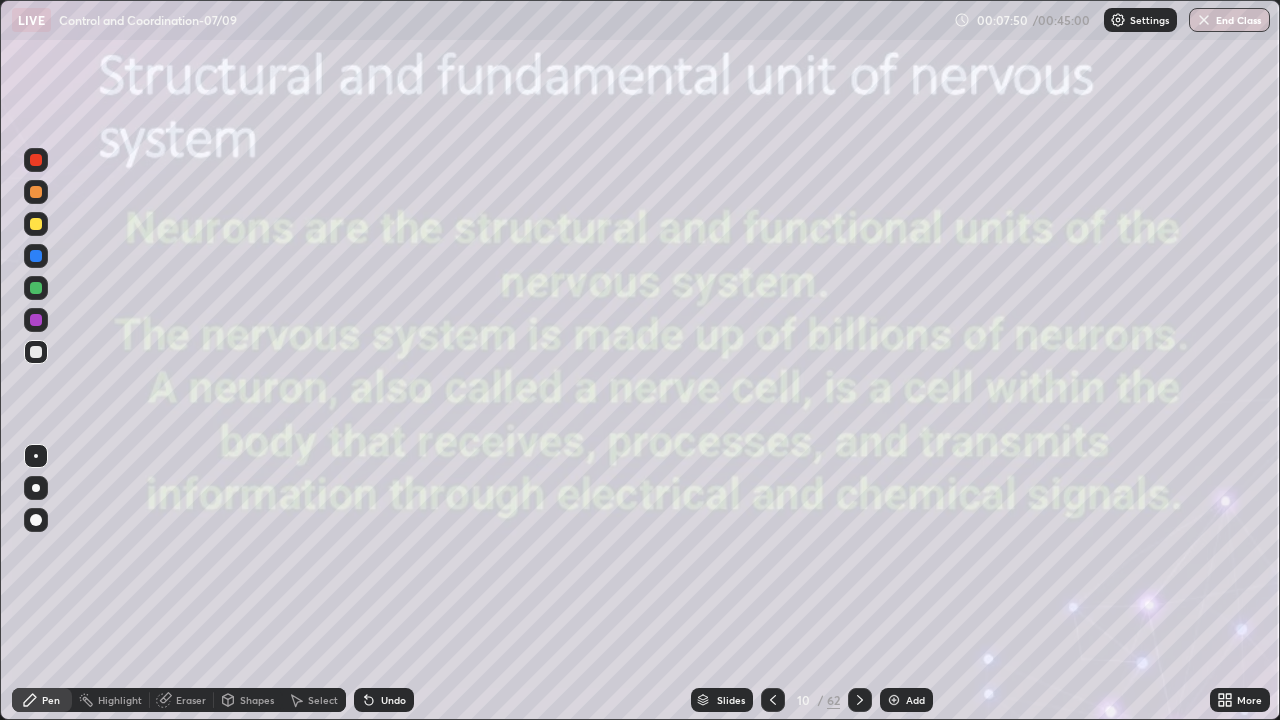 click at bounding box center (36, 488) 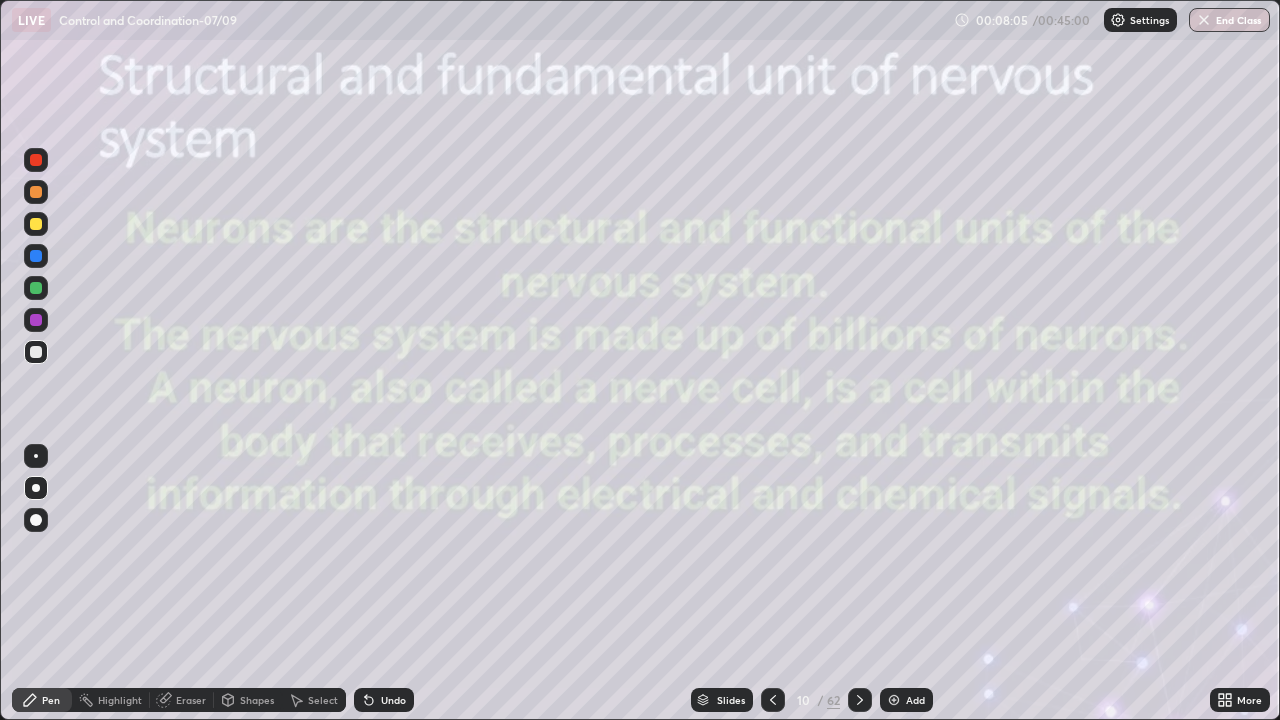 click on "Shapes" at bounding box center (257, 700) 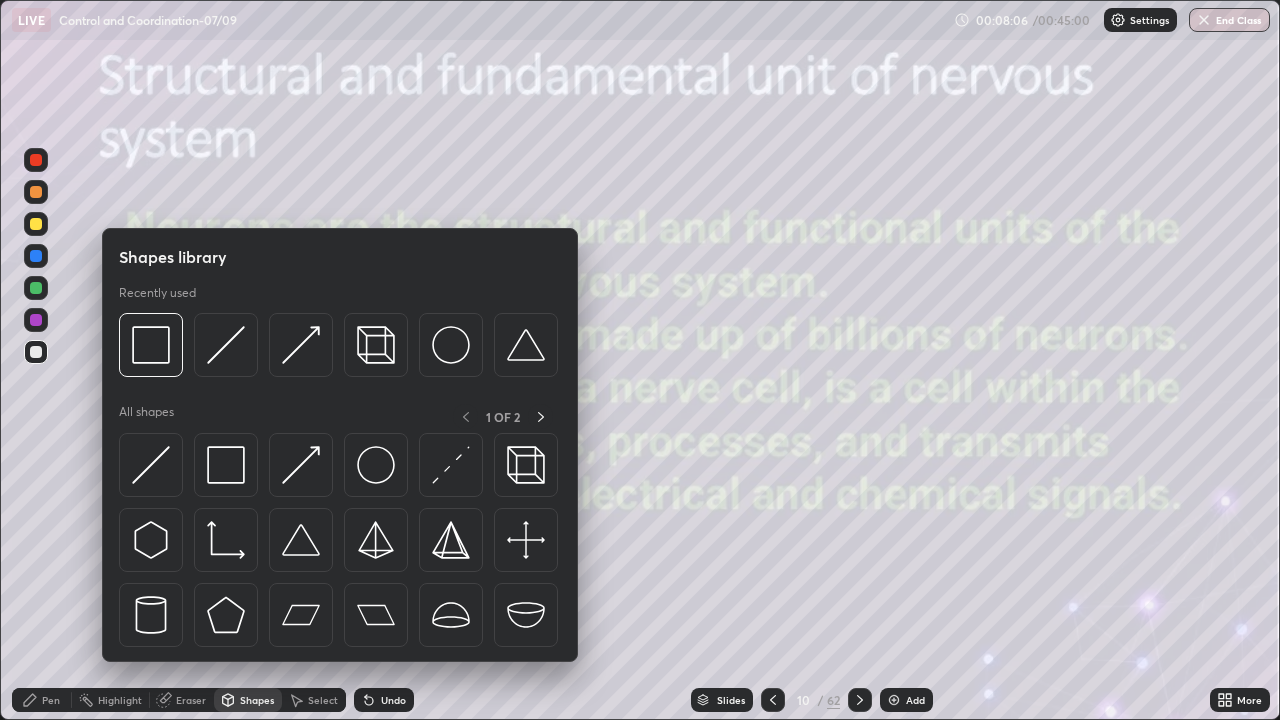 click on "Eraser" at bounding box center (191, 700) 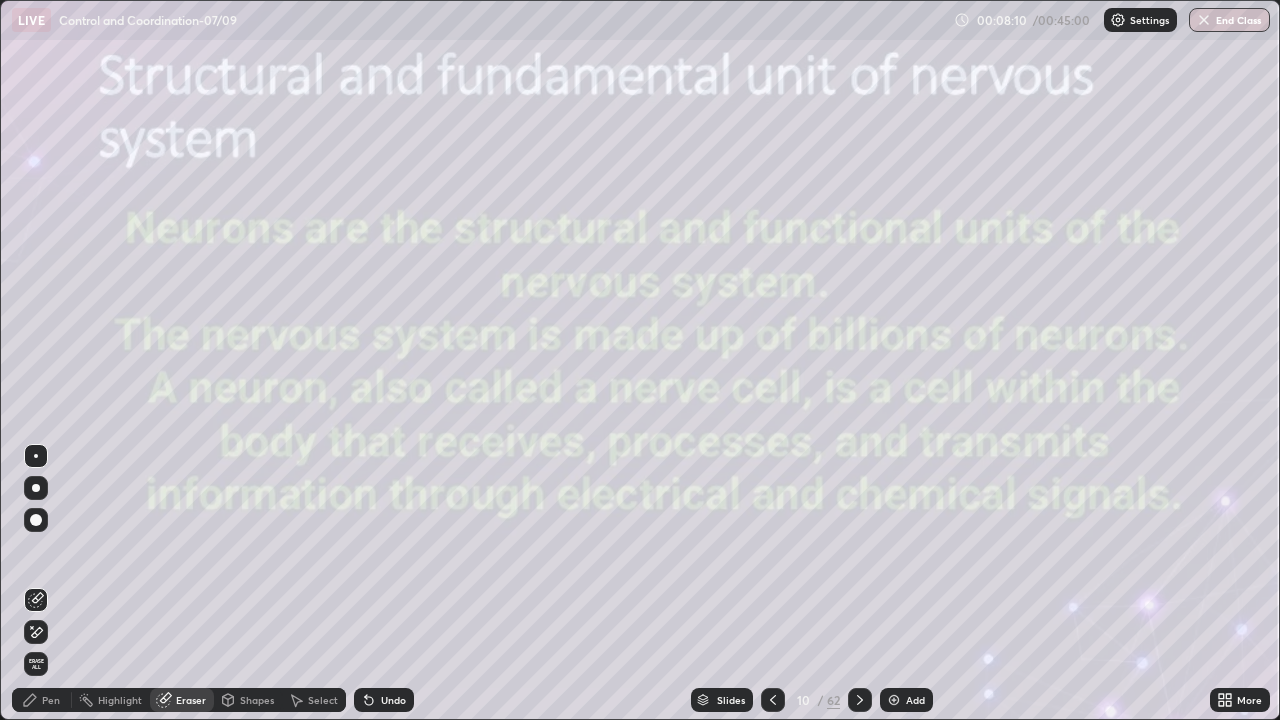 click on "Select" at bounding box center (323, 700) 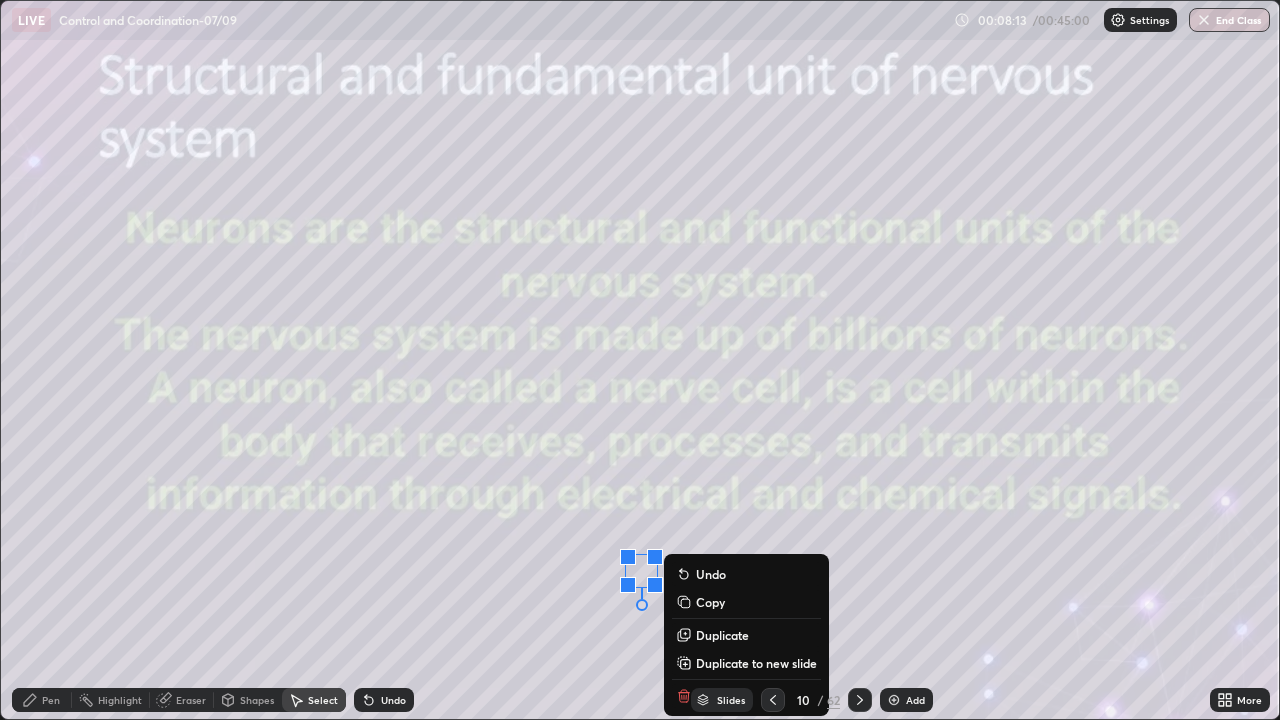 click on "Copy" at bounding box center (710, 602) 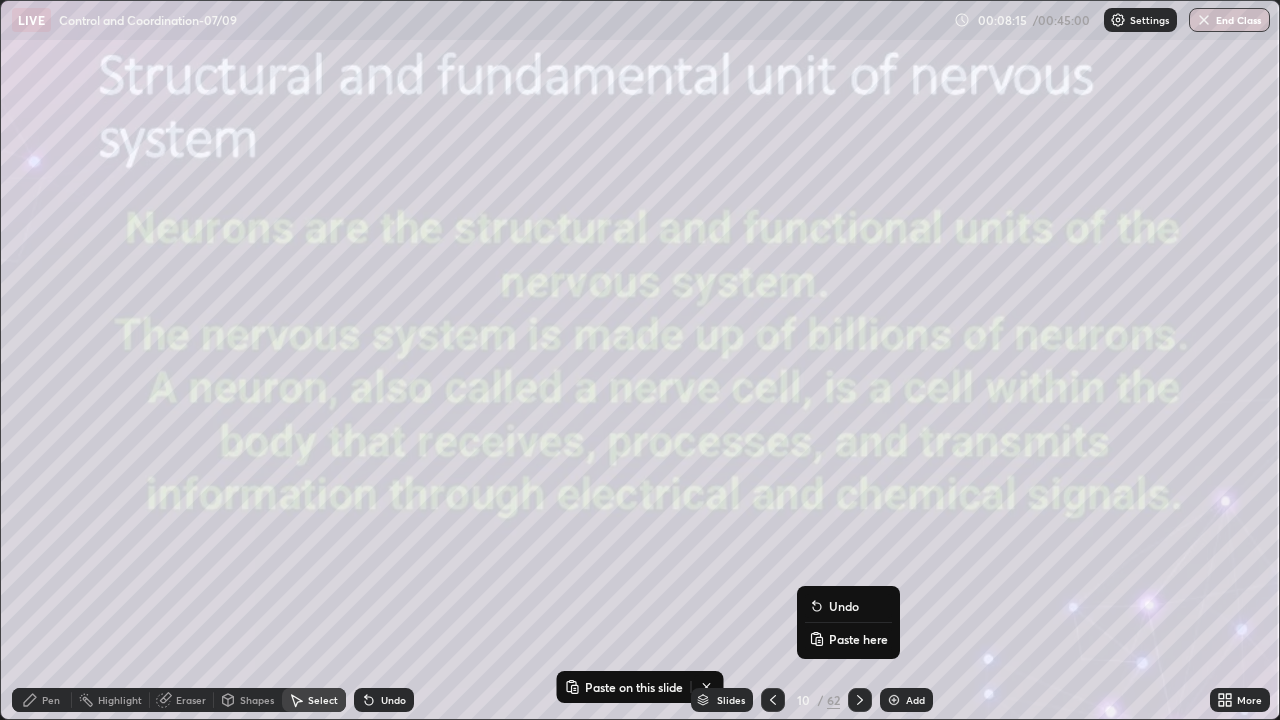 click on "Paste here" at bounding box center (858, 639) 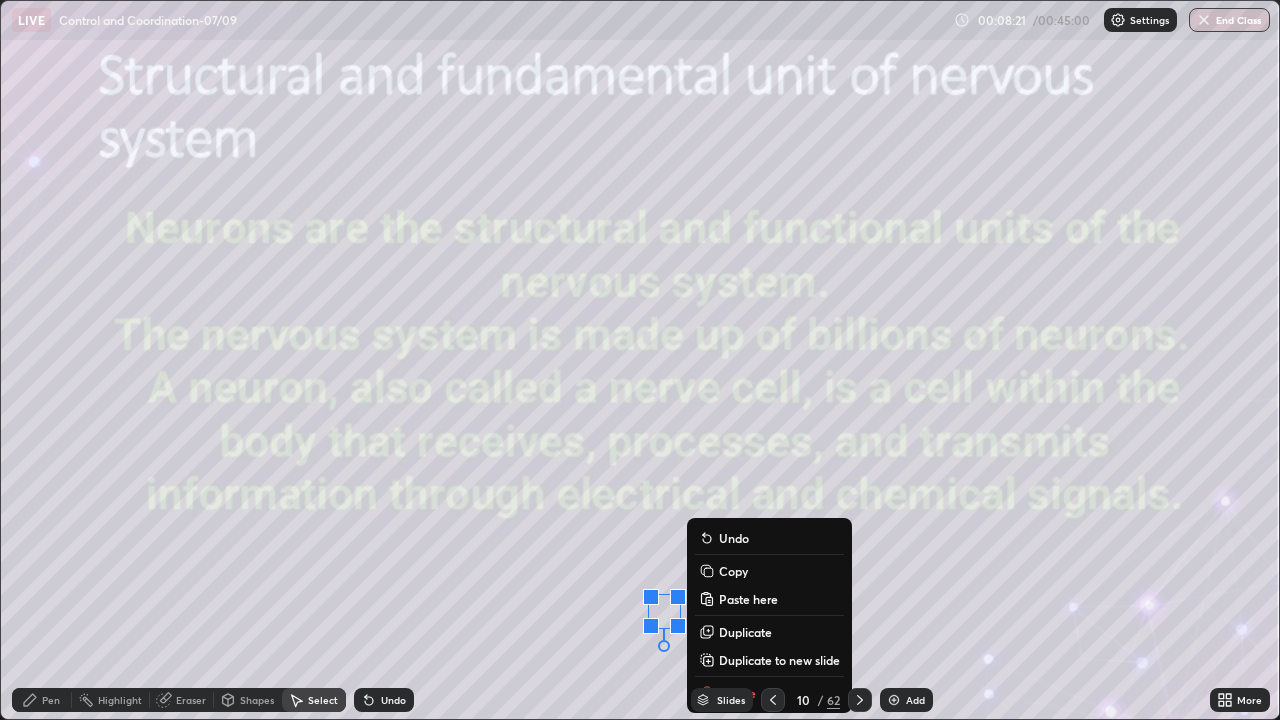 click on "0 ° Undo Copy Paste here Duplicate Duplicate to new slide Delete" at bounding box center [640, 360] 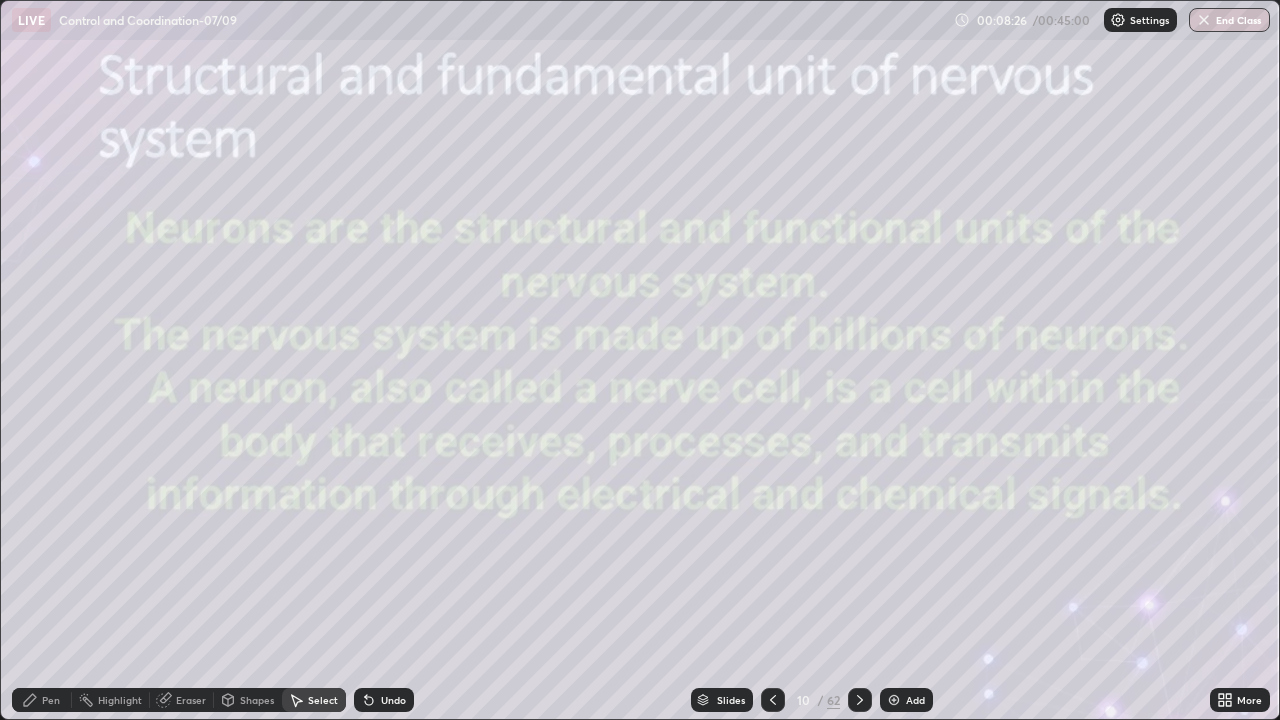 click on "Pen" at bounding box center [51, 700] 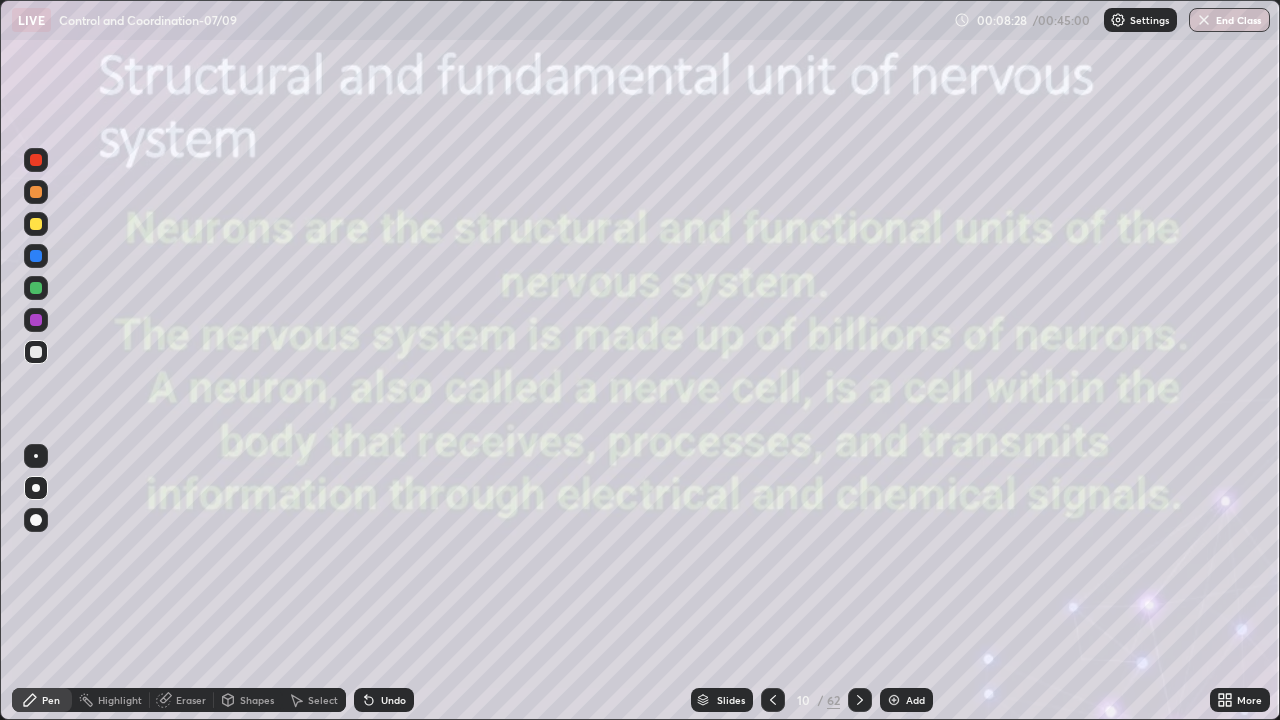 click on "Eraser" at bounding box center [191, 700] 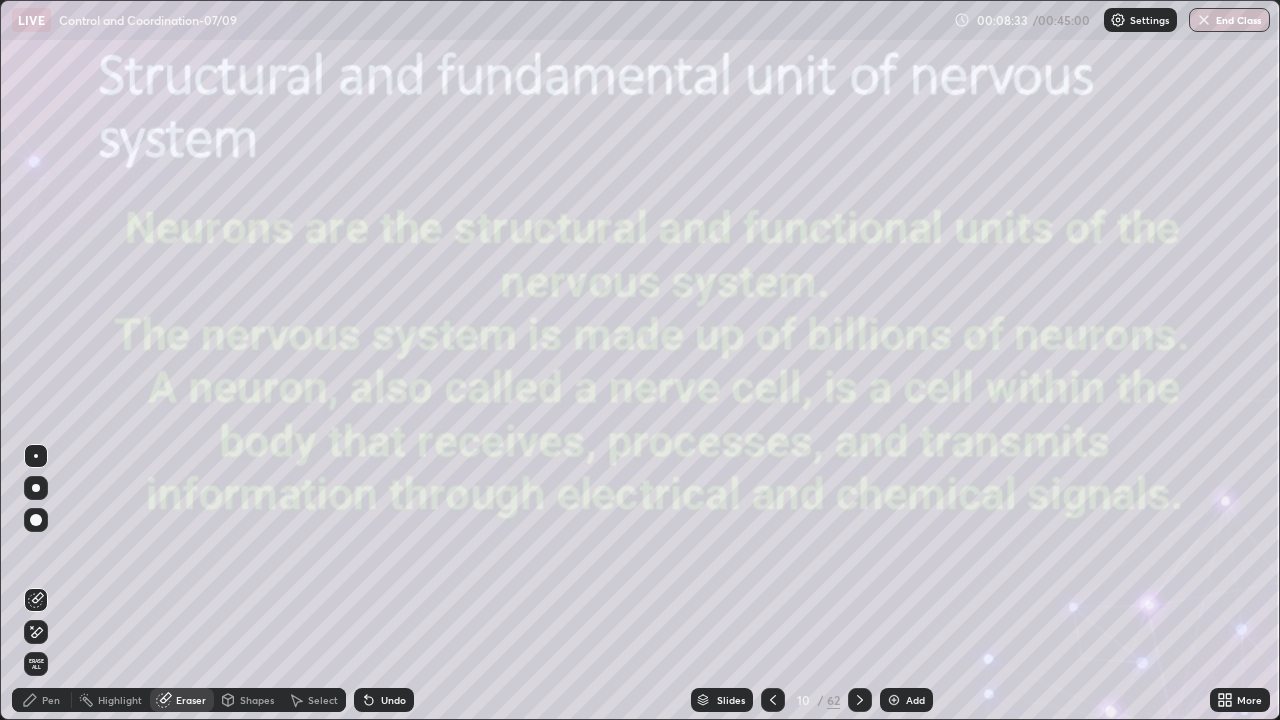 click on "Pen" at bounding box center (51, 700) 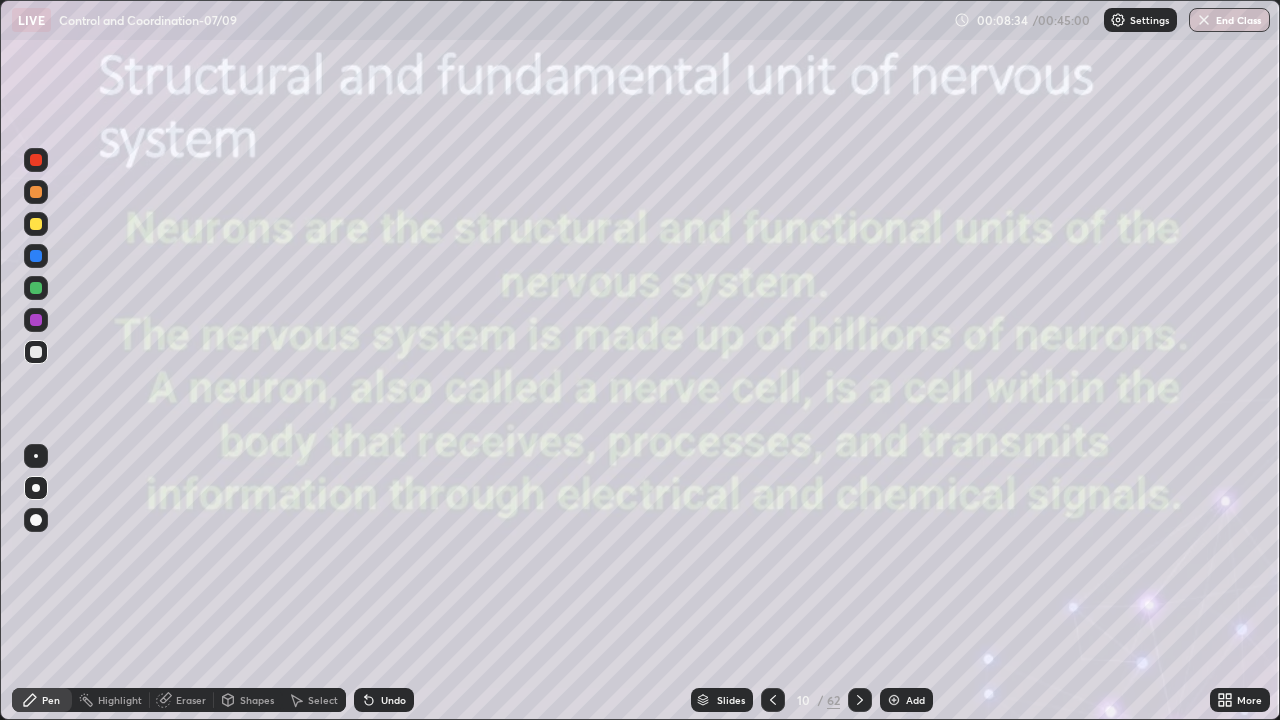 click at bounding box center (36, 520) 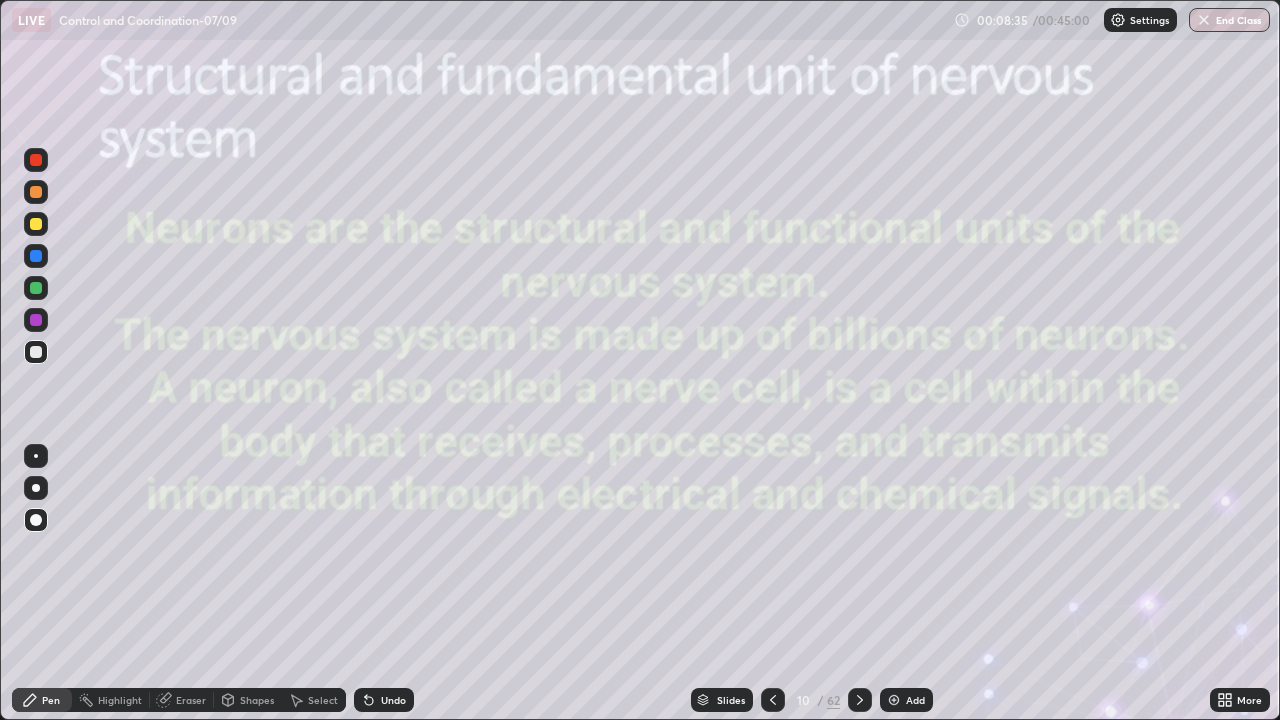 click at bounding box center [36, 288] 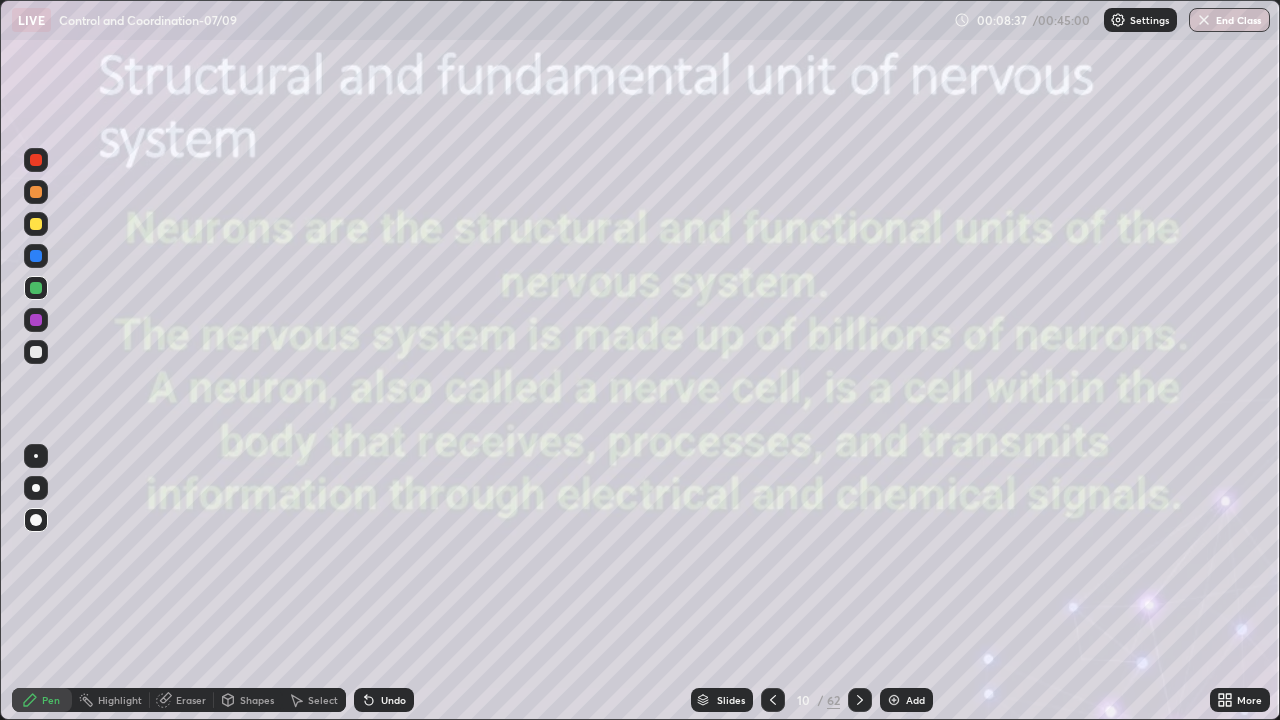 click at bounding box center (36, 488) 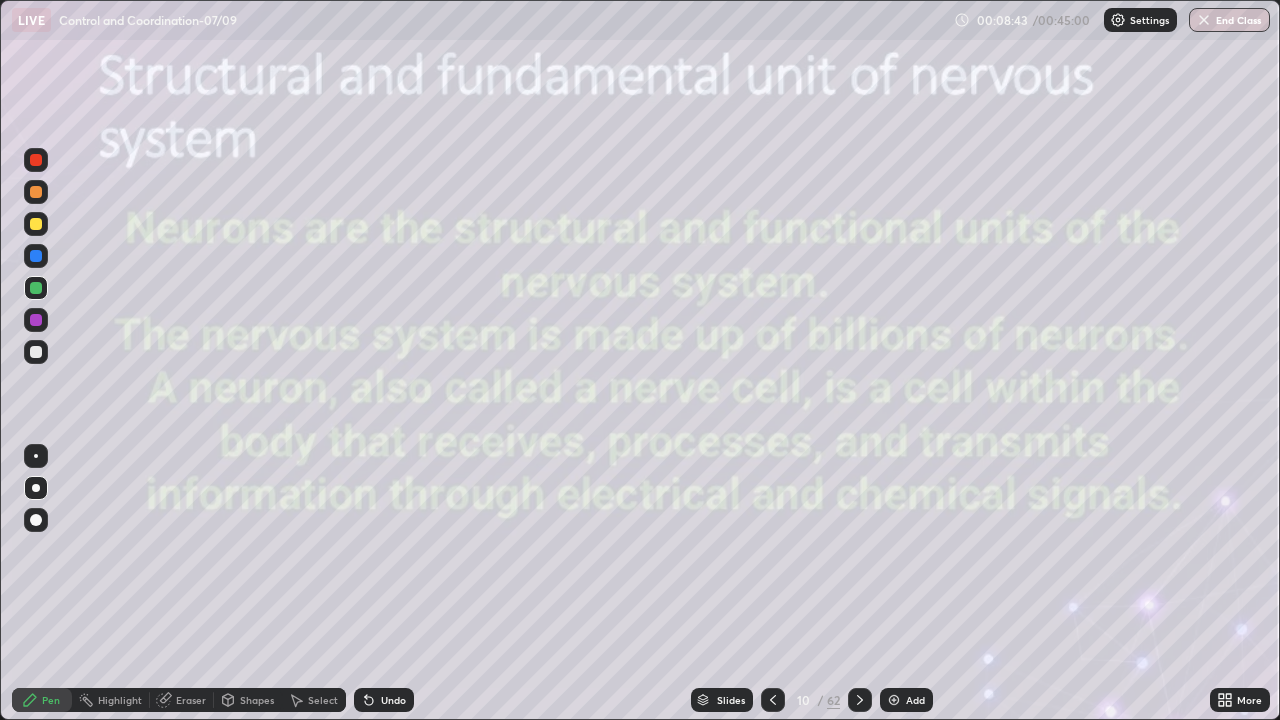 click at bounding box center (36, 352) 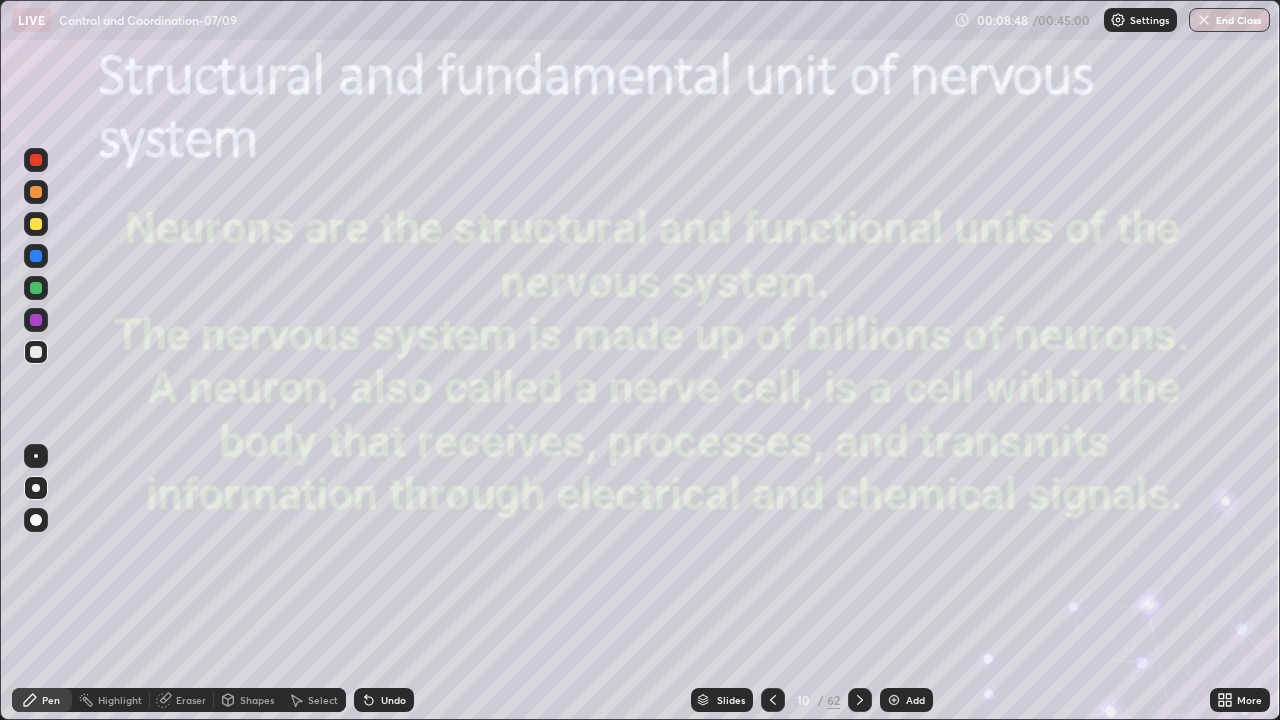 click on "Pen" at bounding box center [51, 700] 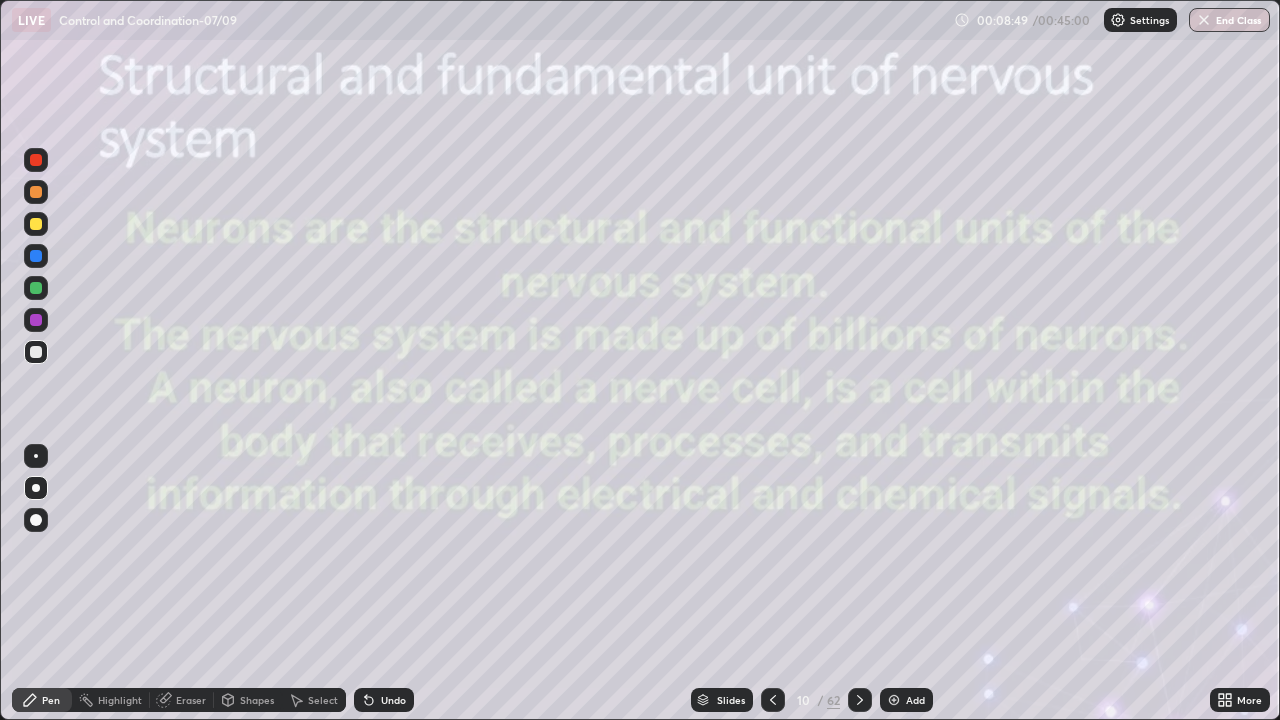 click at bounding box center [36, 520] 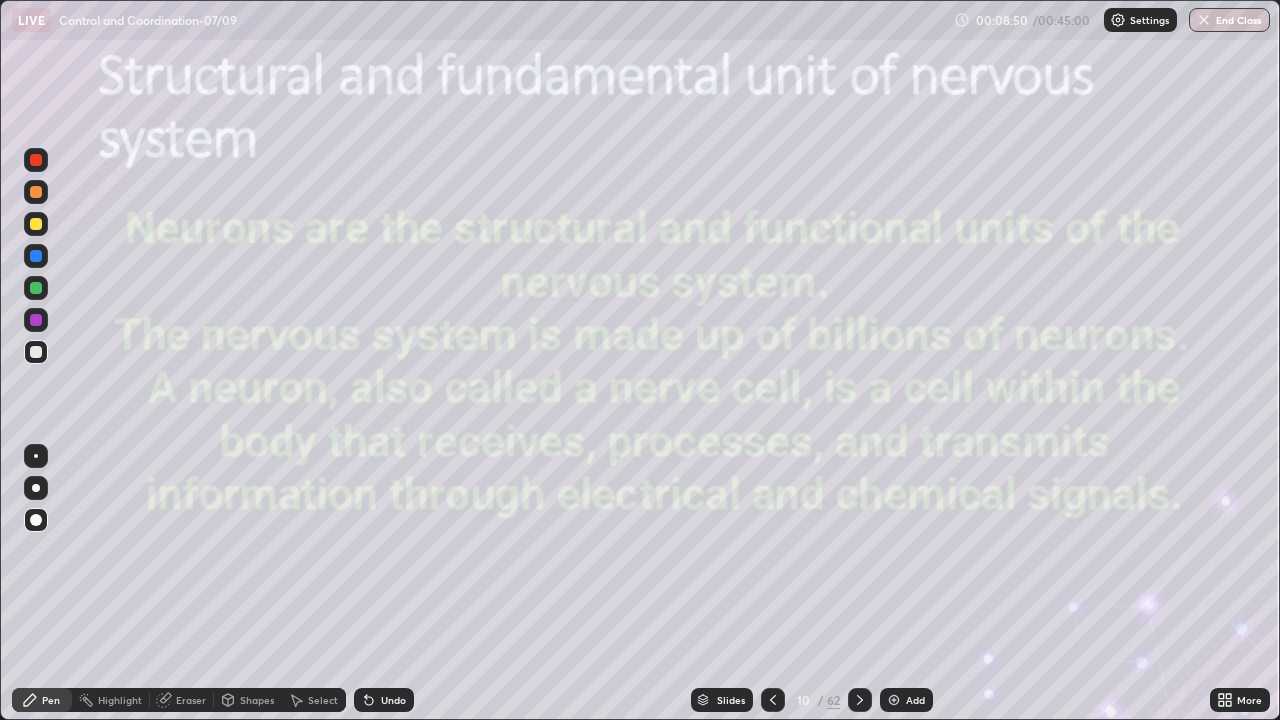 click at bounding box center (36, 224) 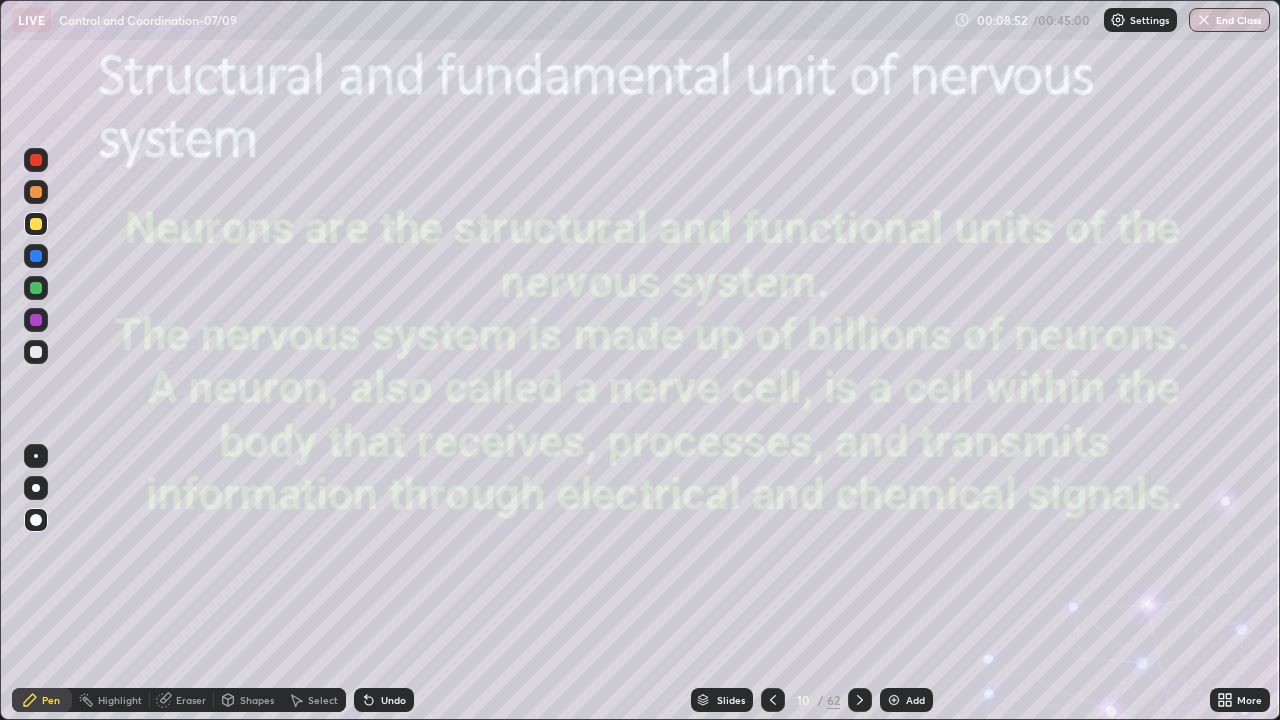 click at bounding box center [36, 288] 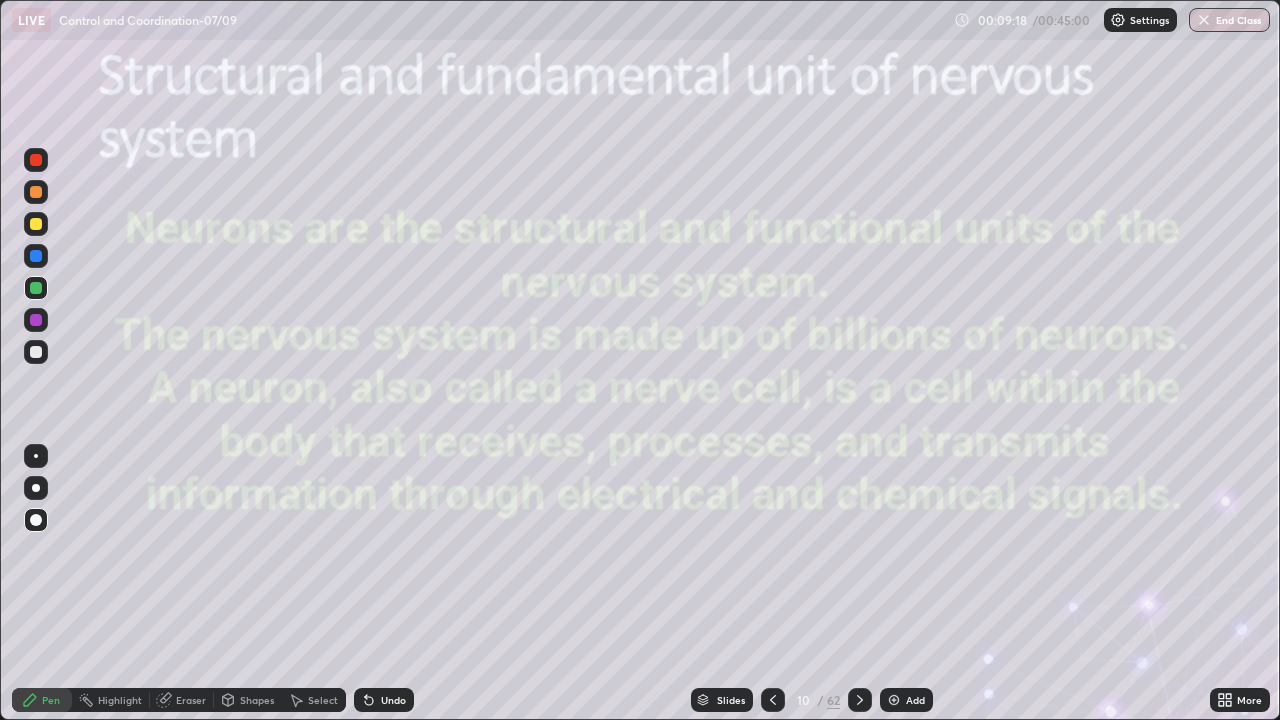 click 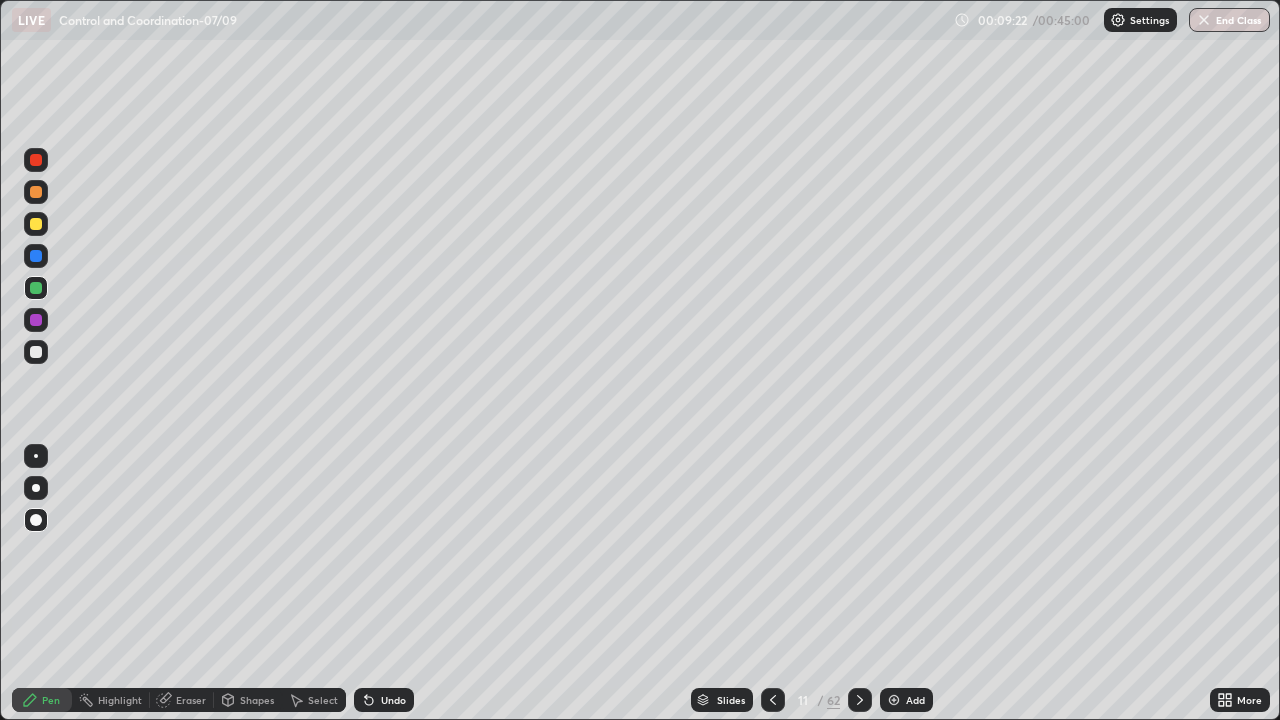 click 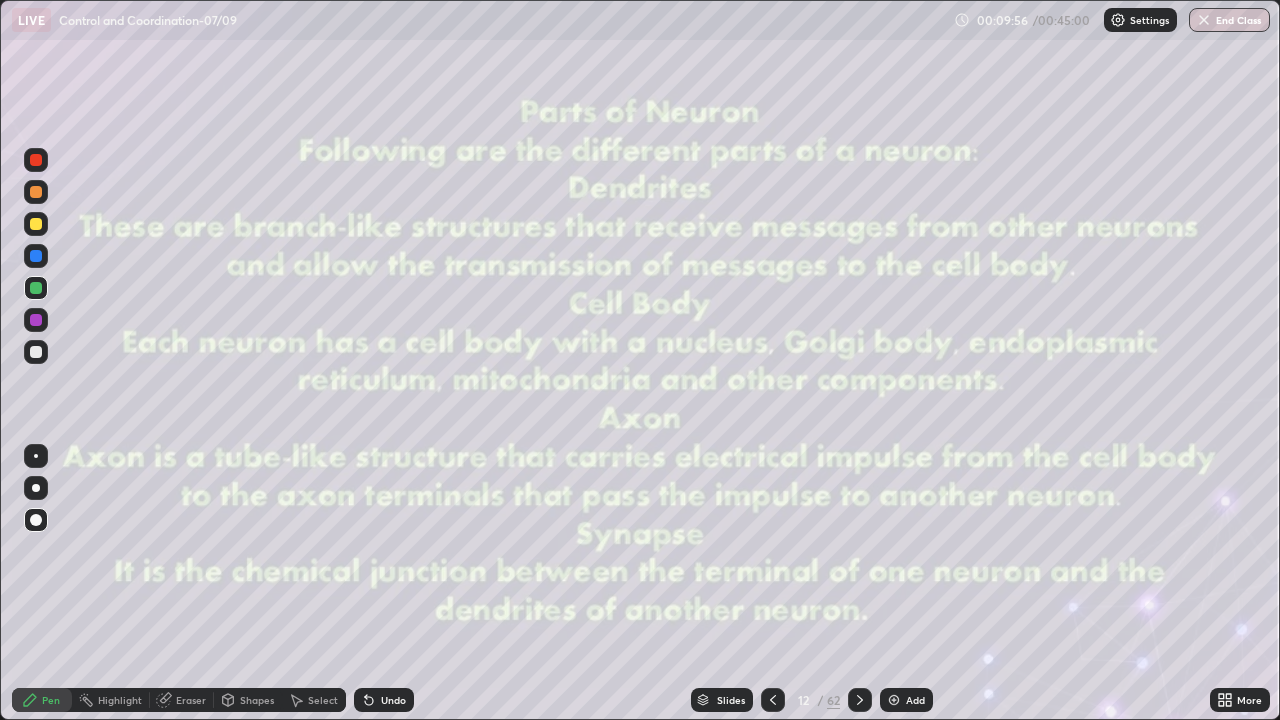 click 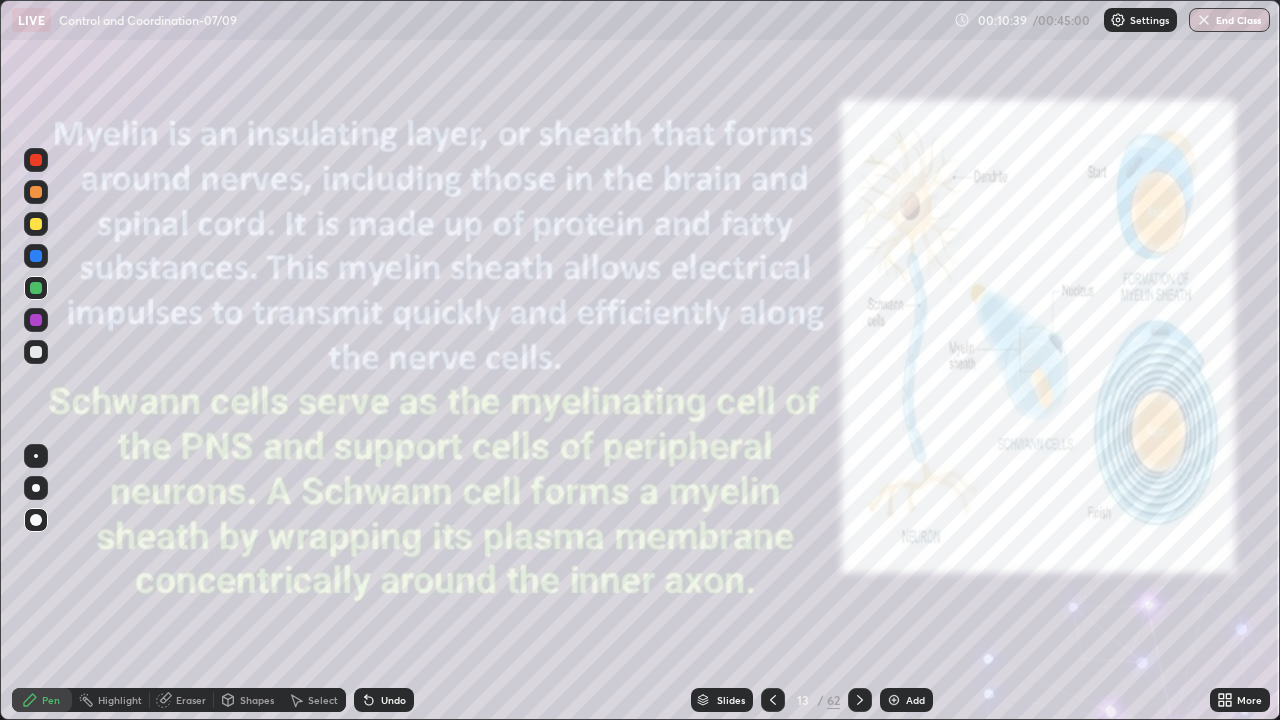click on "Shapes" at bounding box center (257, 700) 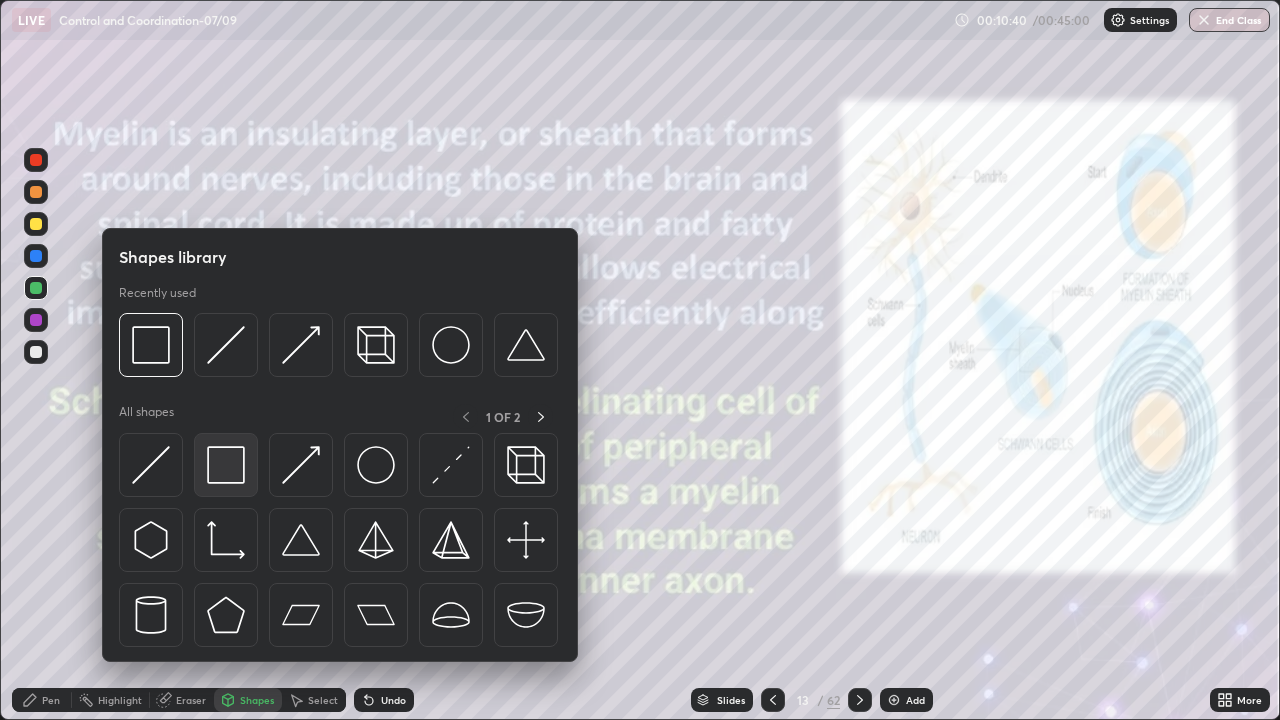 click at bounding box center (226, 465) 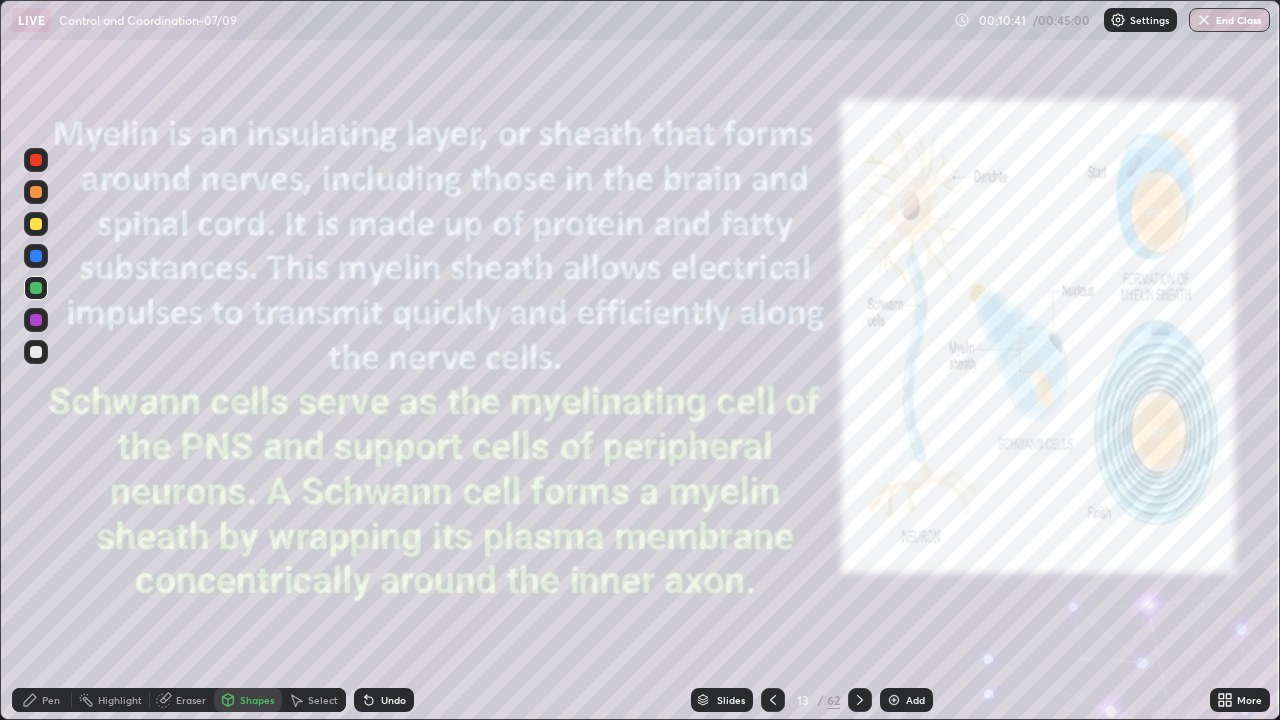 click at bounding box center [36, 224] 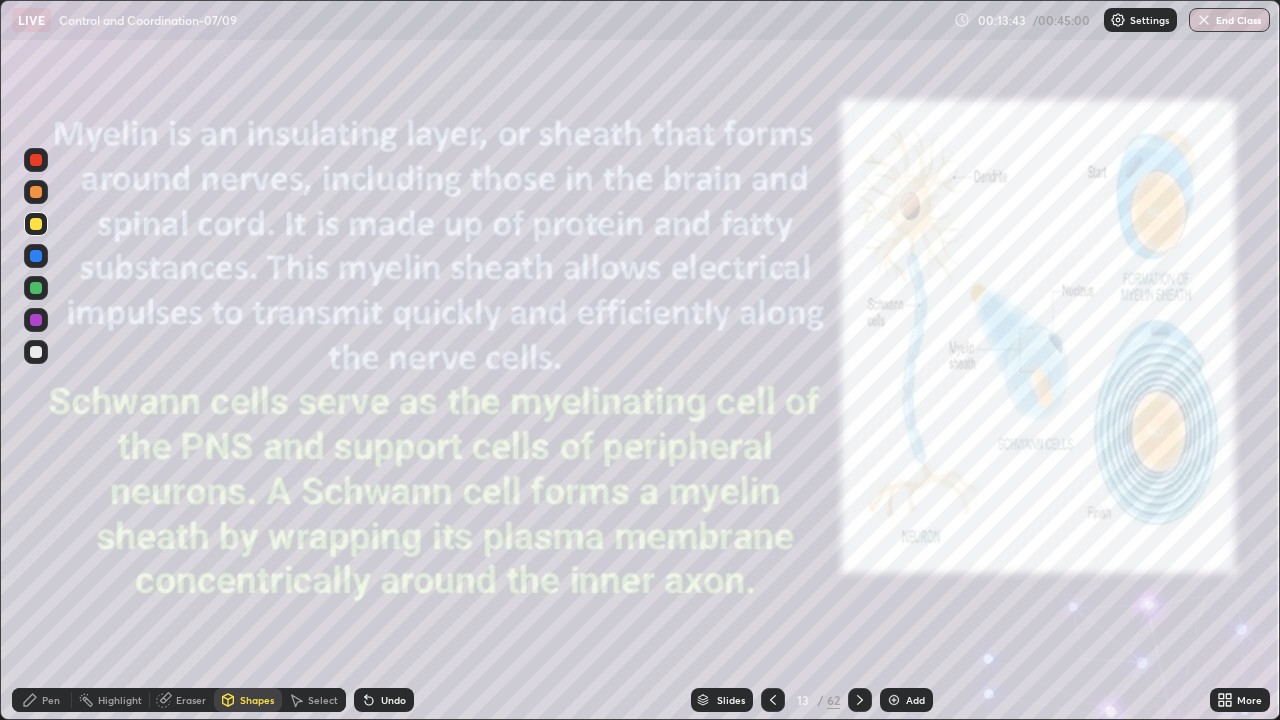 click on "Setting up your live class" at bounding box center (640, 360) 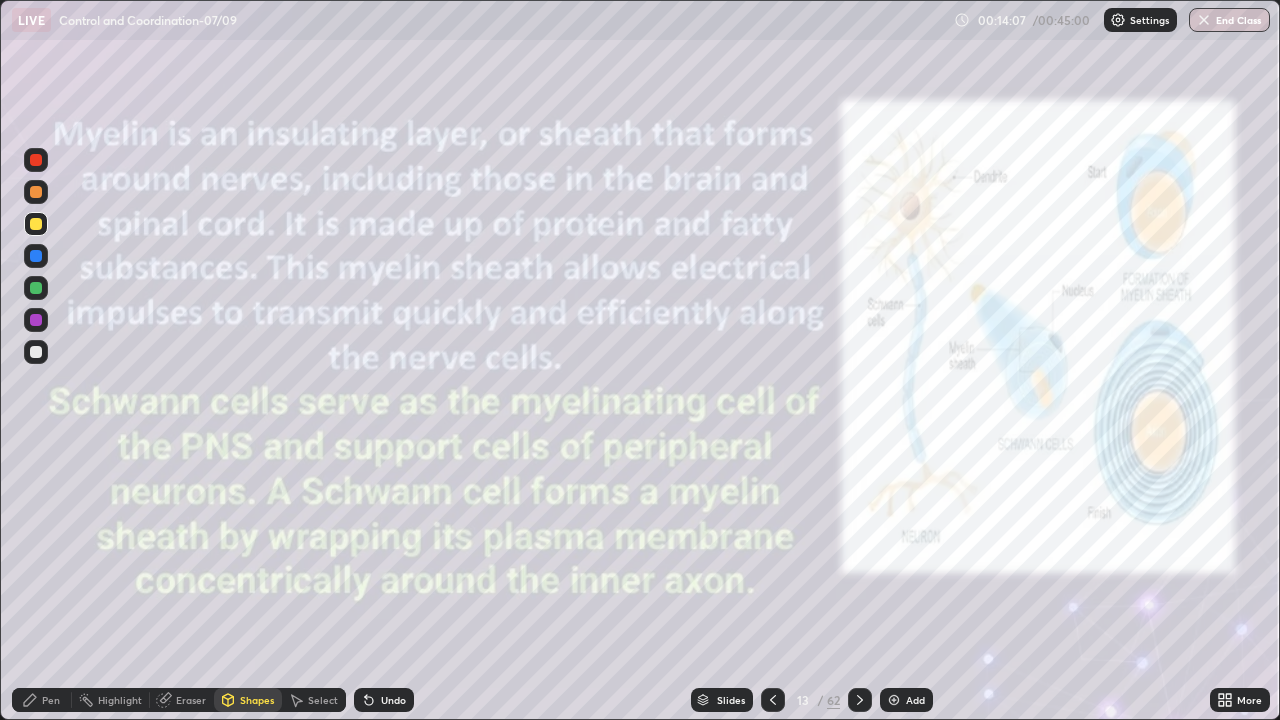 click at bounding box center (894, 700) 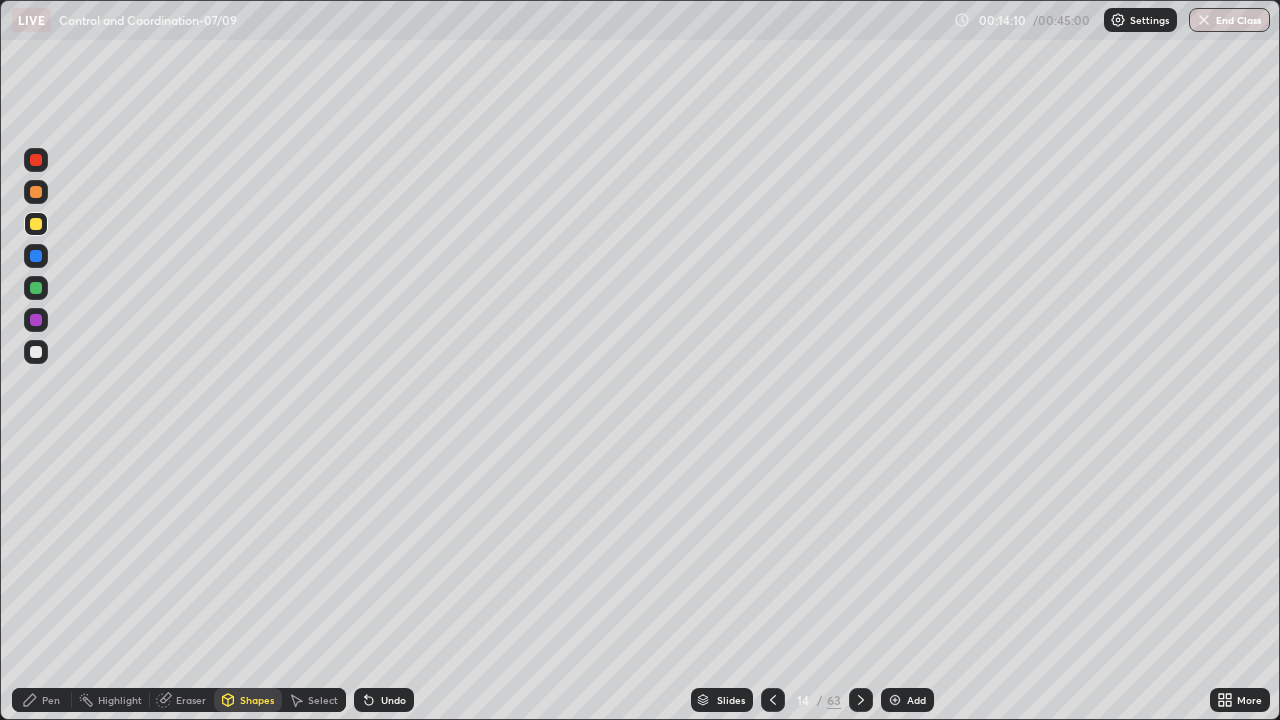 click on "Shapes" at bounding box center (248, 700) 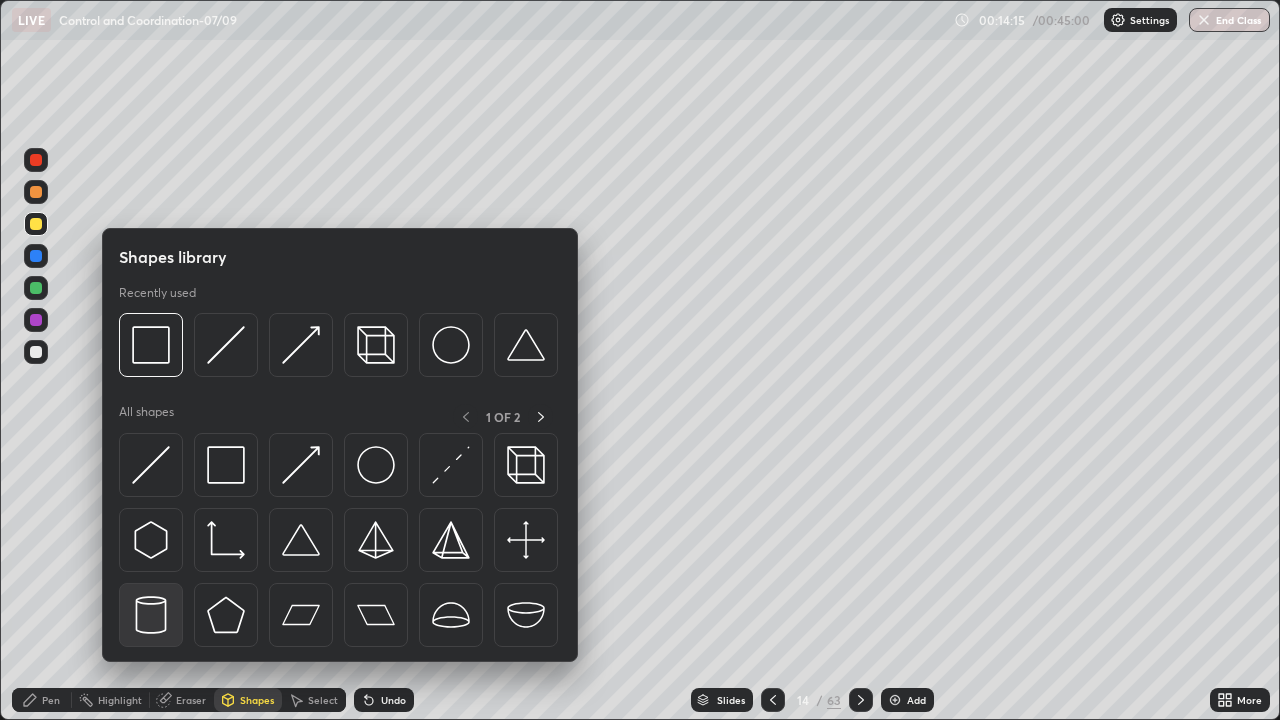 click at bounding box center (151, 615) 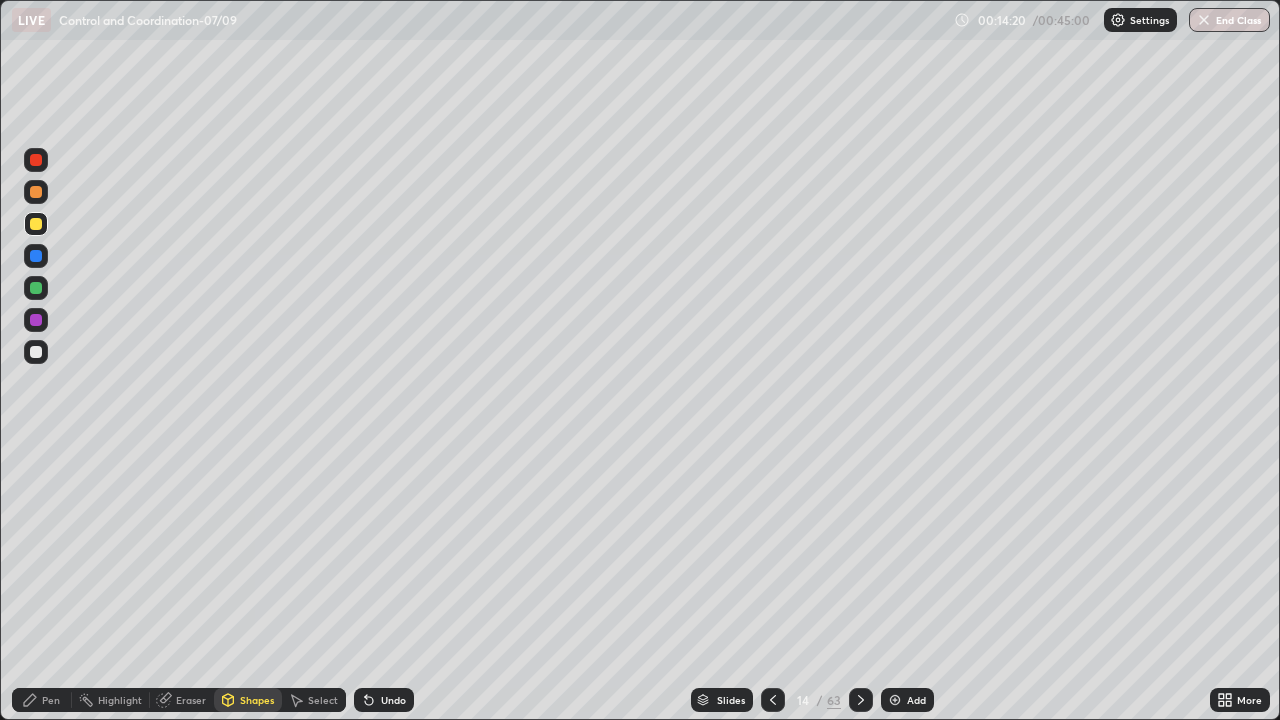 click on "Select" at bounding box center (323, 700) 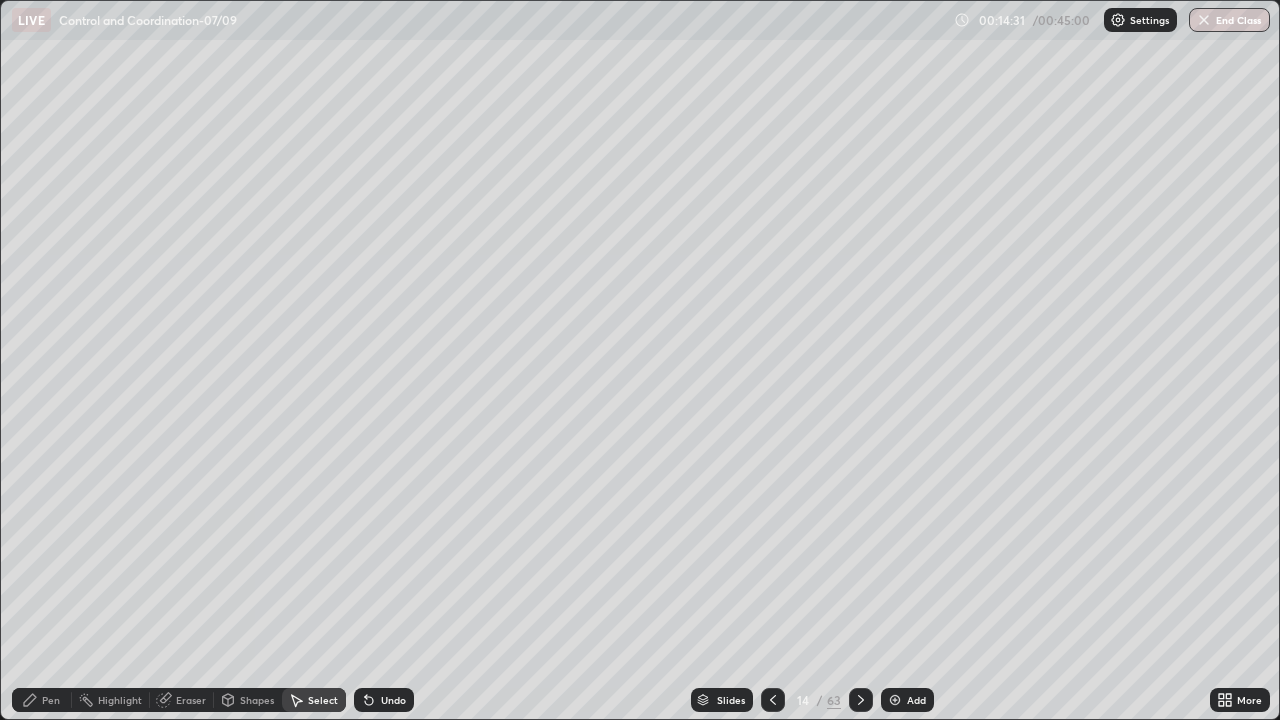 click on "Select" at bounding box center (323, 700) 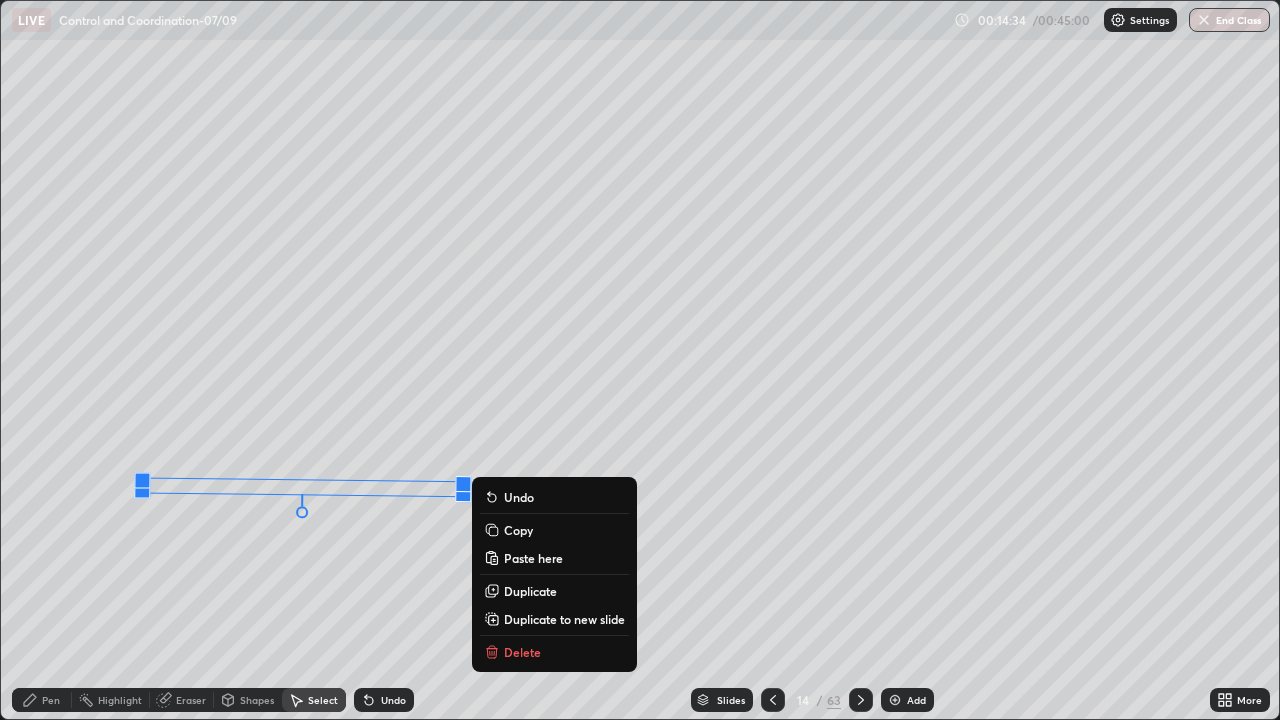 click on "89 ° Undo Copy Paste here Duplicate Duplicate to new slide Delete" at bounding box center (640, 360) 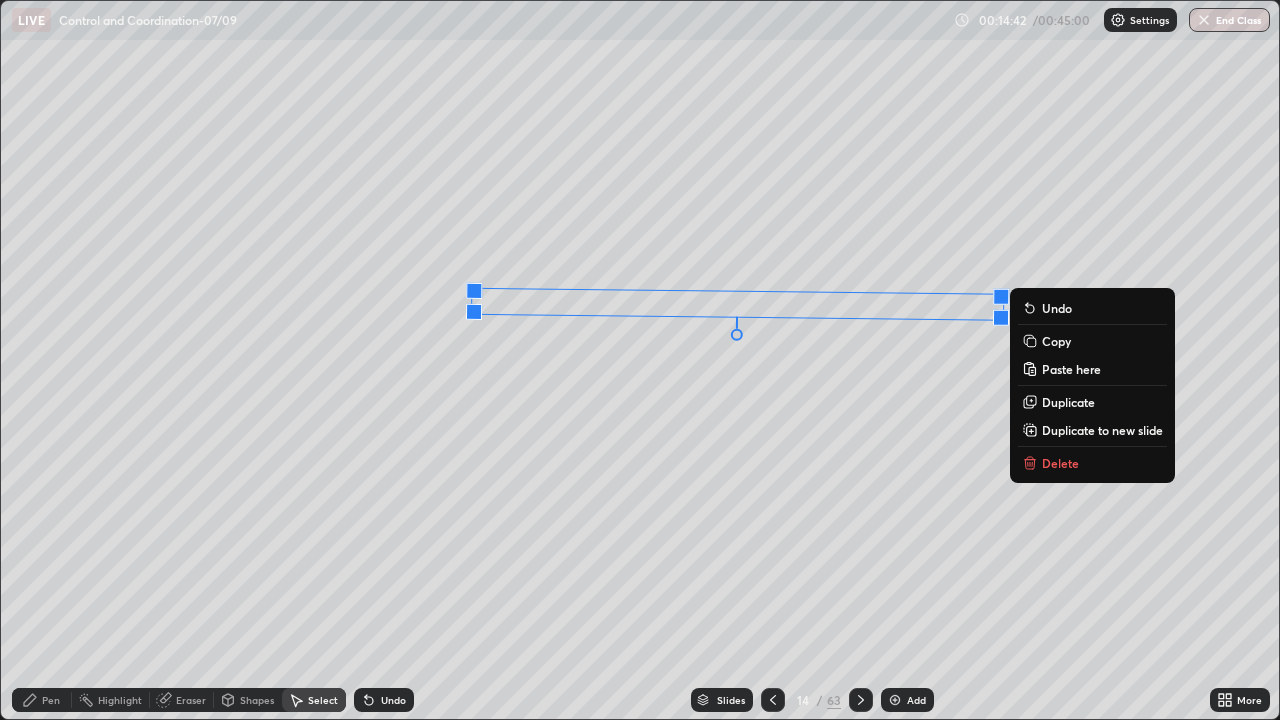 click on "89 ° Undo Copy Paste here Duplicate Duplicate to new slide Delete" at bounding box center (640, 360) 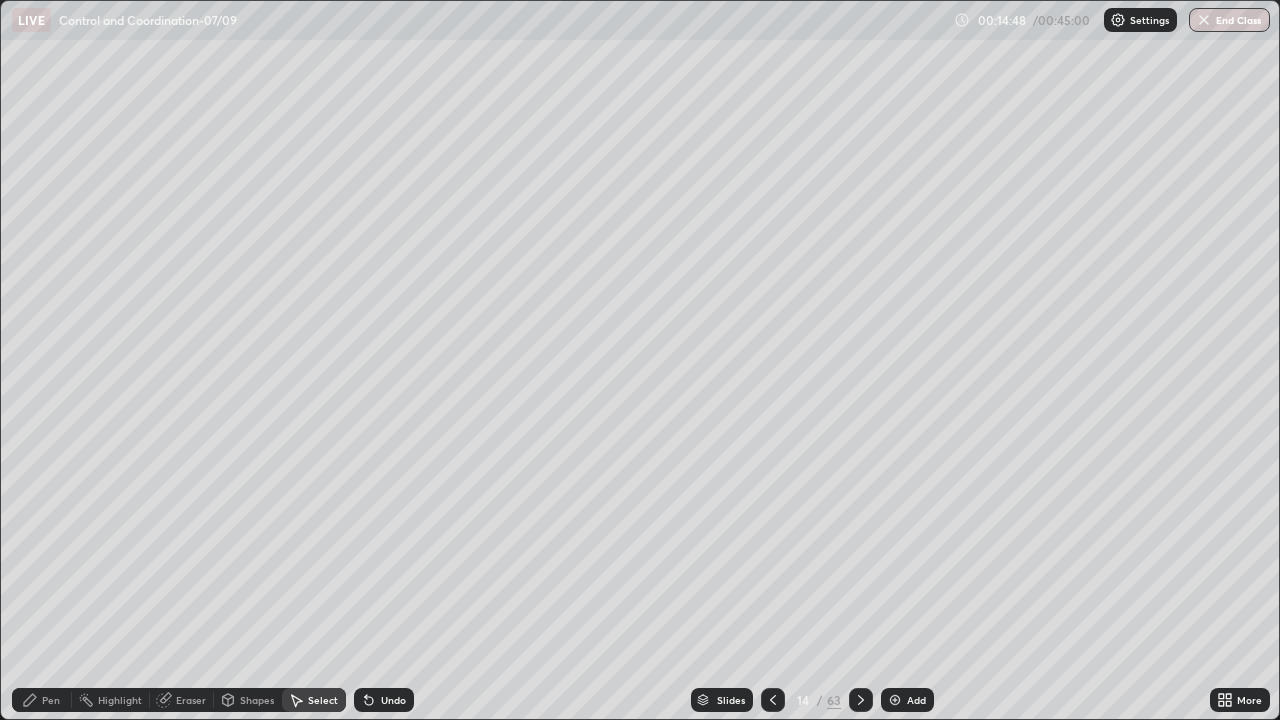 click on "Pen" at bounding box center [42, 700] 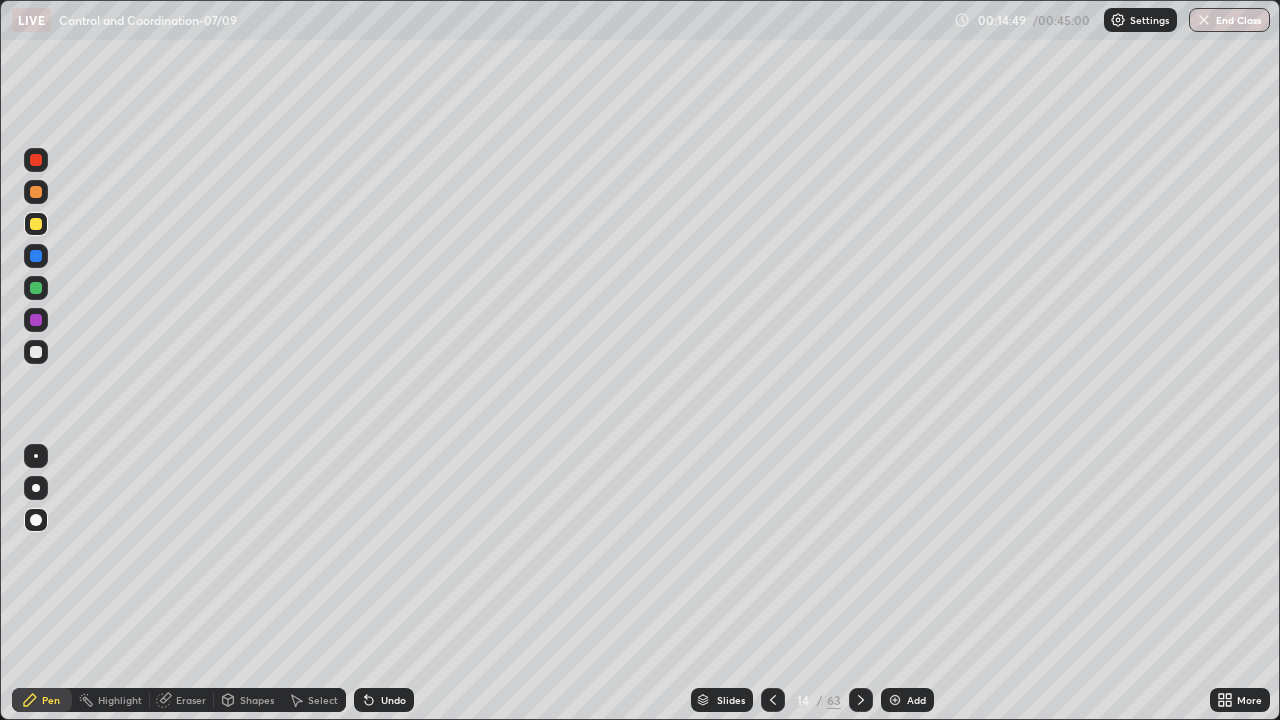 click at bounding box center (36, 520) 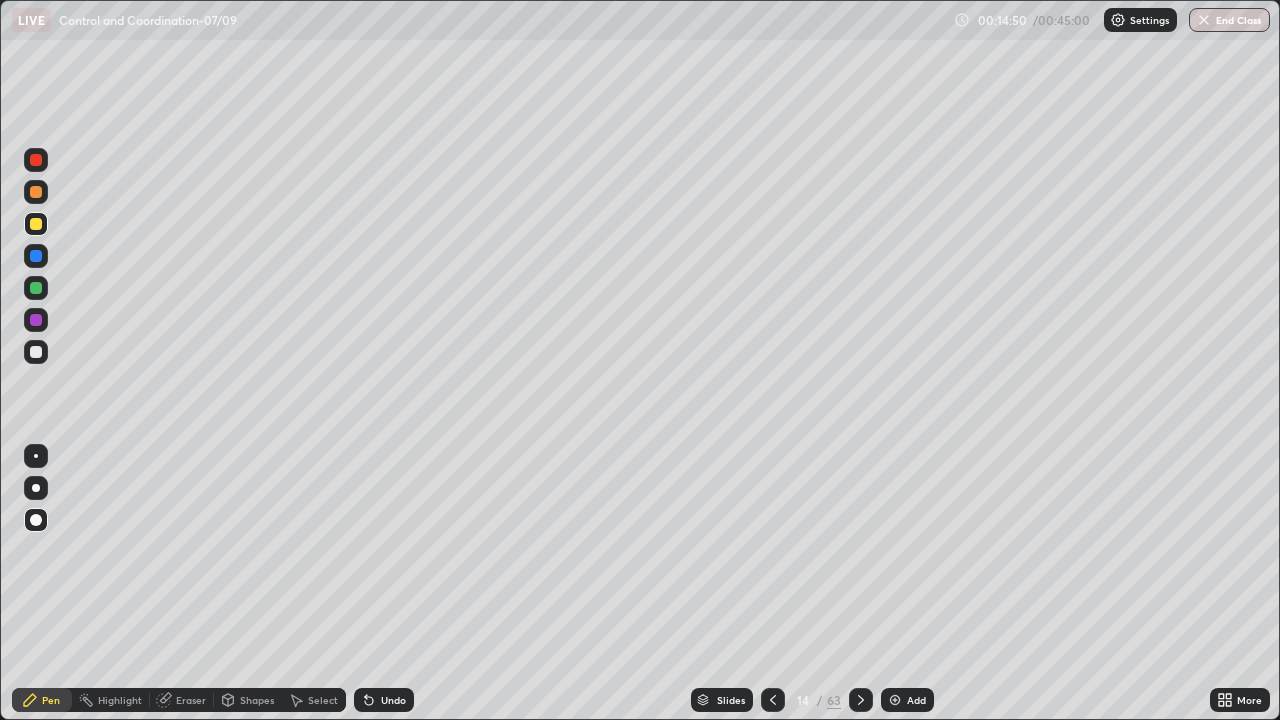 click at bounding box center (36, 224) 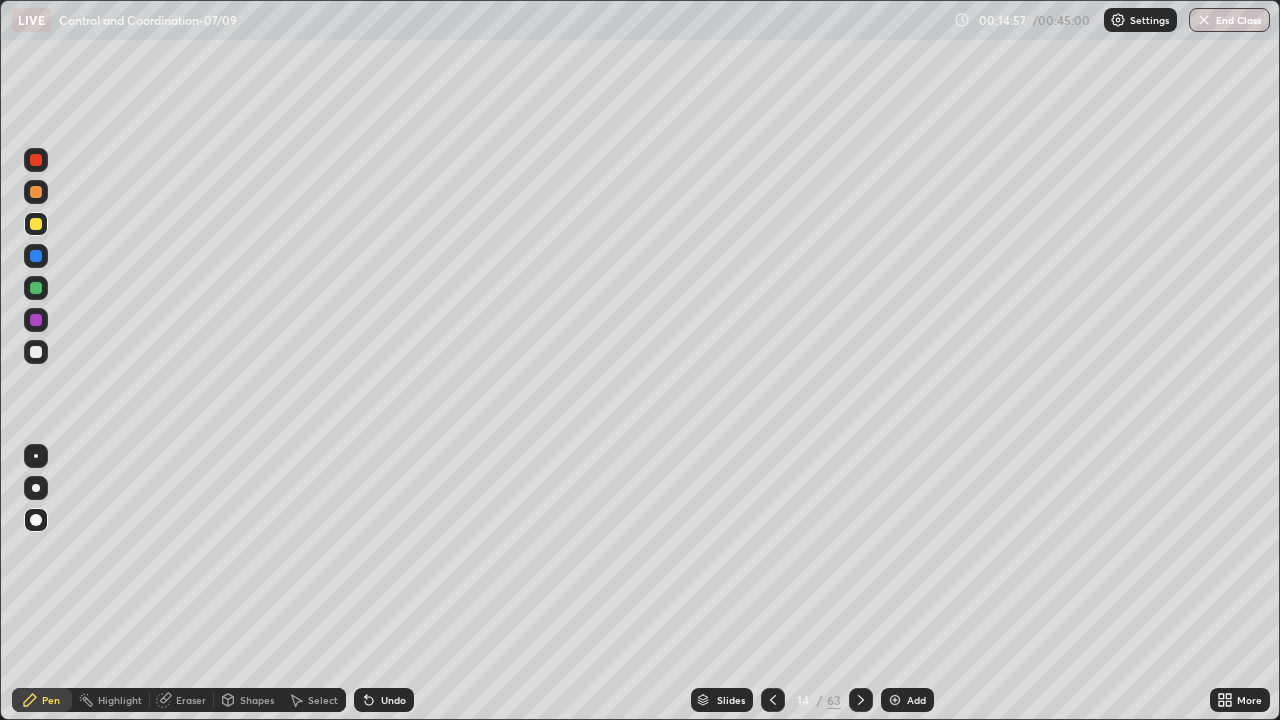 click on "Undo" at bounding box center [384, 700] 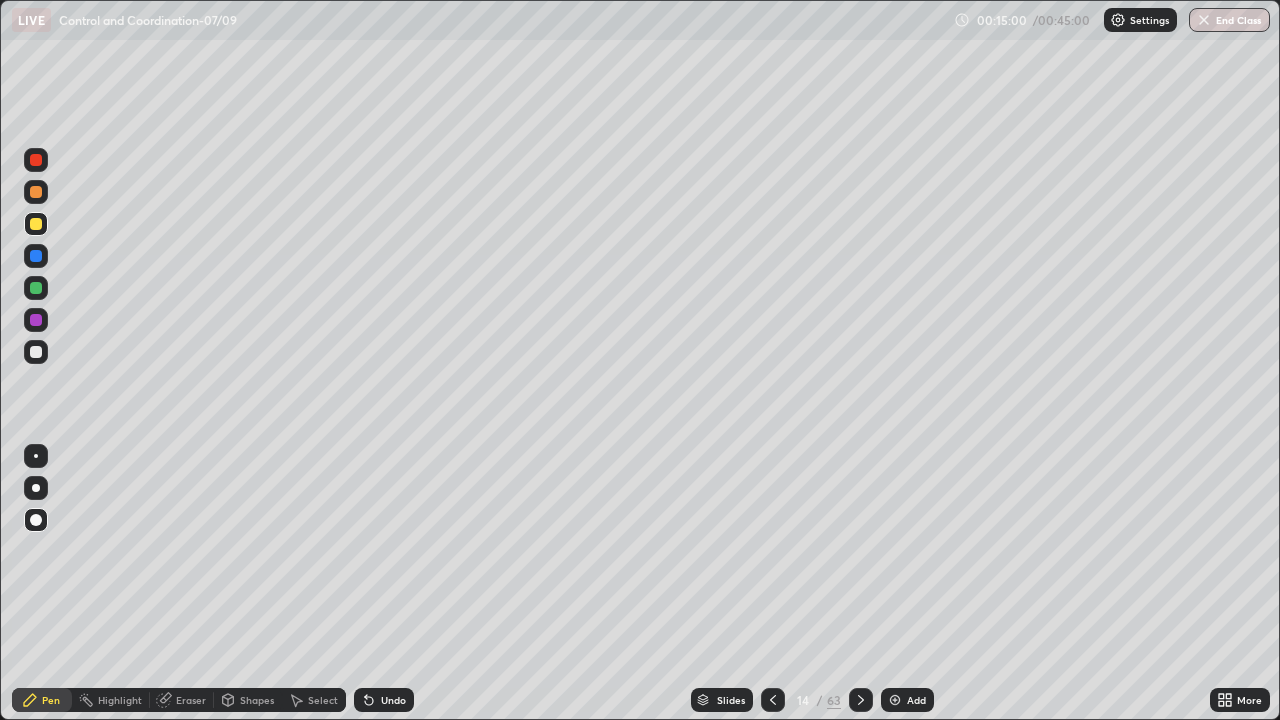 click on "Eraser" at bounding box center (191, 700) 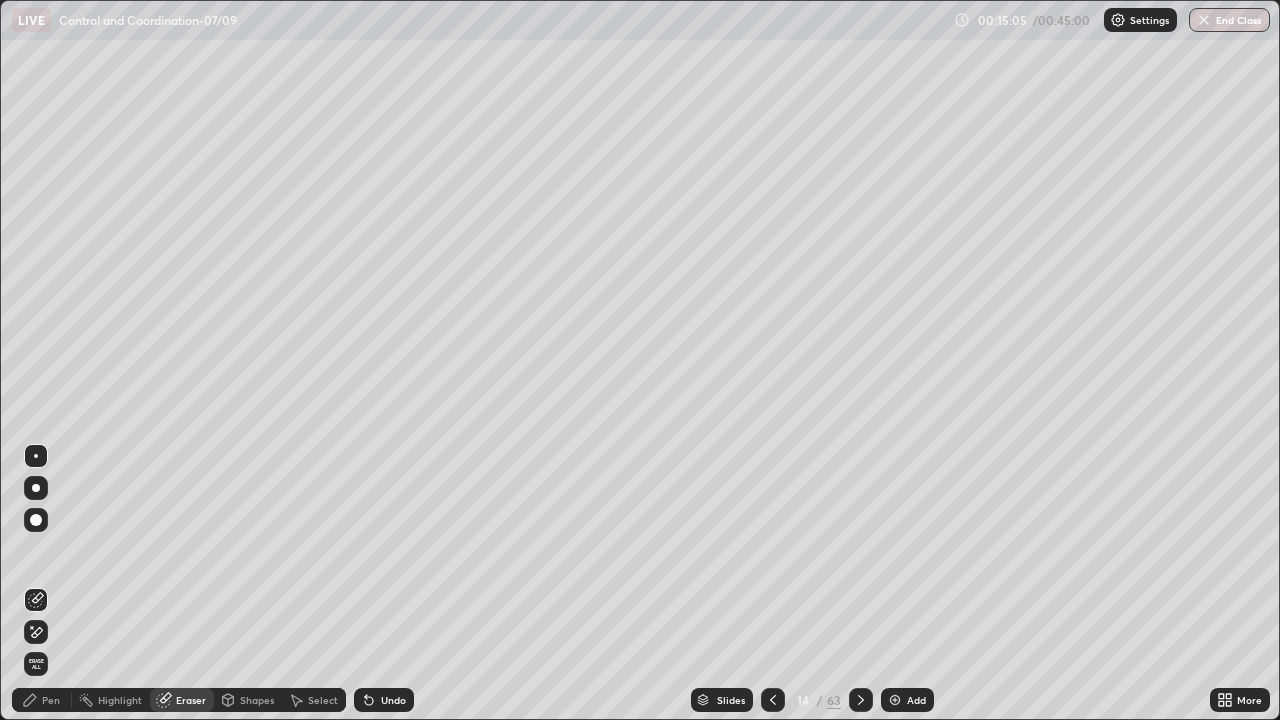 click on "Pen" at bounding box center (42, 700) 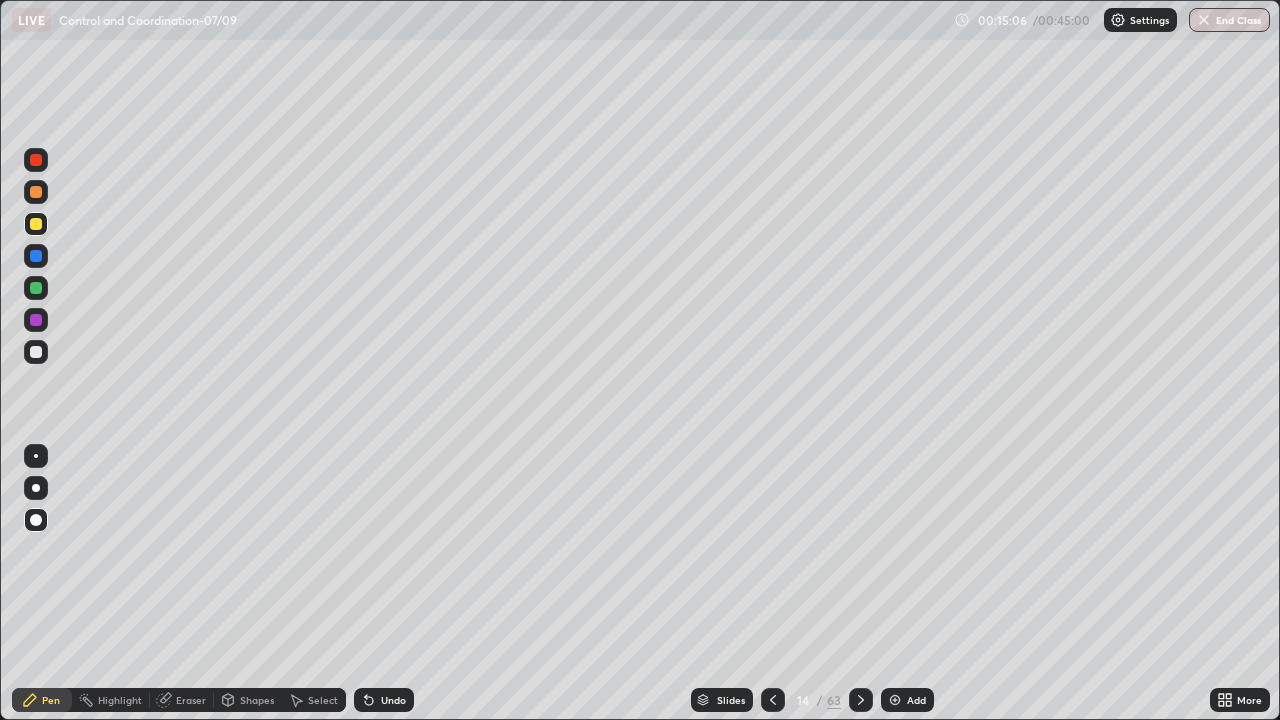 click at bounding box center (36, 488) 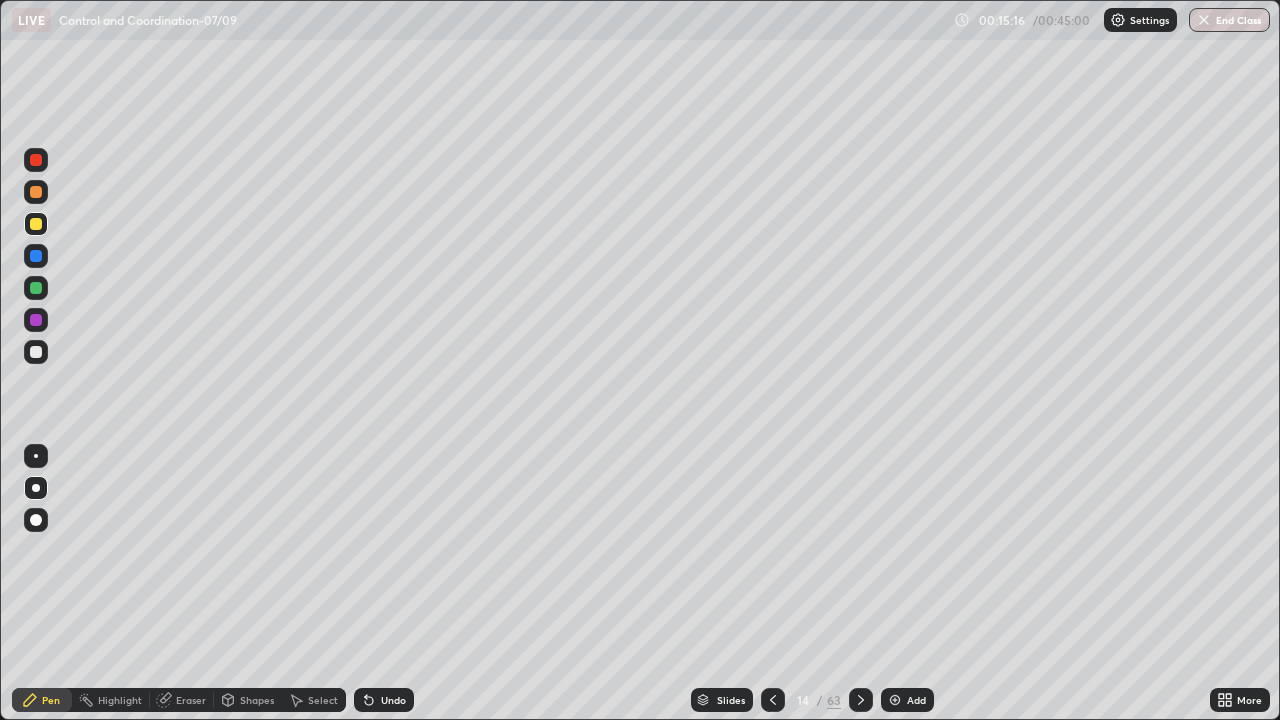click at bounding box center [36, 256] 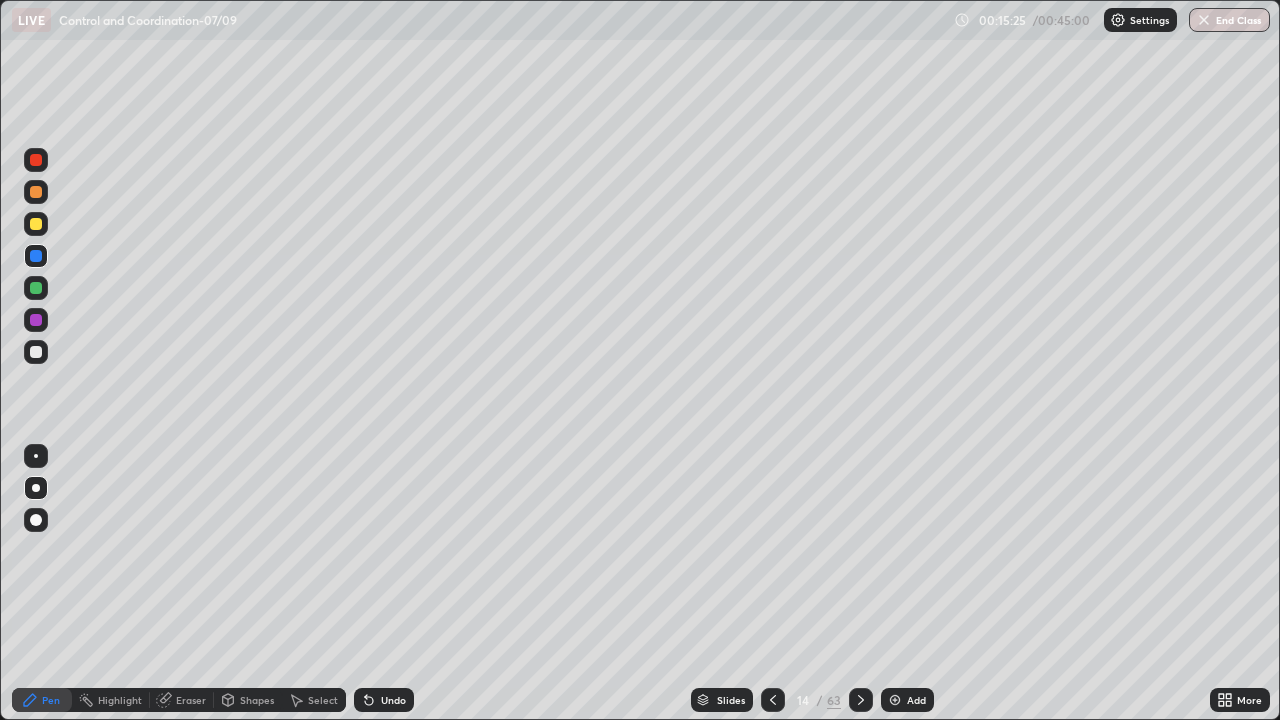 click on "Undo" at bounding box center [393, 700] 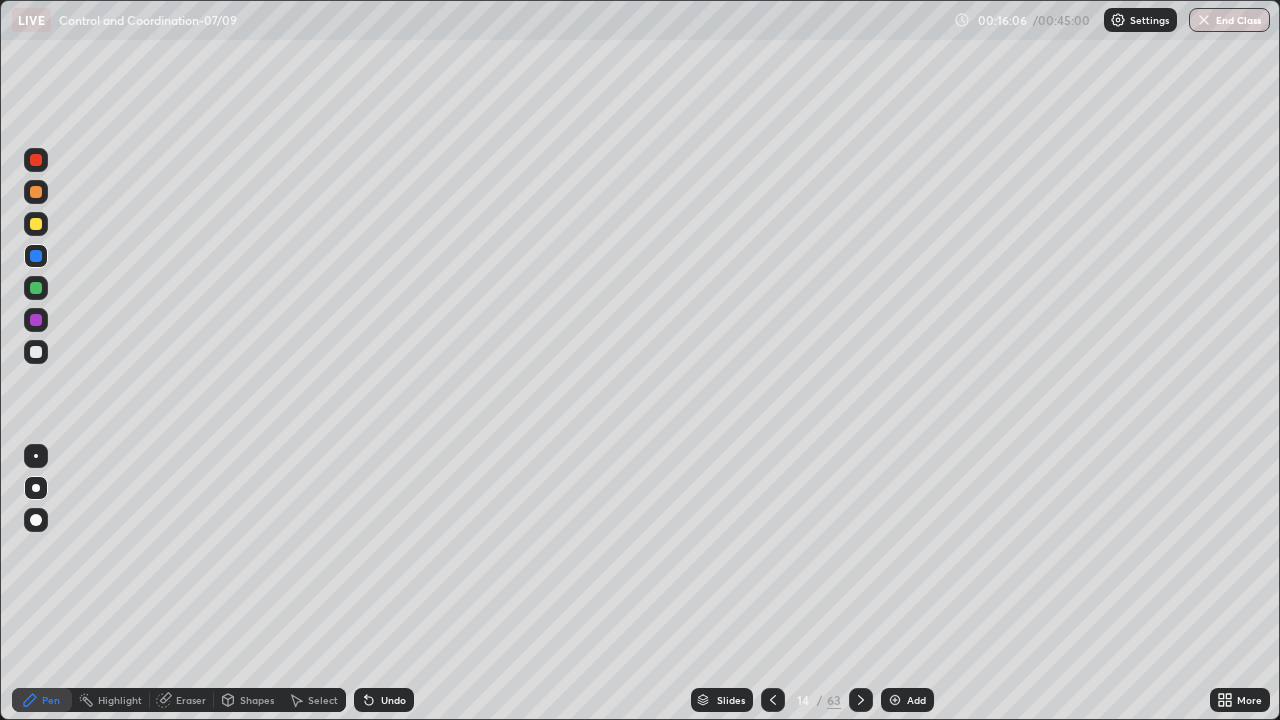 click on "Shapes" at bounding box center [257, 700] 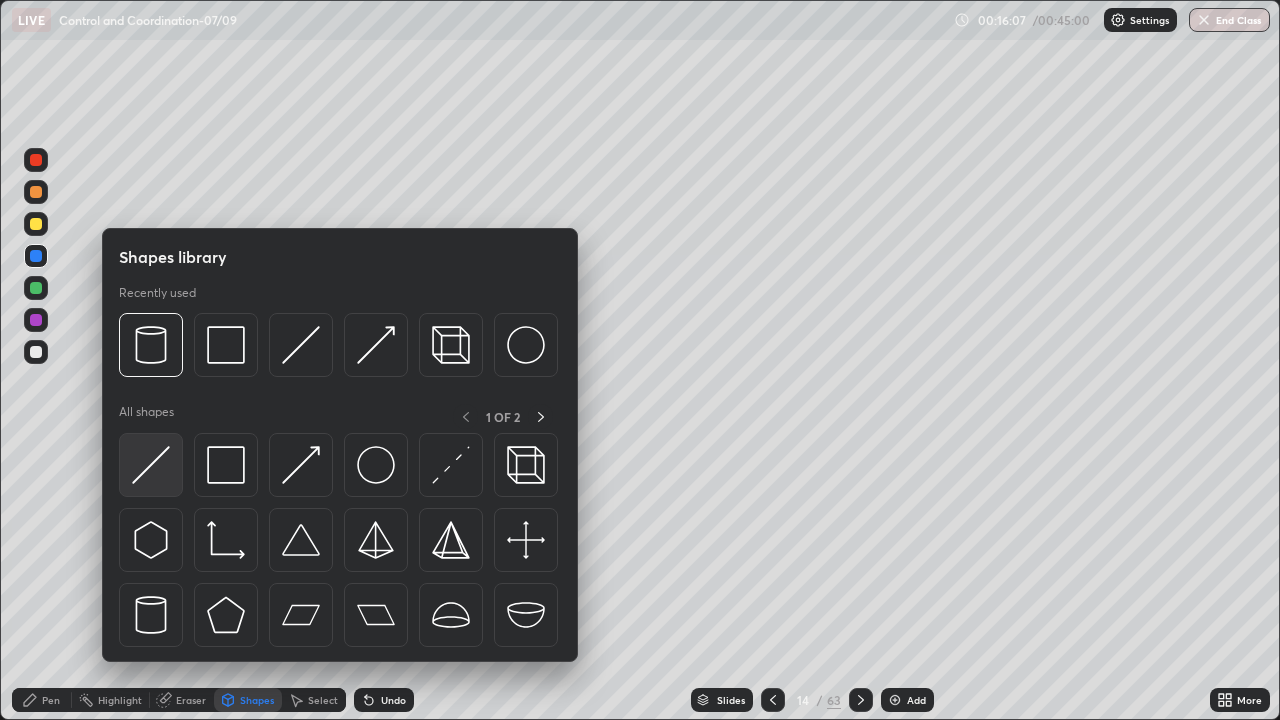 click at bounding box center (151, 465) 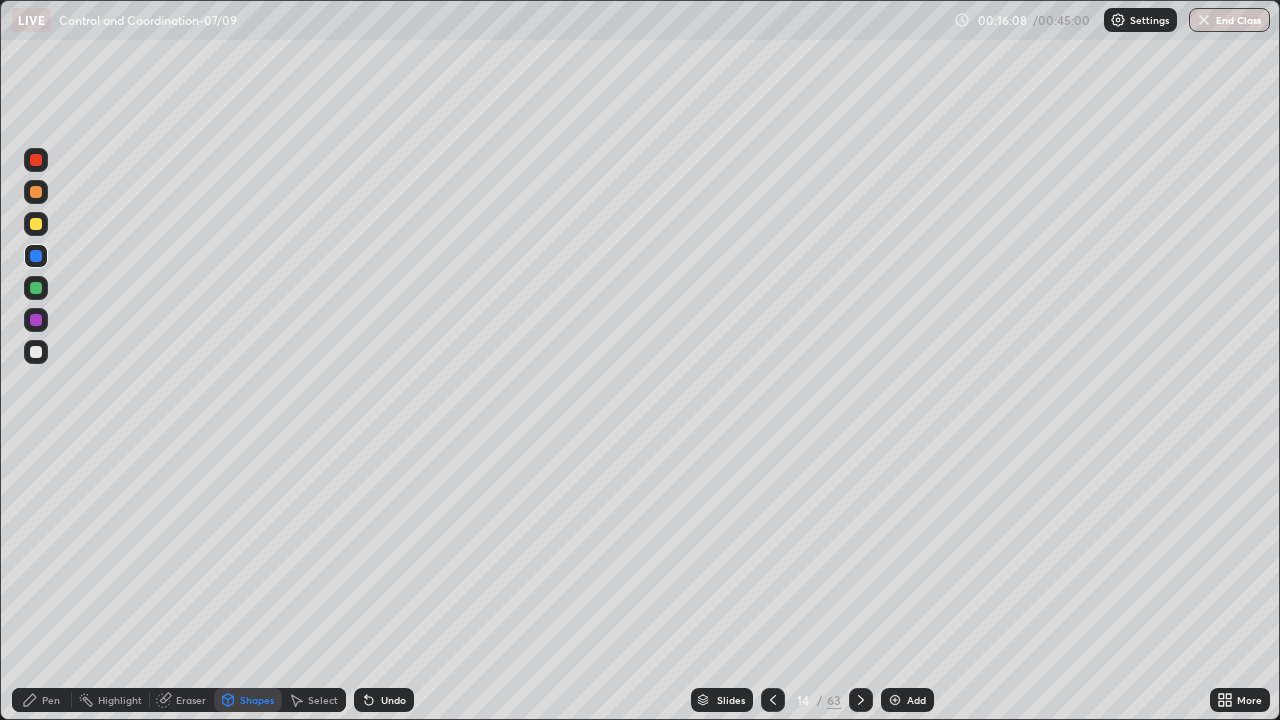click at bounding box center (36, 352) 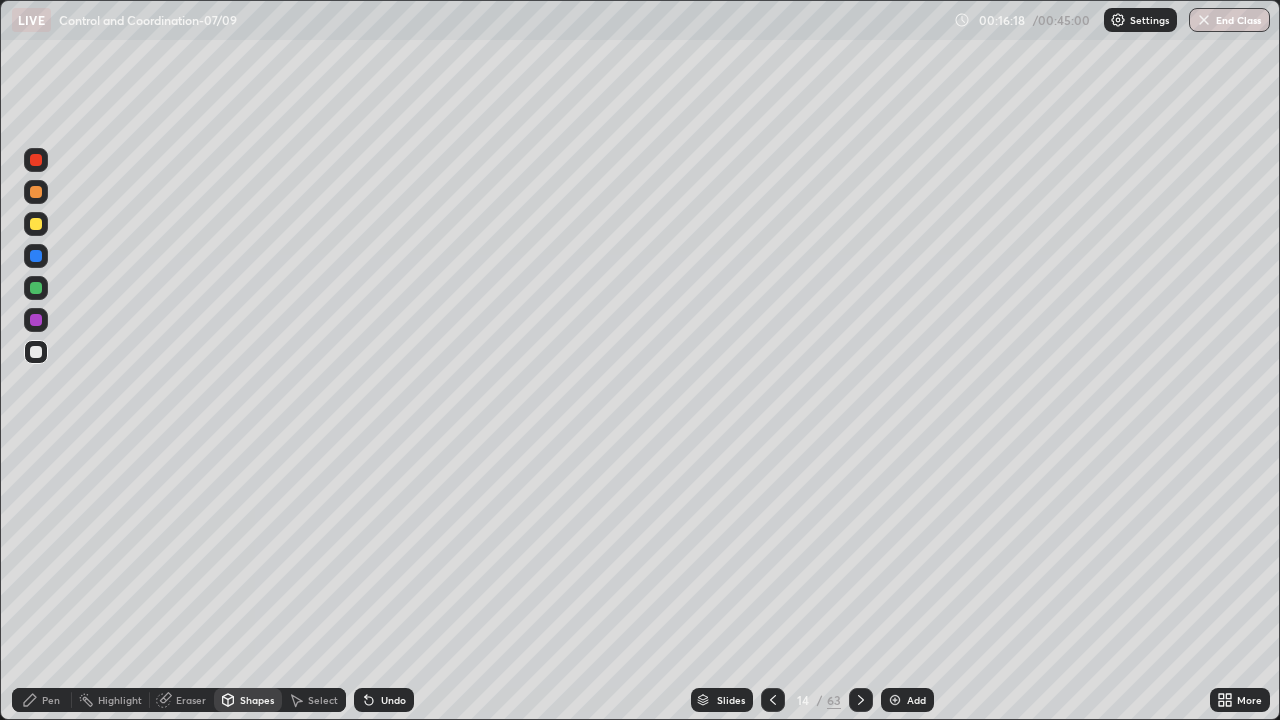 click on "Pen" at bounding box center (51, 700) 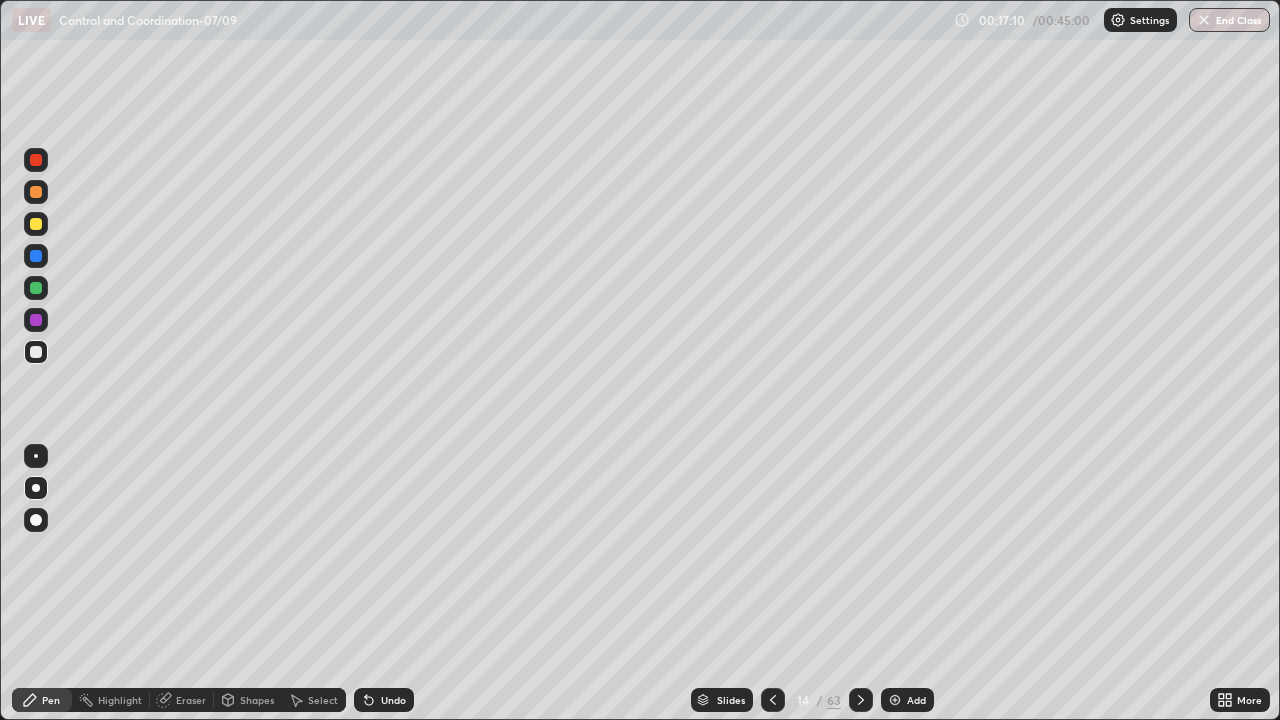 click 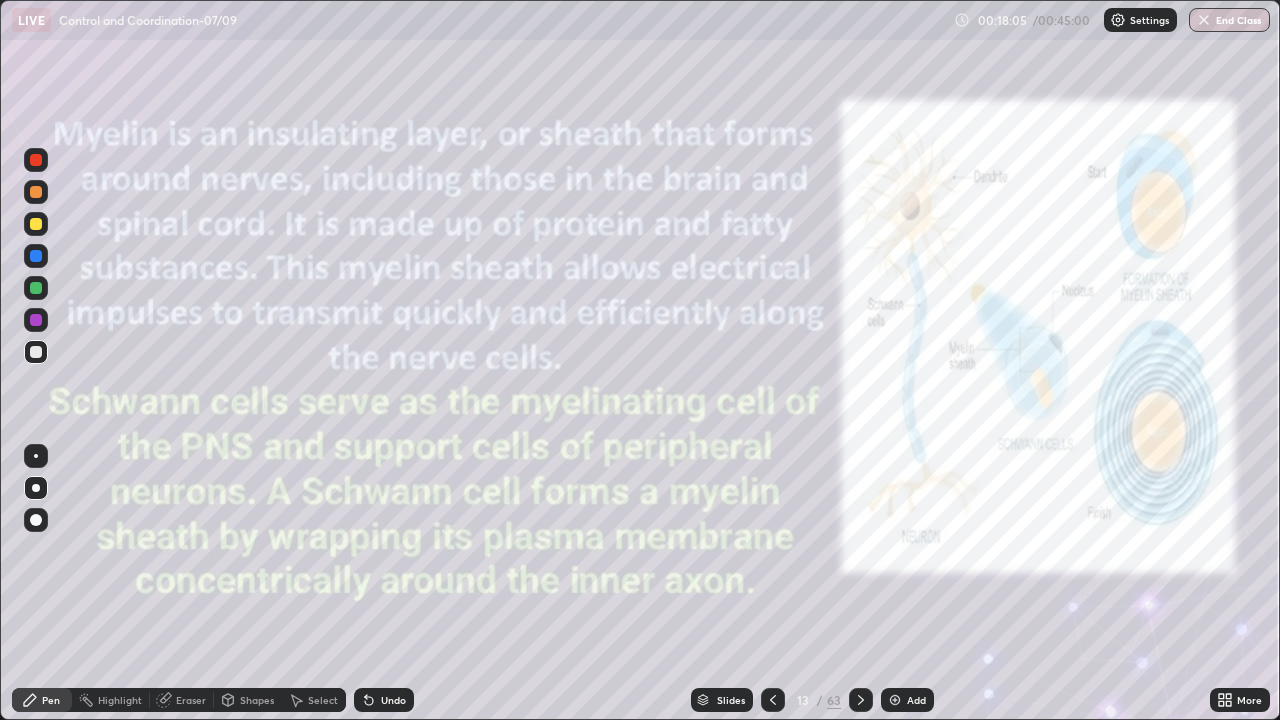 click on "Add" at bounding box center [907, 700] 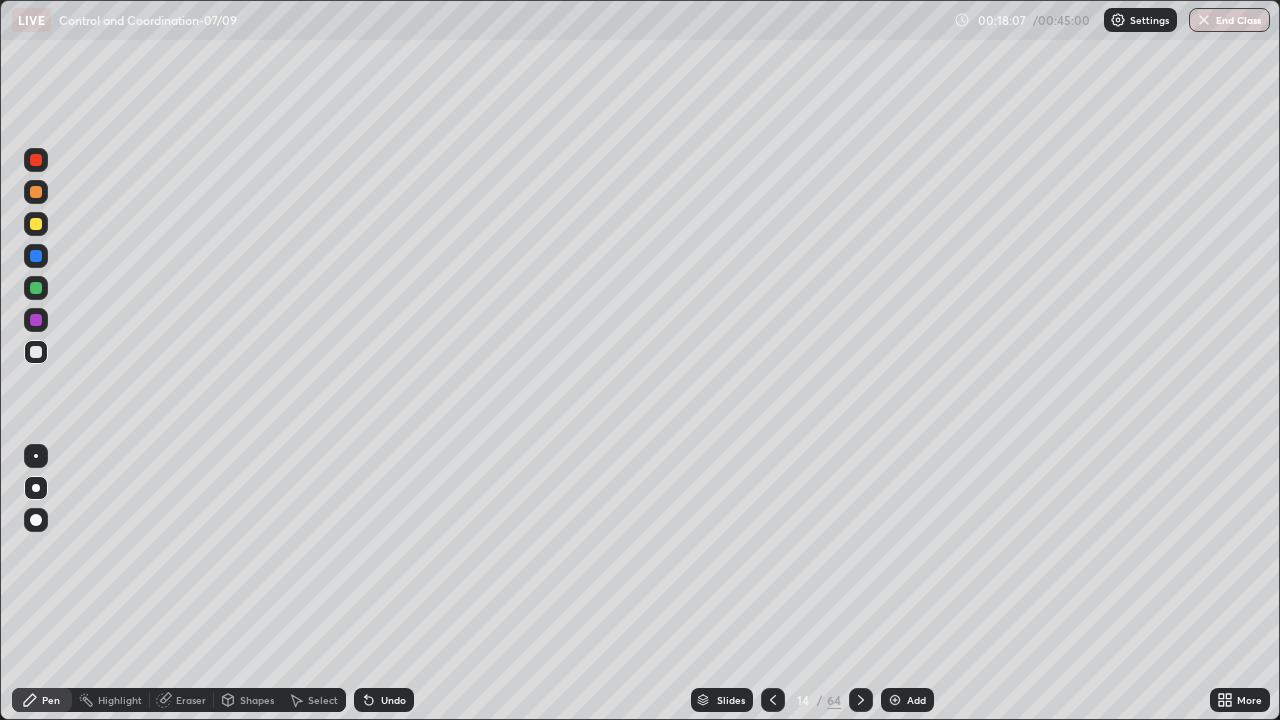 click 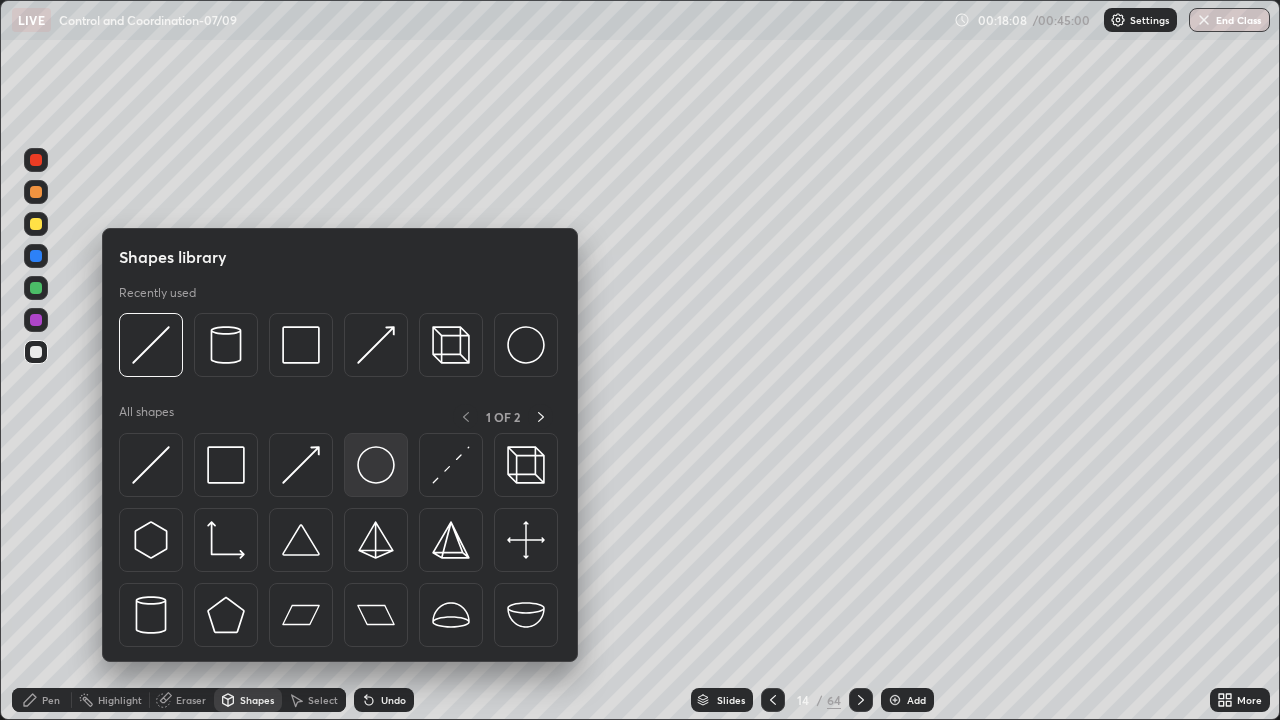 click at bounding box center [376, 465] 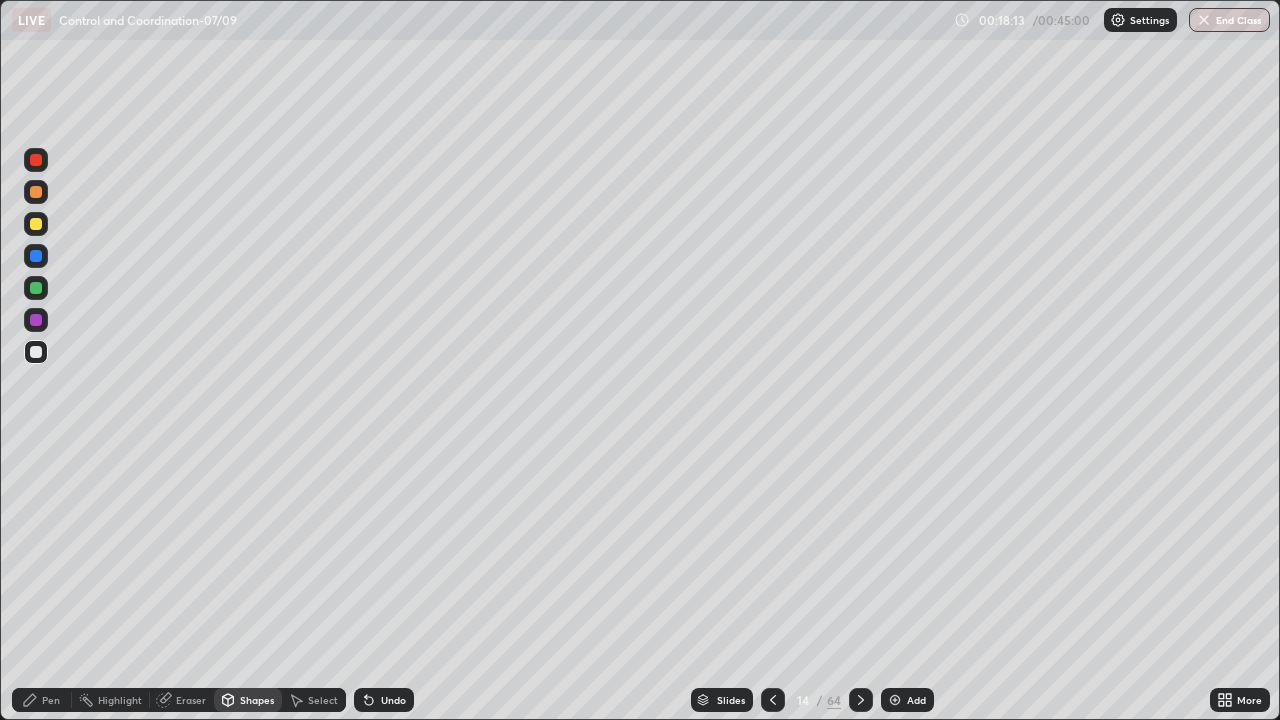 click on "Pen" at bounding box center (51, 700) 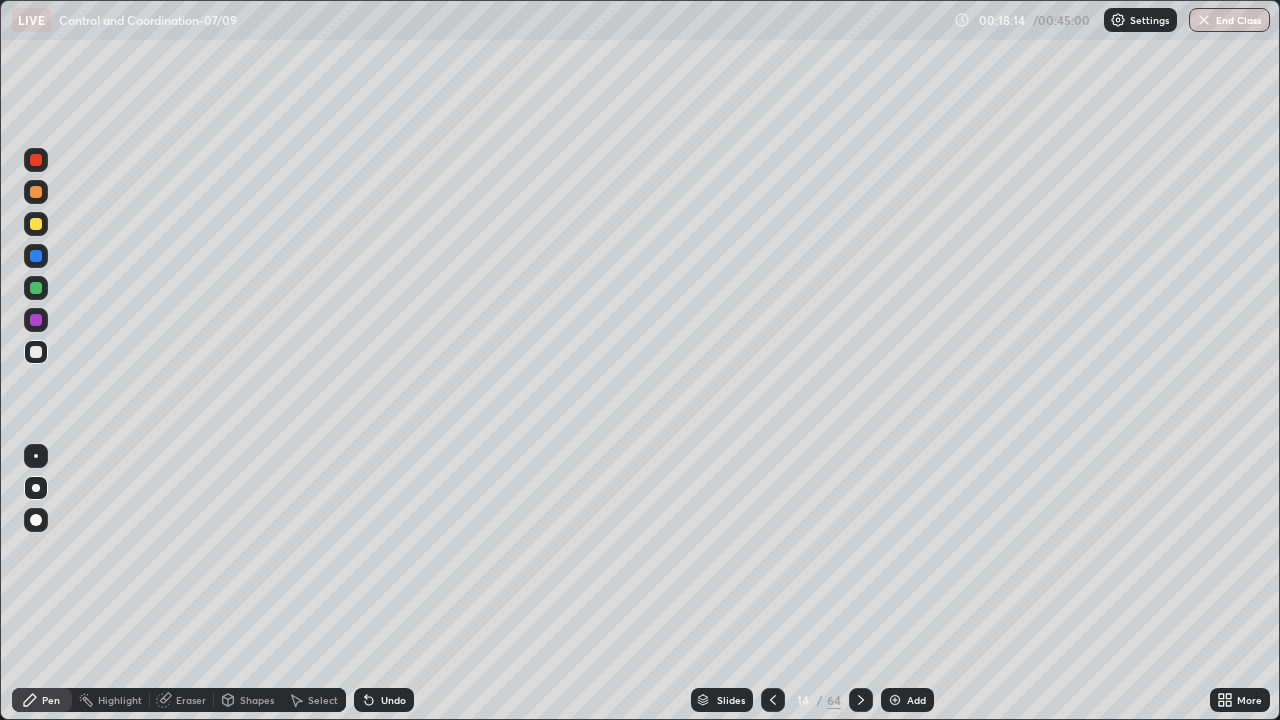 click at bounding box center (36, 520) 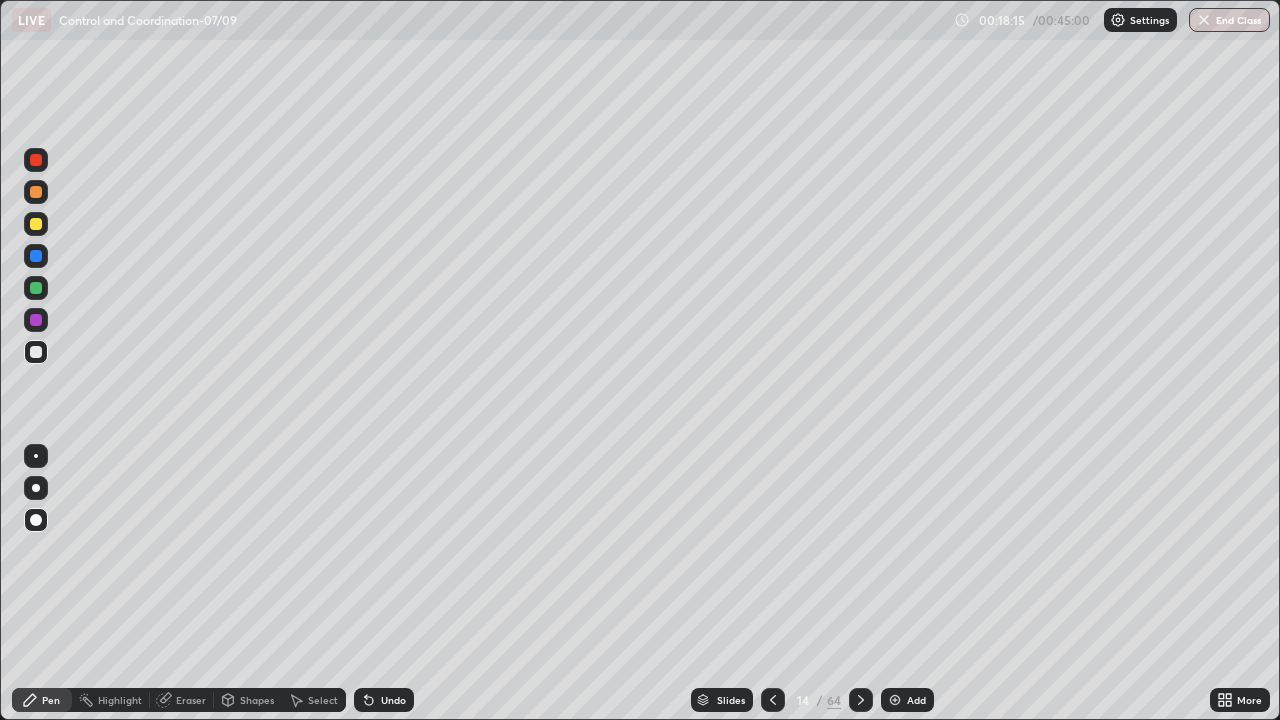 click at bounding box center [36, 288] 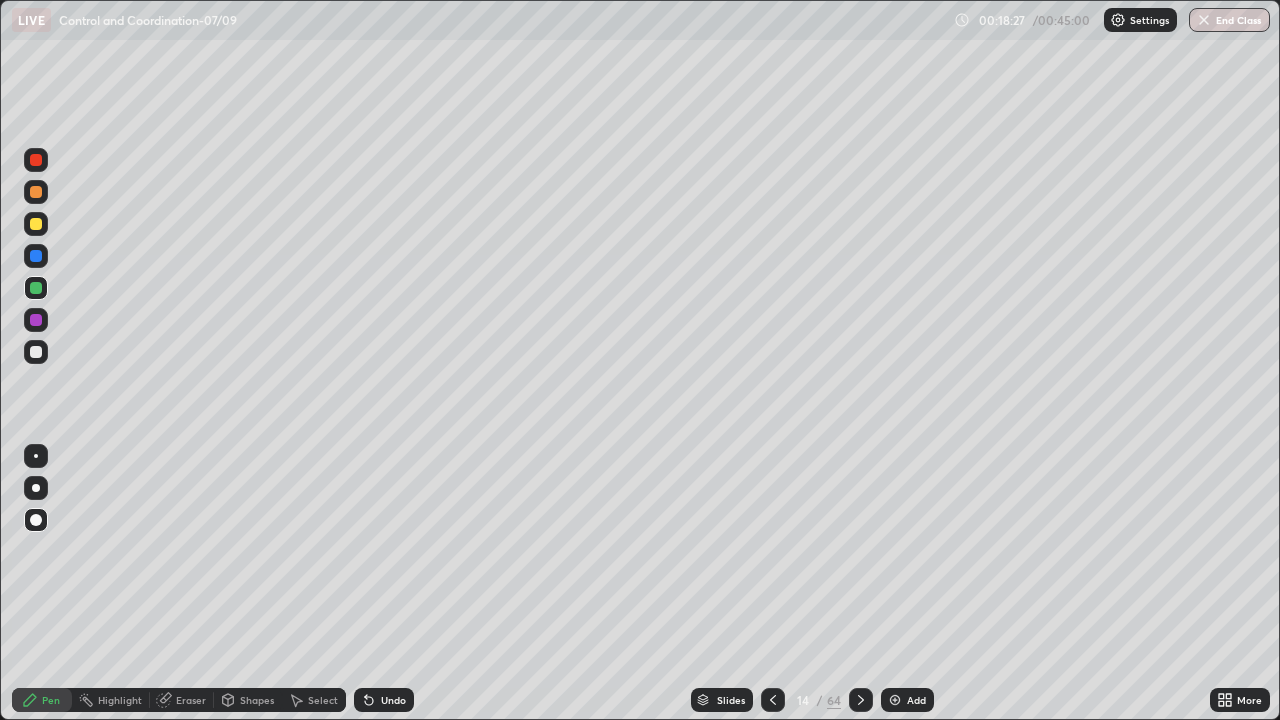 click on "Undo" at bounding box center (393, 700) 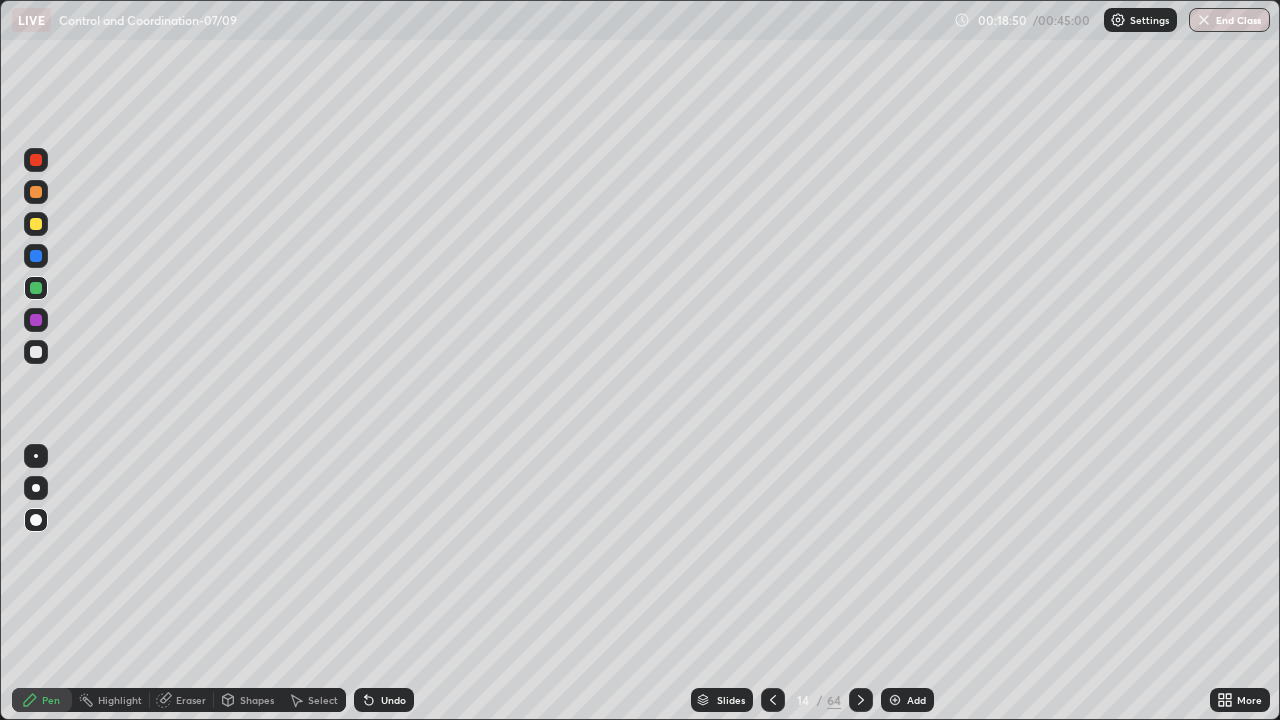 click 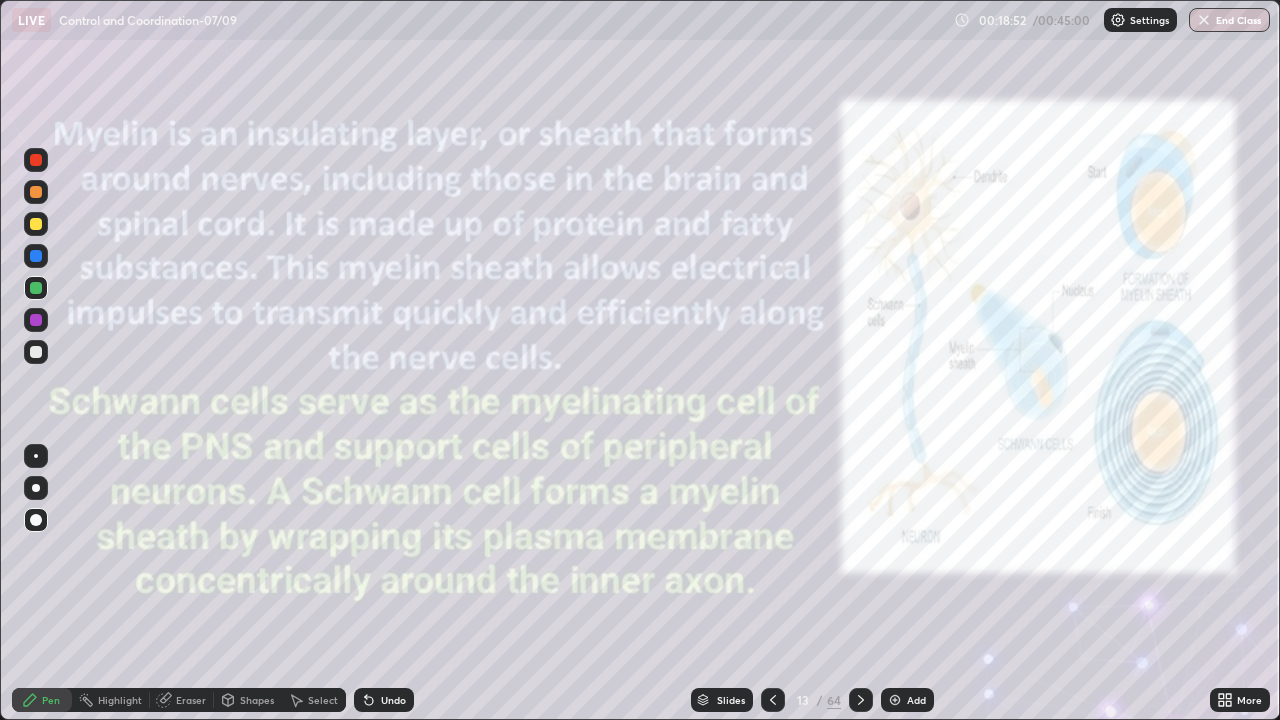 click 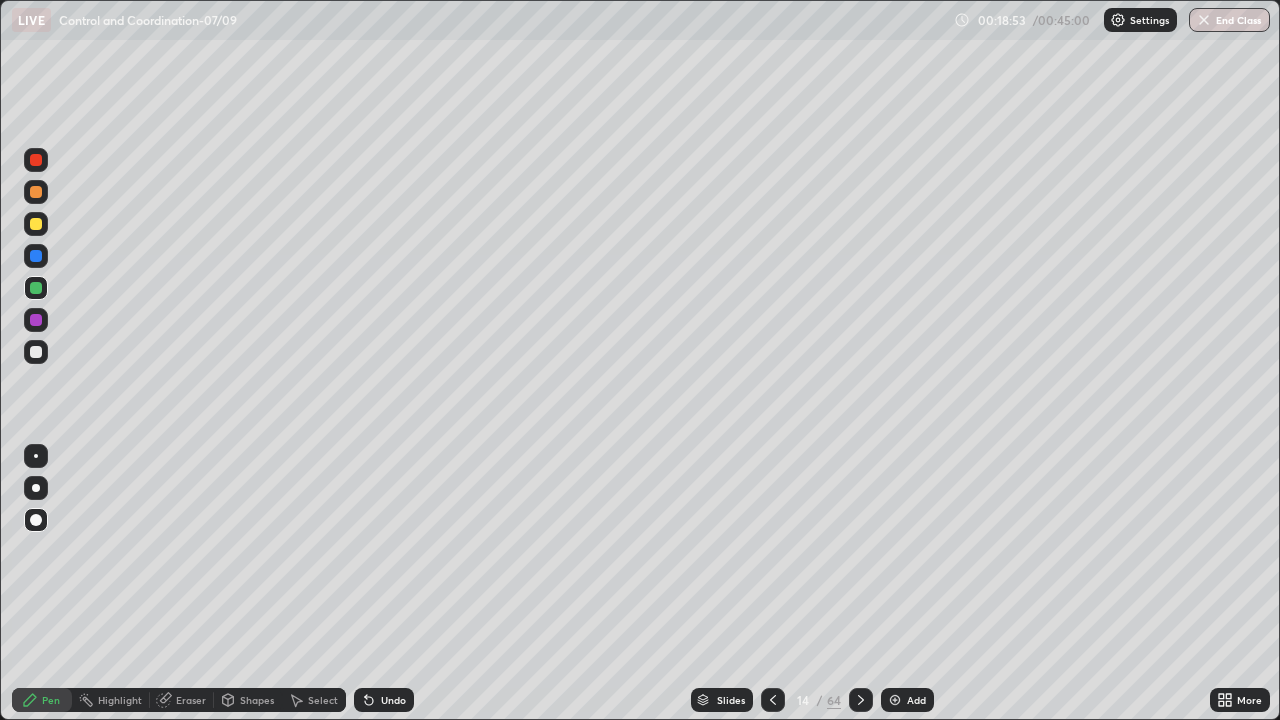 click 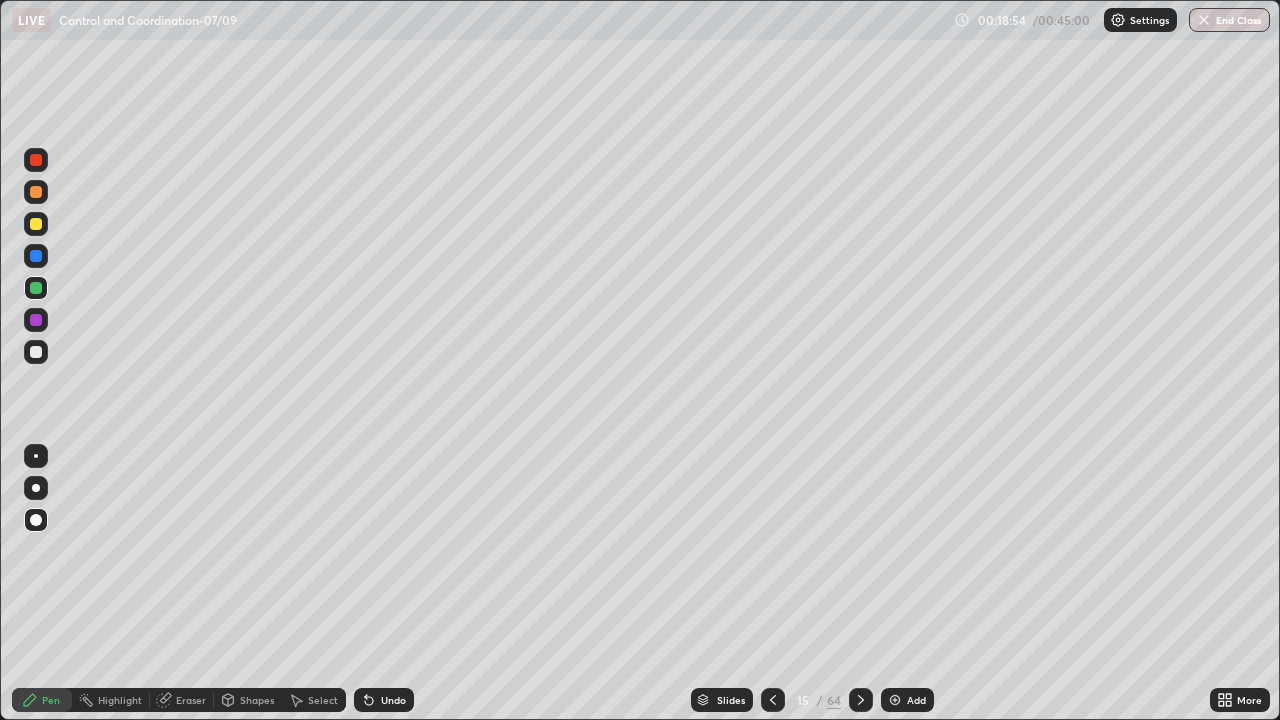 click at bounding box center [861, 700] 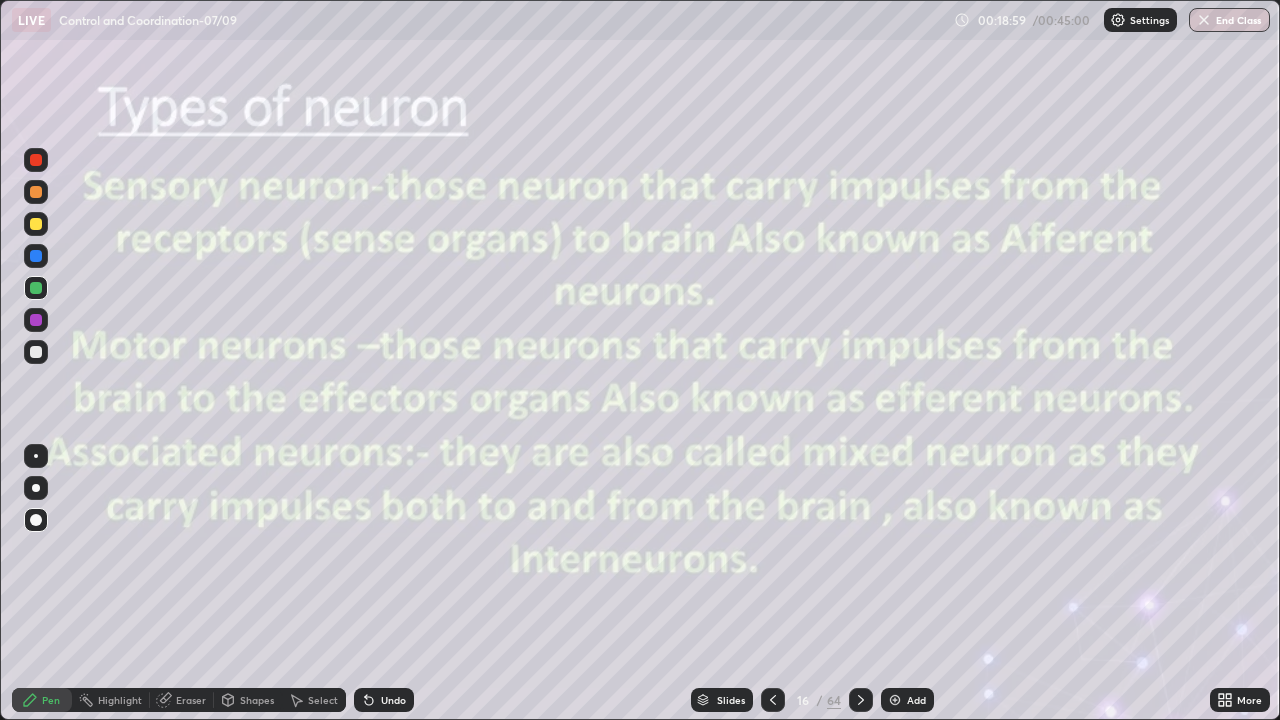 click at bounding box center (36, 320) 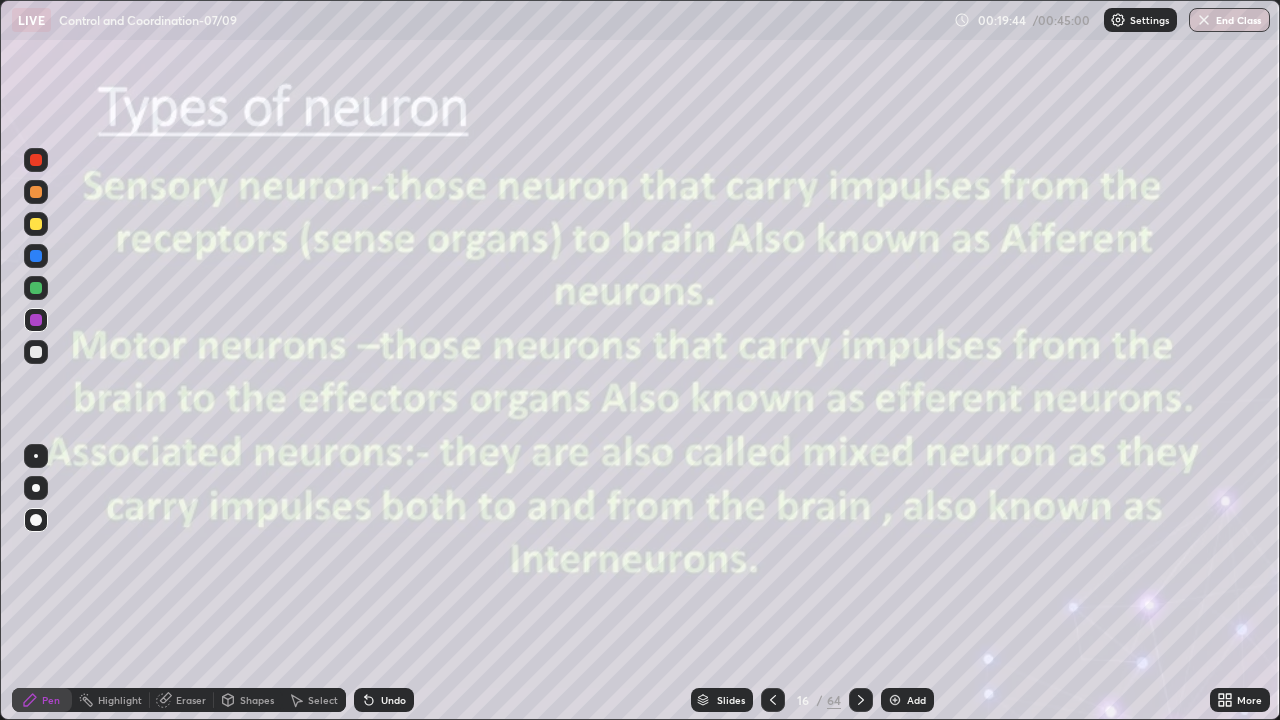 click at bounding box center (36, 320) 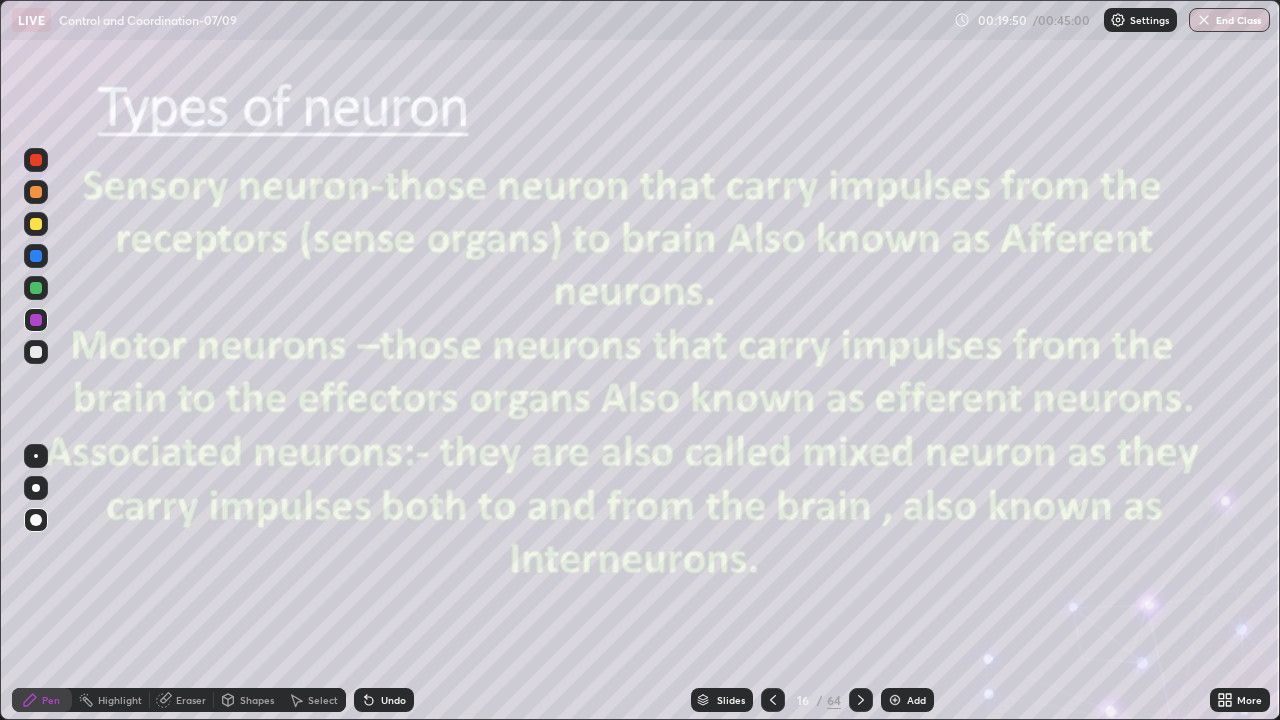 click on "Shapes" at bounding box center [257, 700] 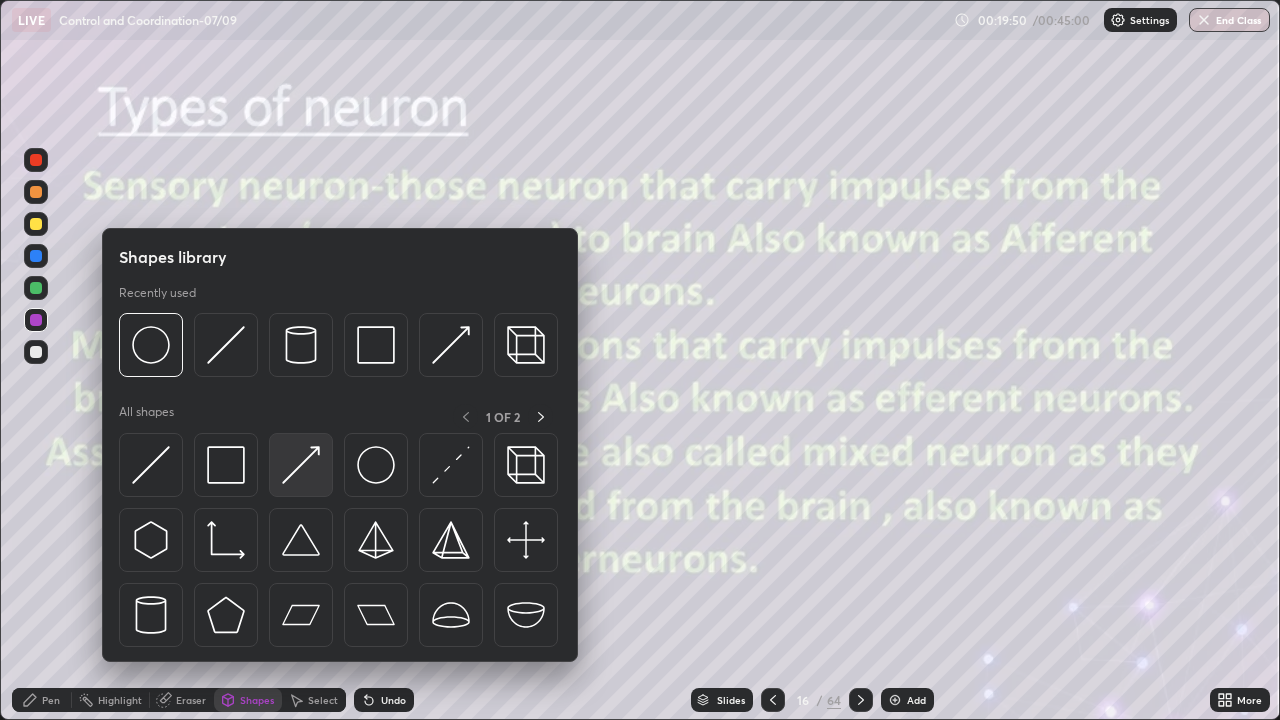 click at bounding box center (301, 465) 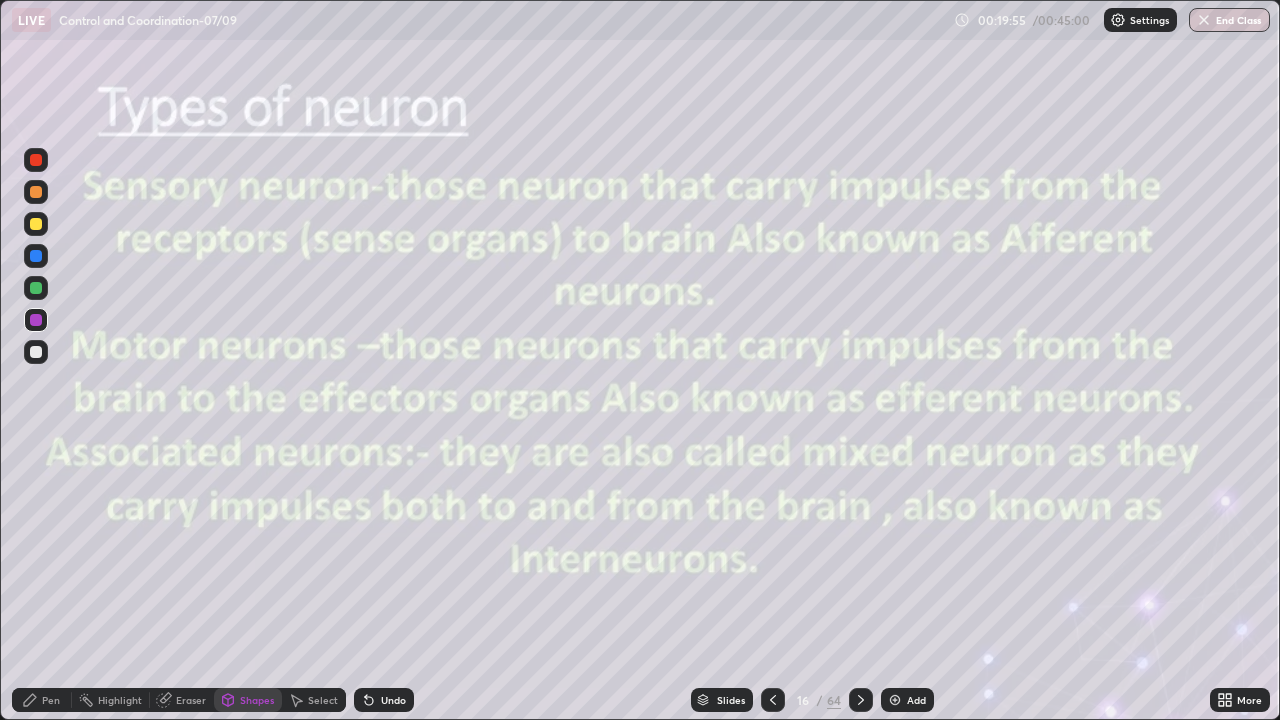 click on "Pen" at bounding box center (51, 700) 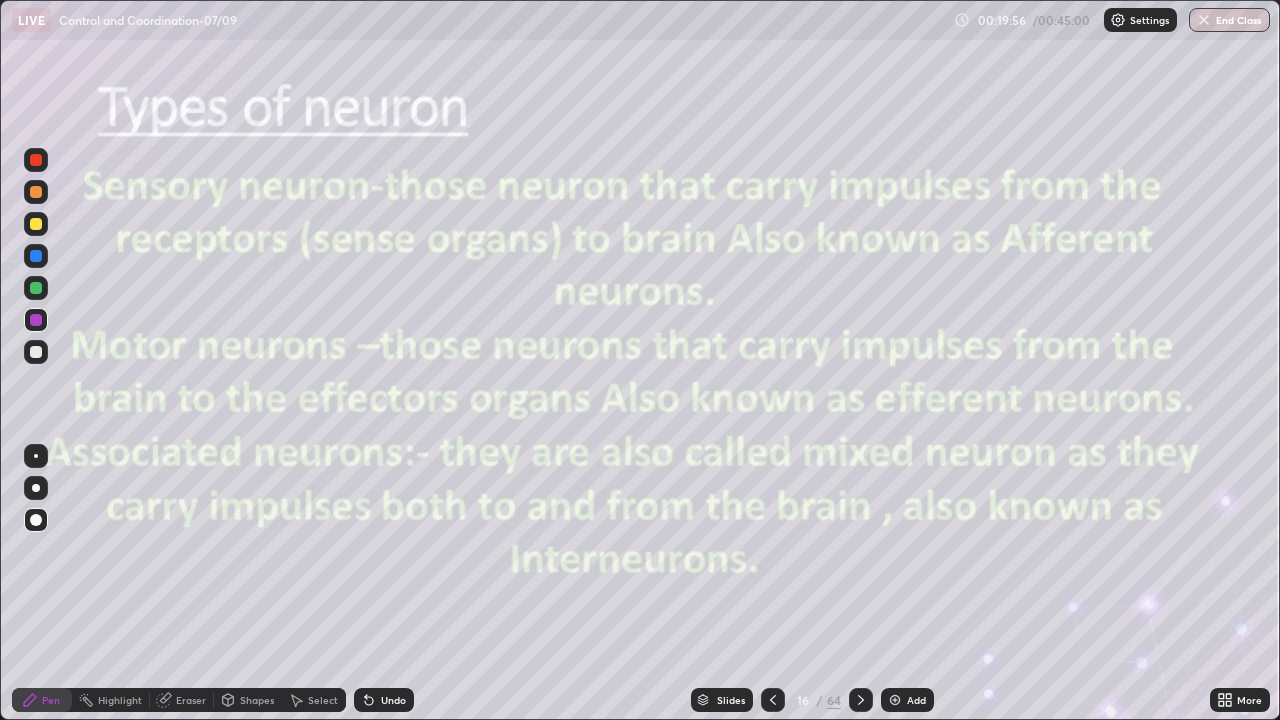 click at bounding box center (36, 288) 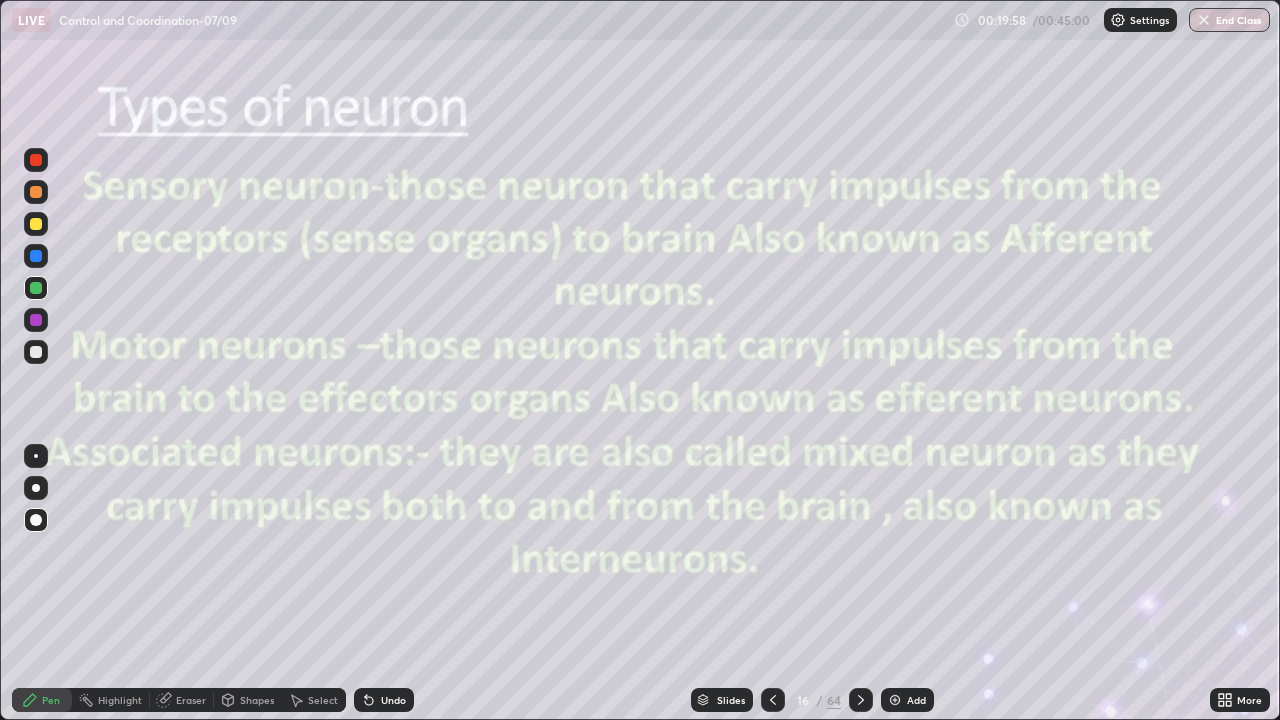 click on "Undo" at bounding box center [384, 700] 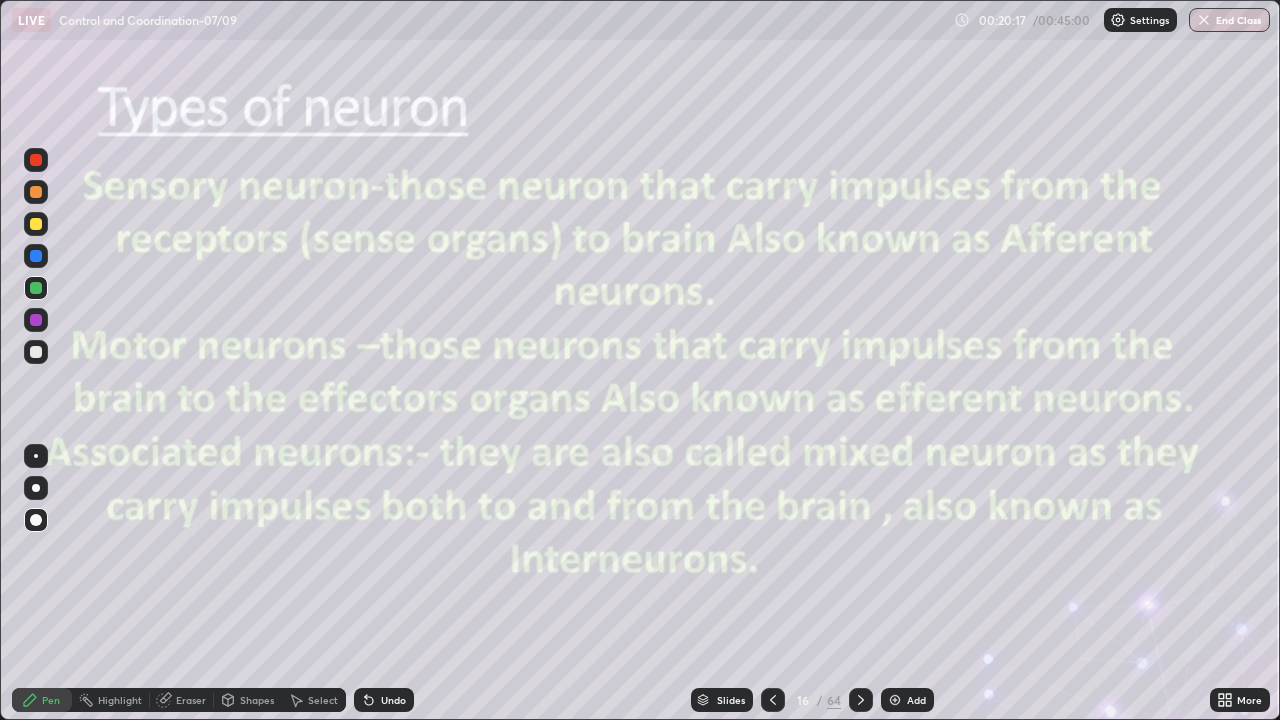 click at bounding box center (36, 352) 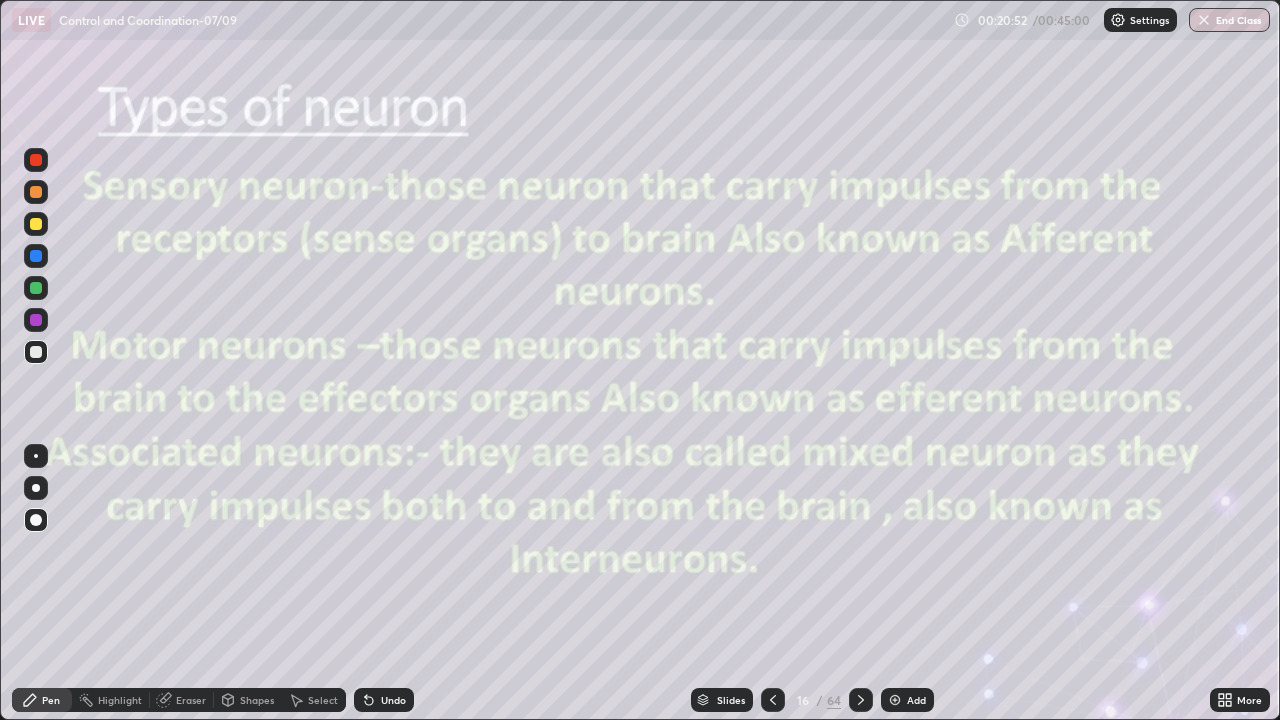 click at bounding box center [36, 352] 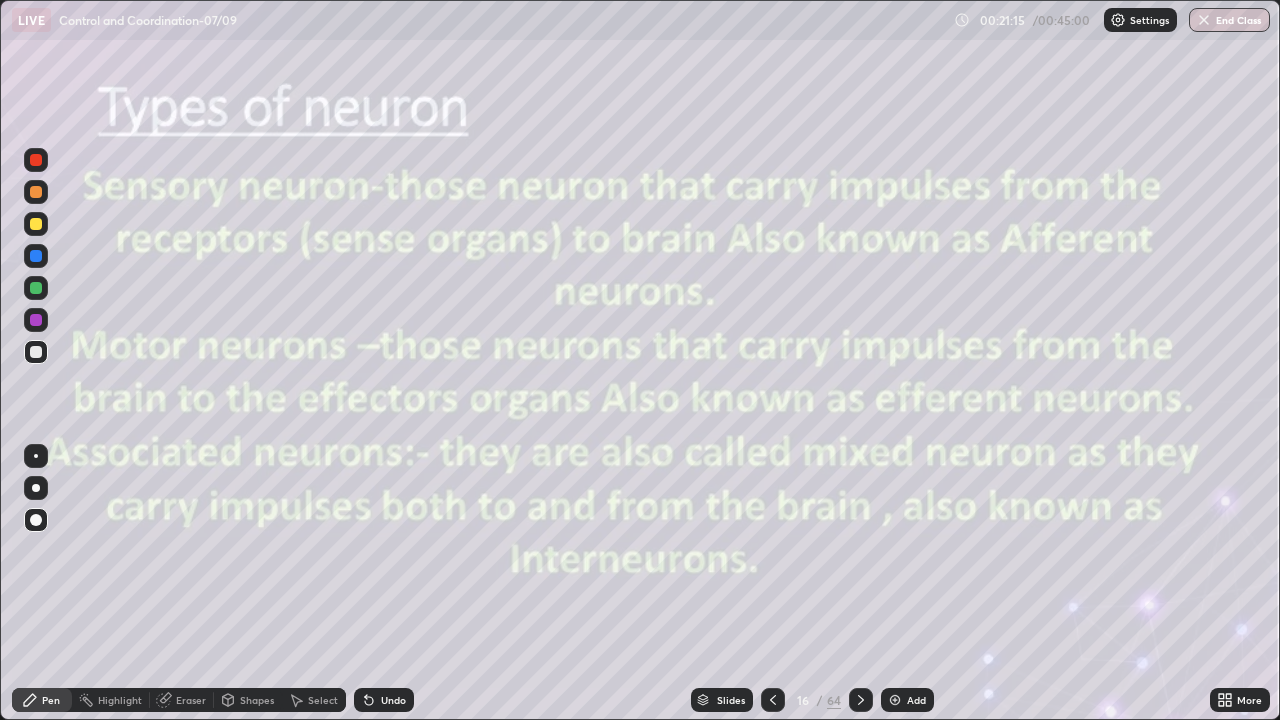 click at bounding box center (36, 224) 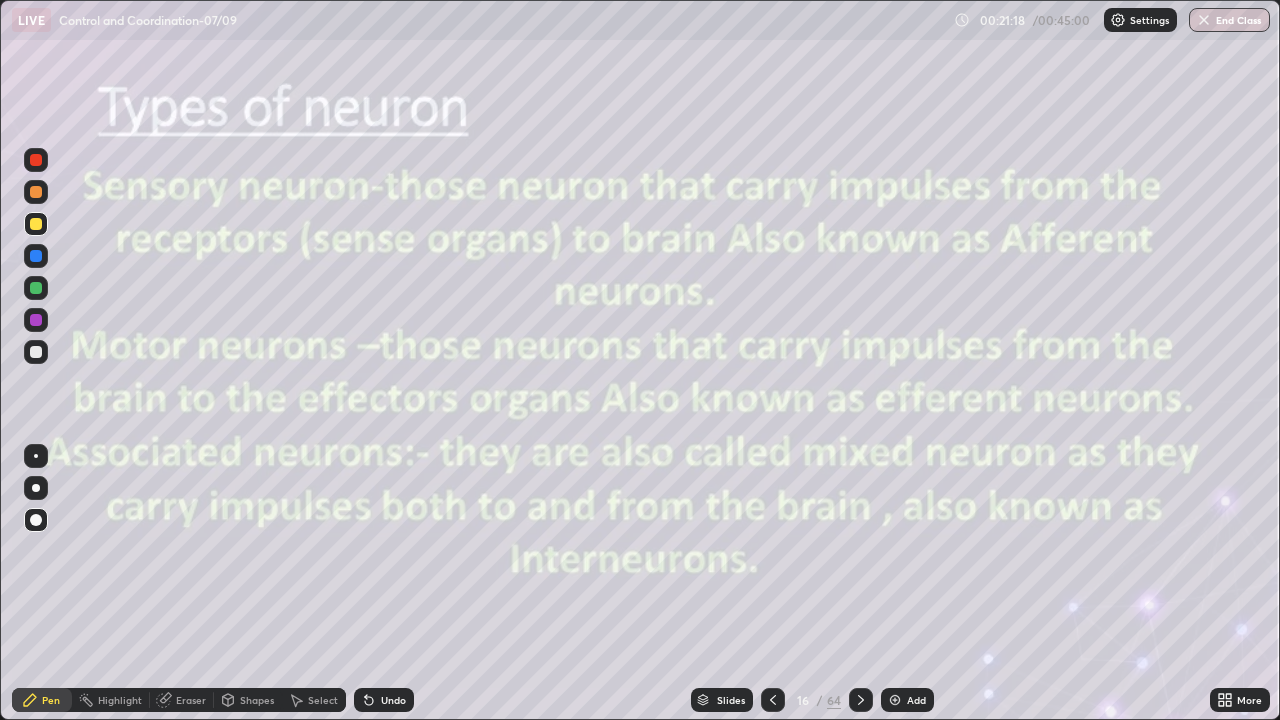 click on "Shapes" at bounding box center (257, 700) 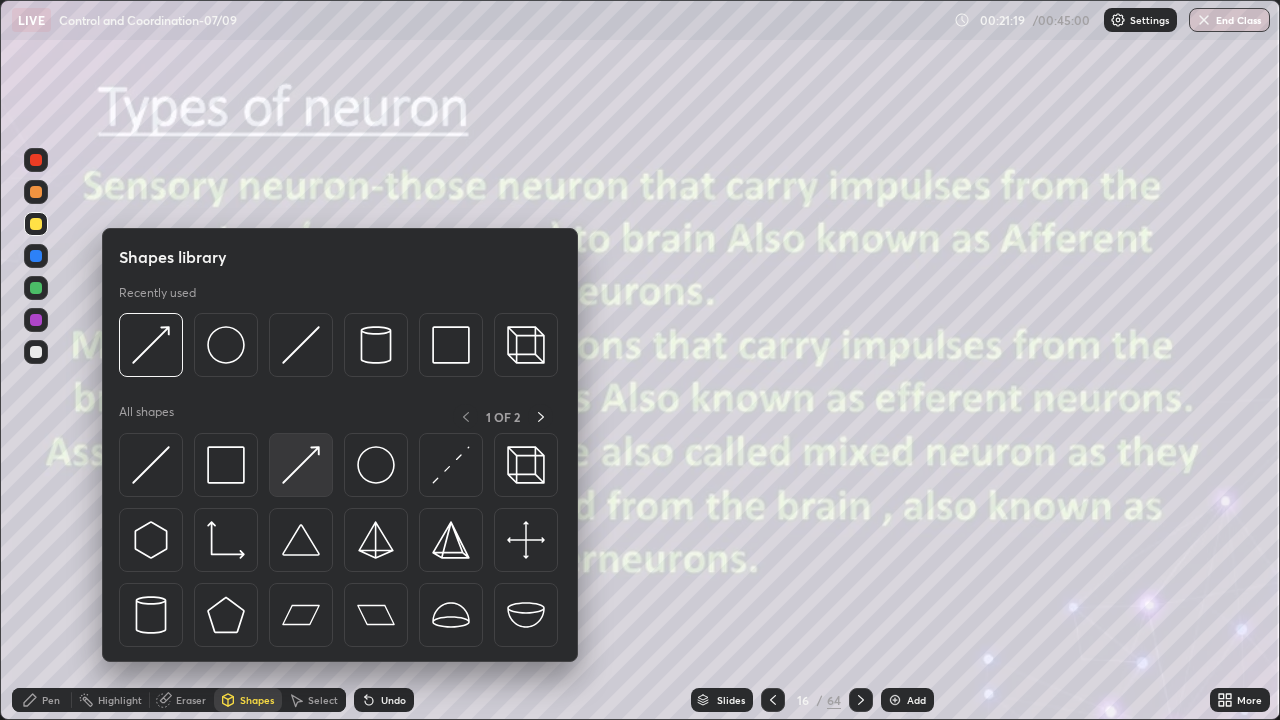 click at bounding box center [301, 465] 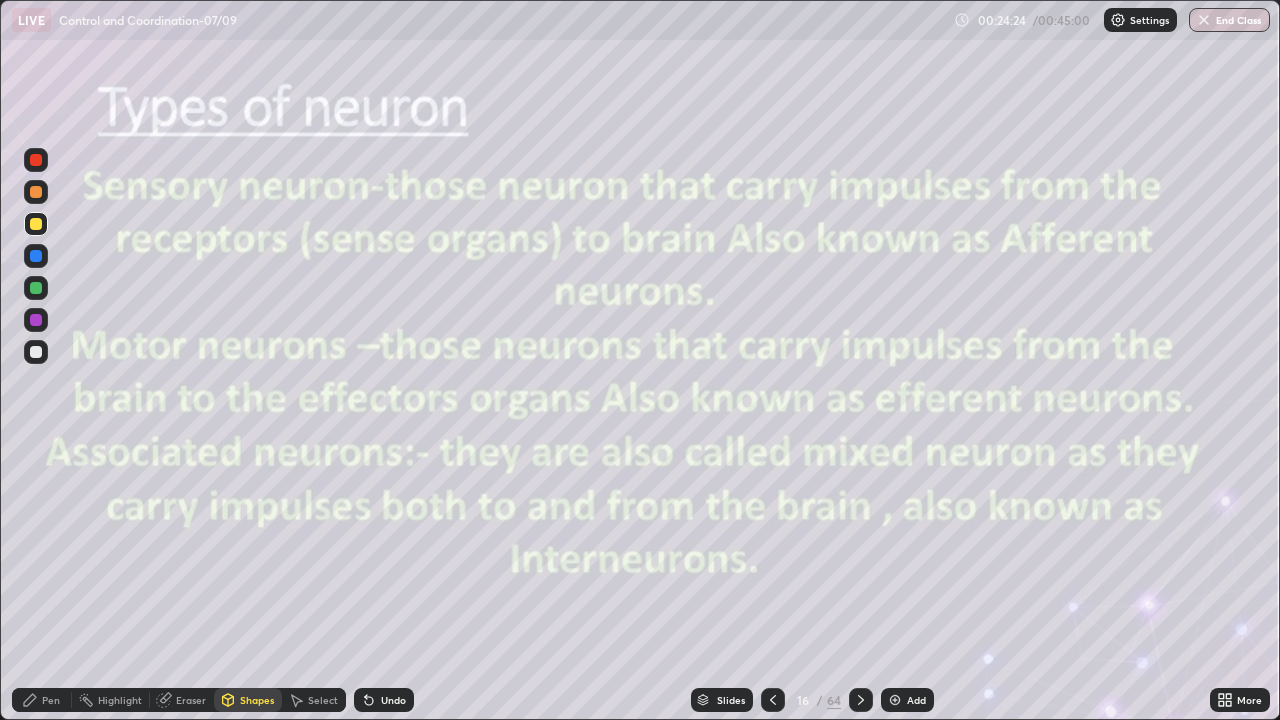 click at bounding box center (36, 288) 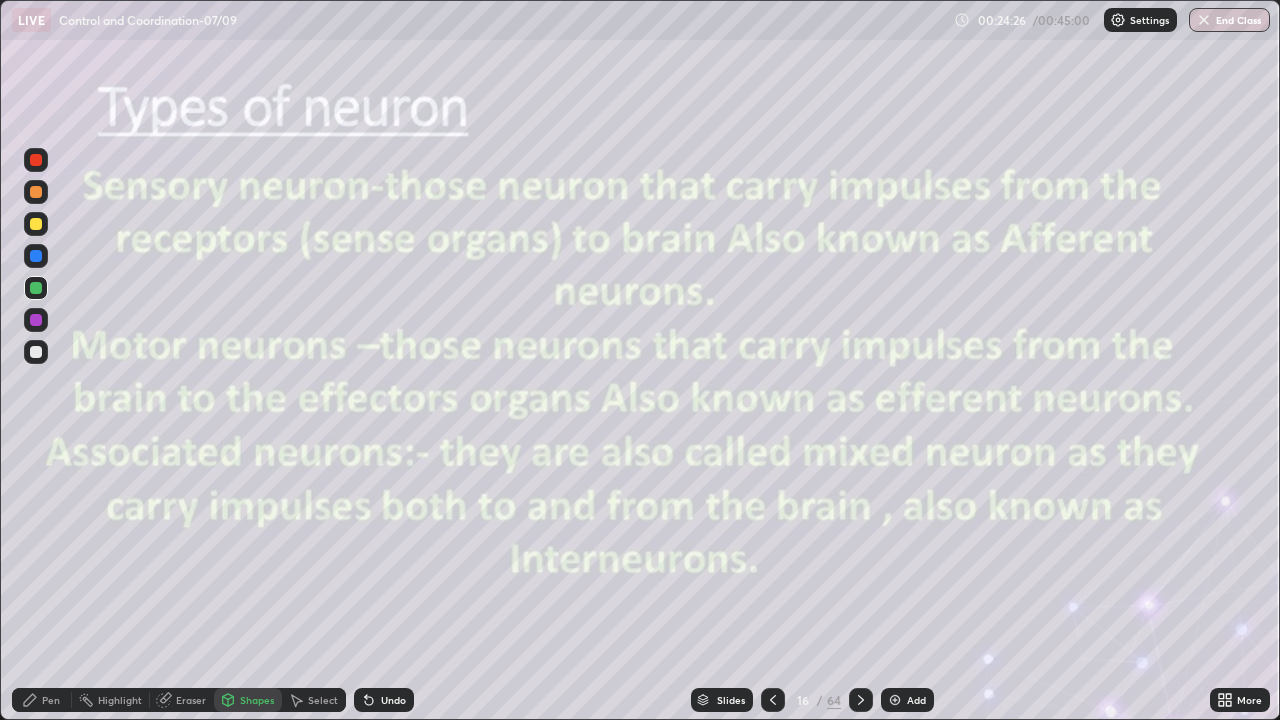 click 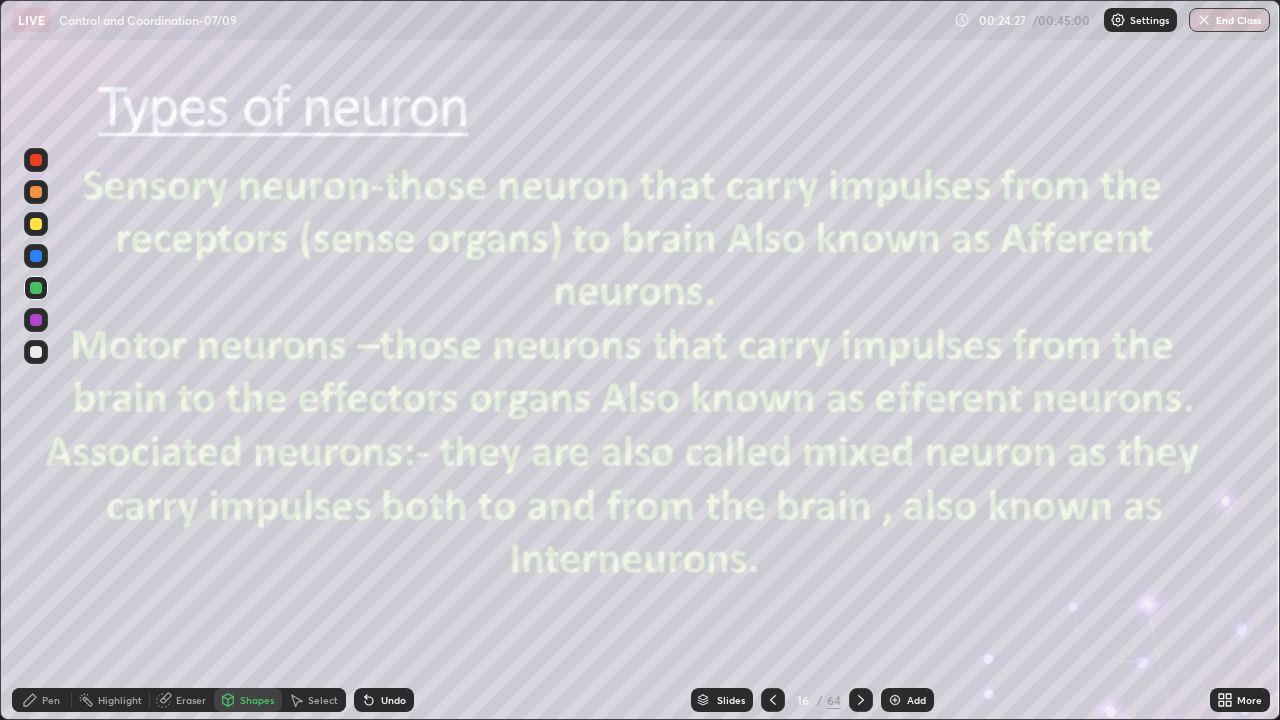 click on "Pen" at bounding box center (51, 700) 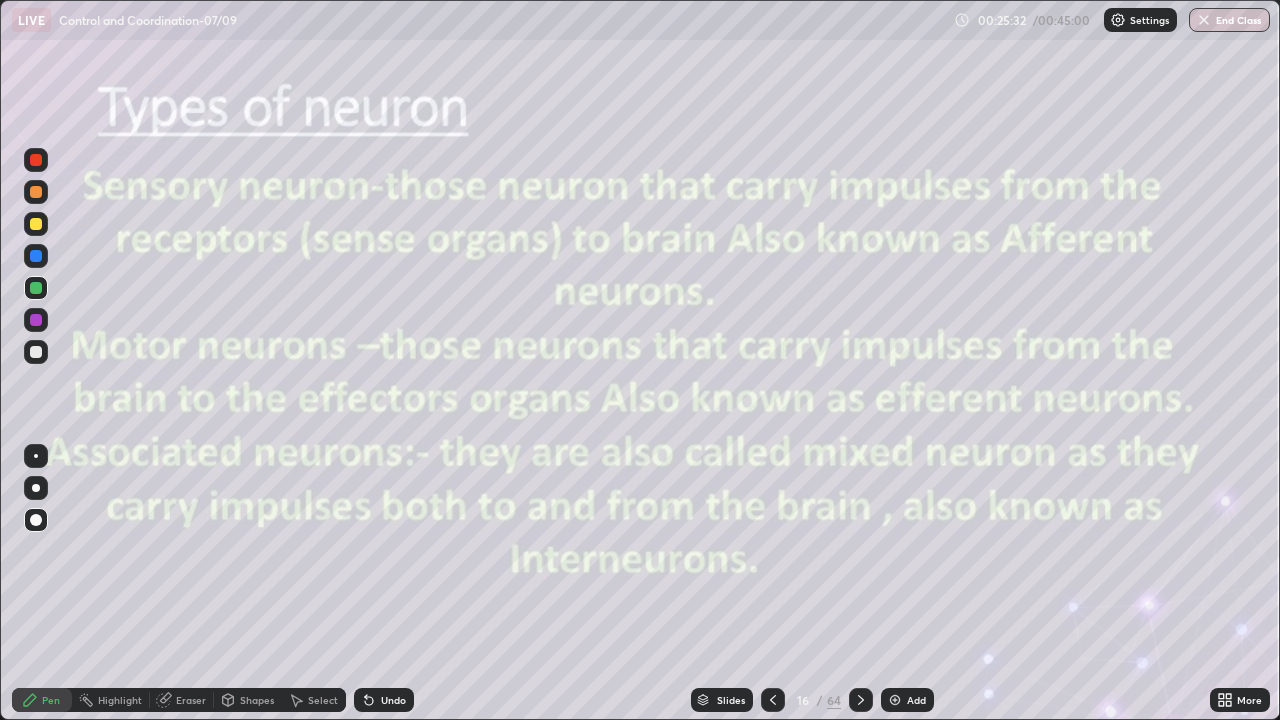 click 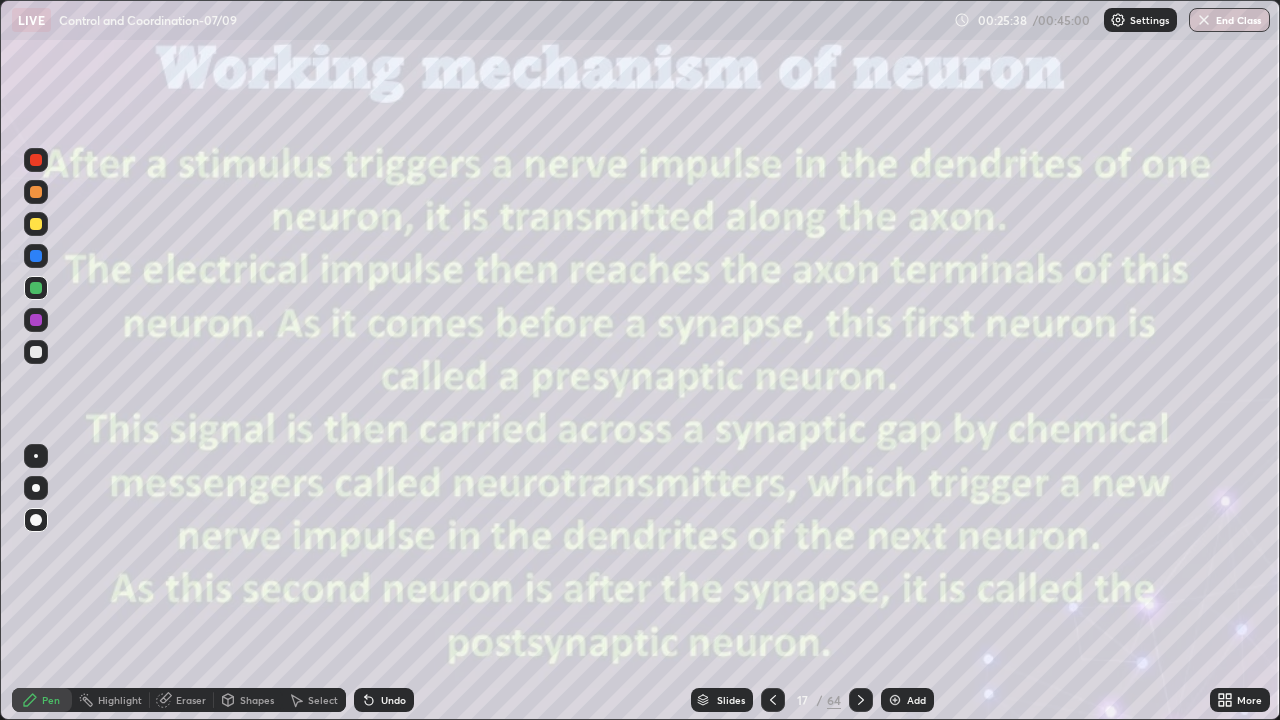 click on "Add" at bounding box center [907, 700] 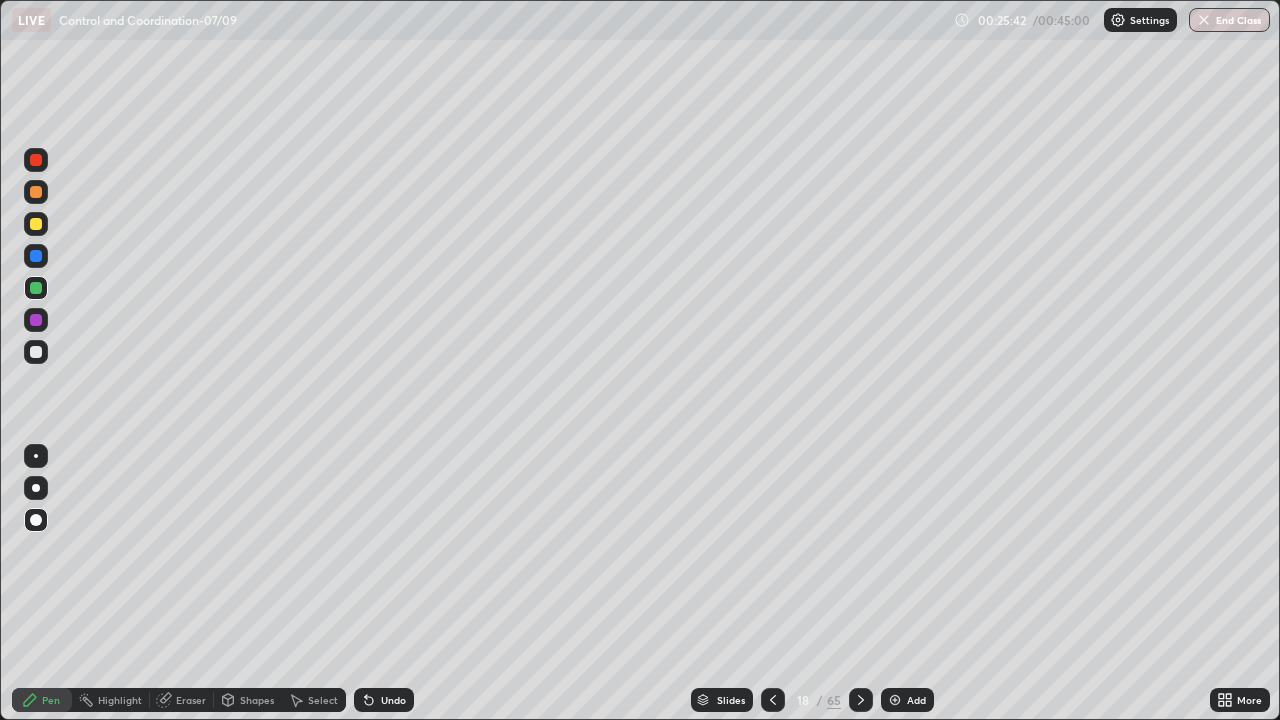 click at bounding box center [36, 320] 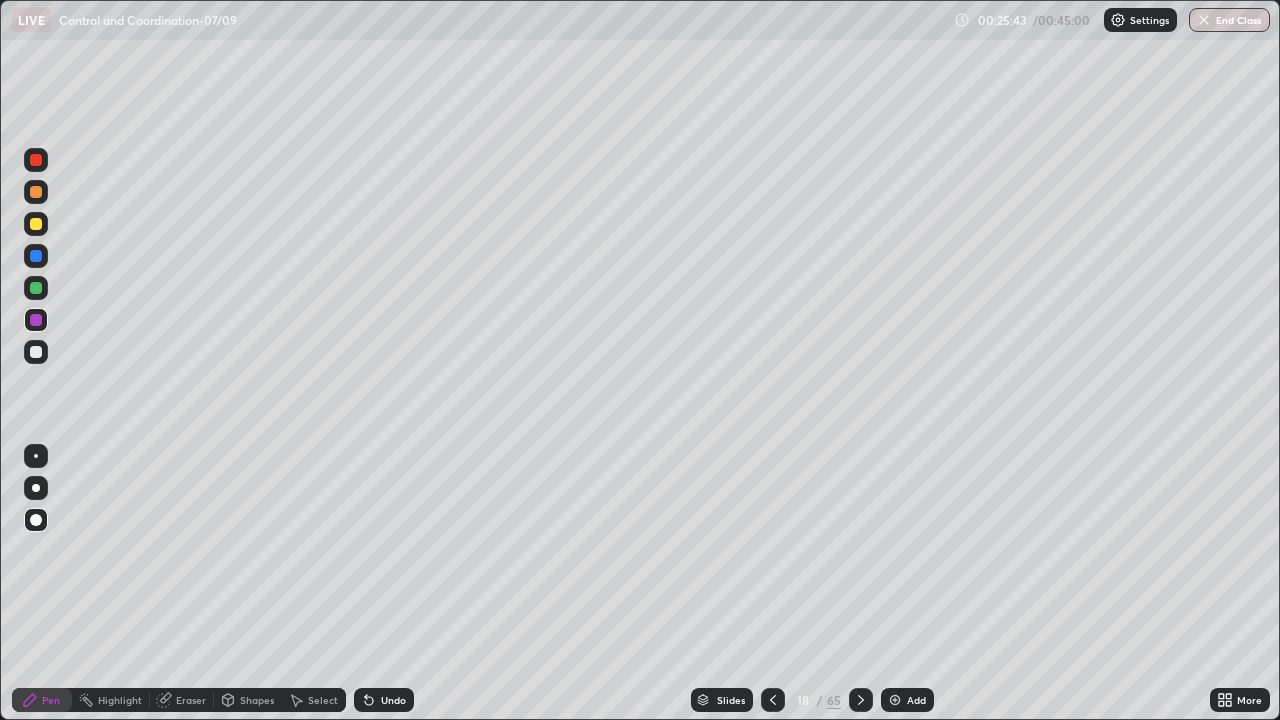 click at bounding box center [36, 288] 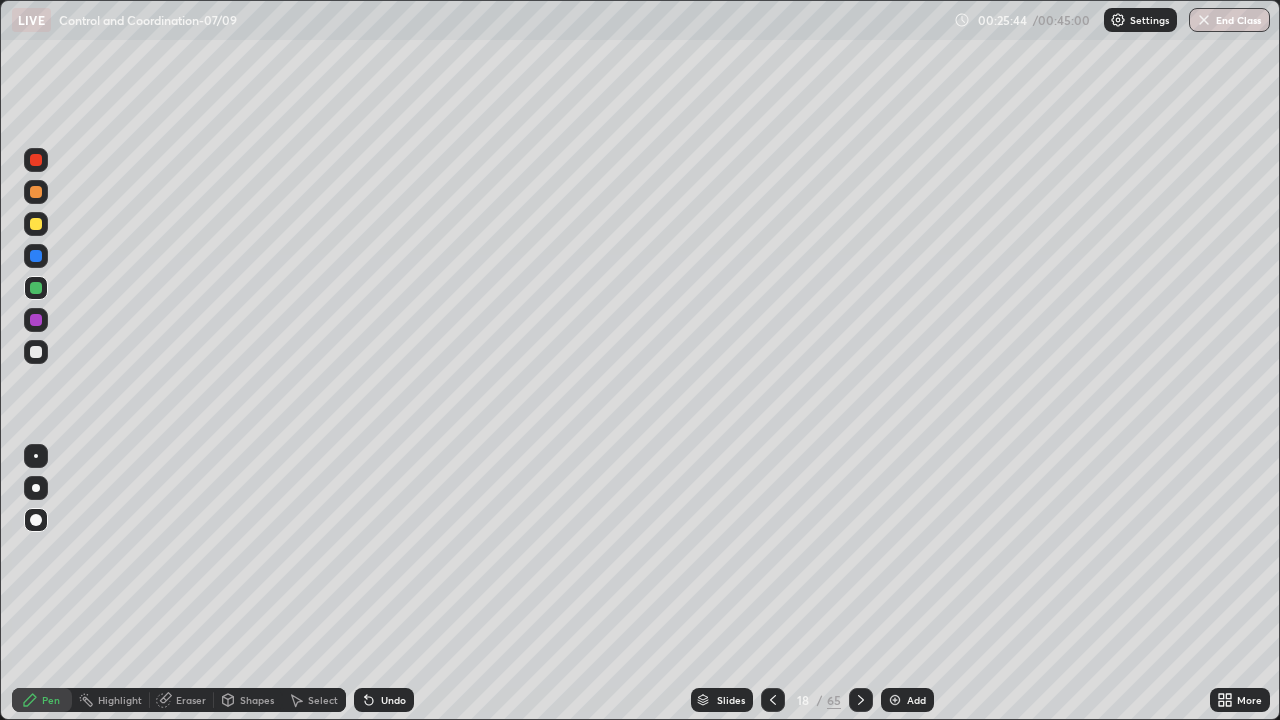 click at bounding box center (36, 352) 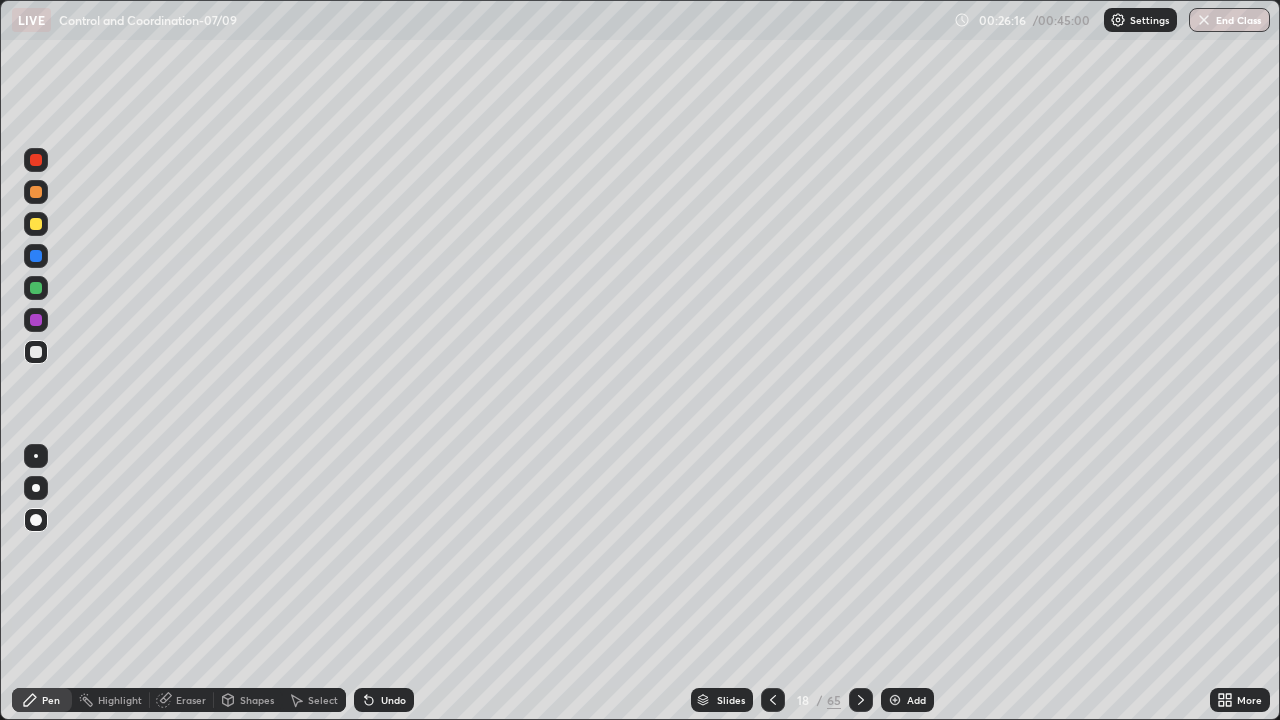 click on "Eraser" at bounding box center [191, 700] 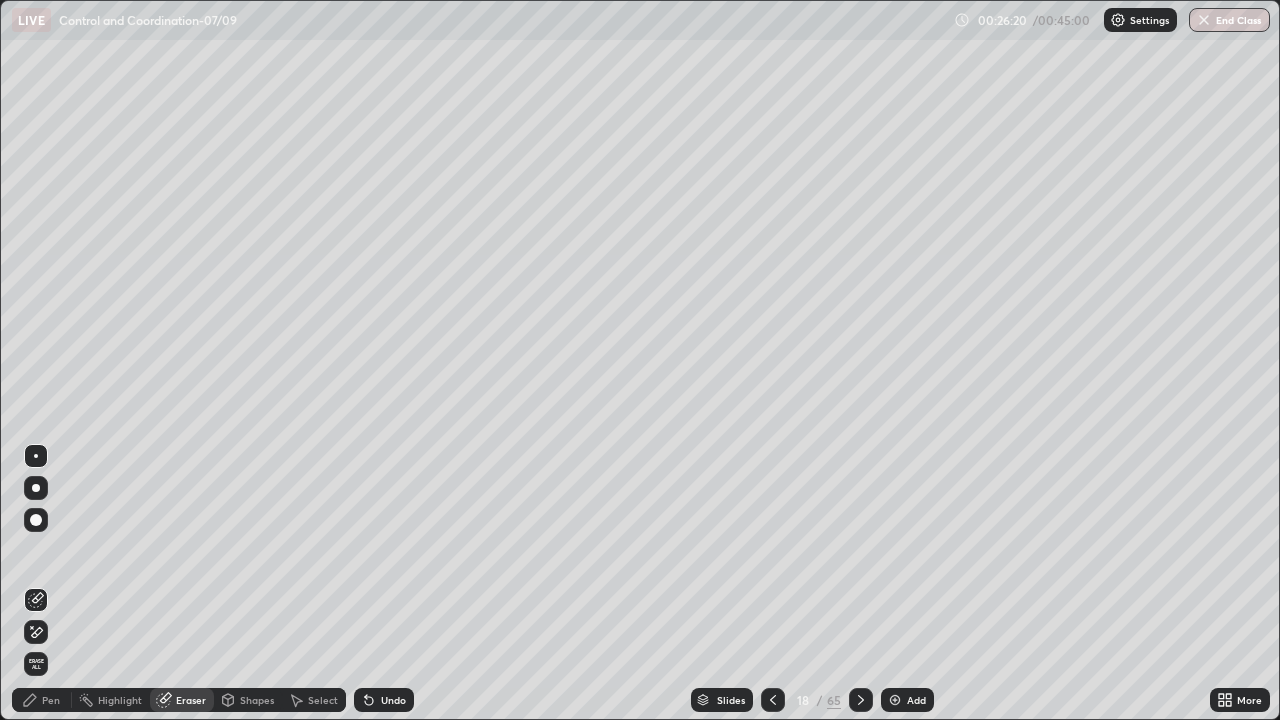 click on "Pen" at bounding box center (42, 700) 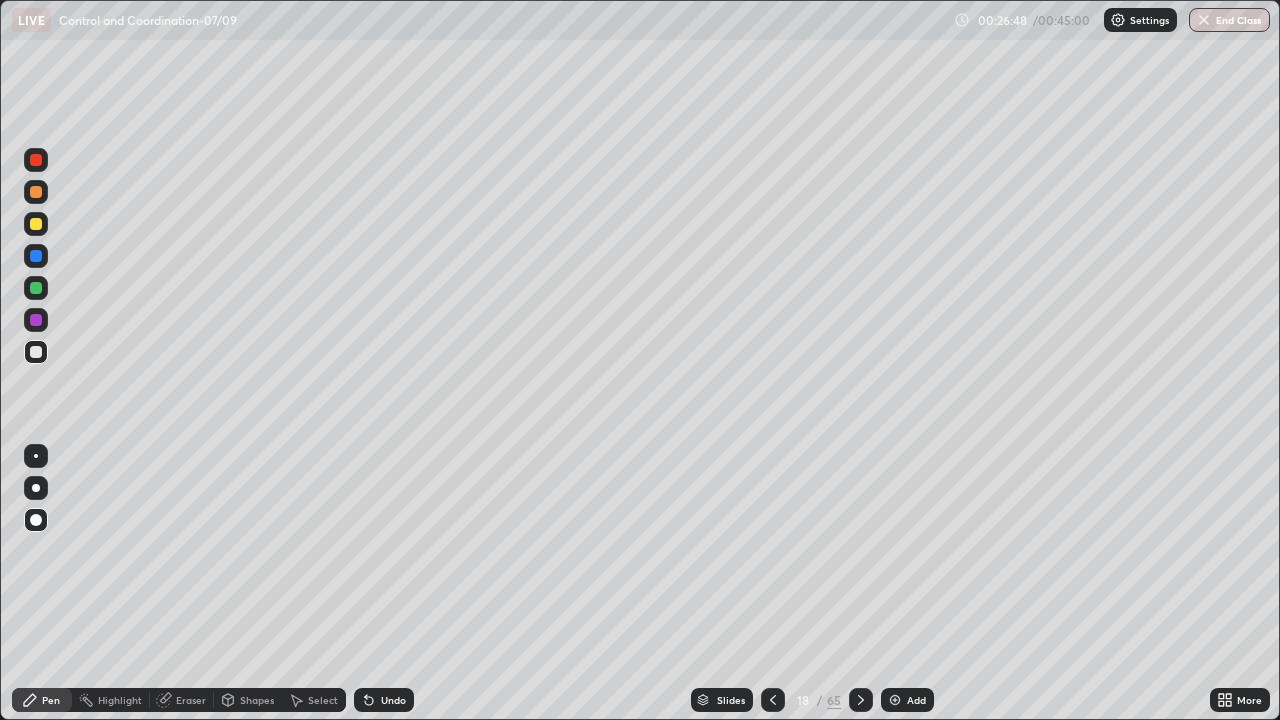 click on "Undo" at bounding box center (393, 700) 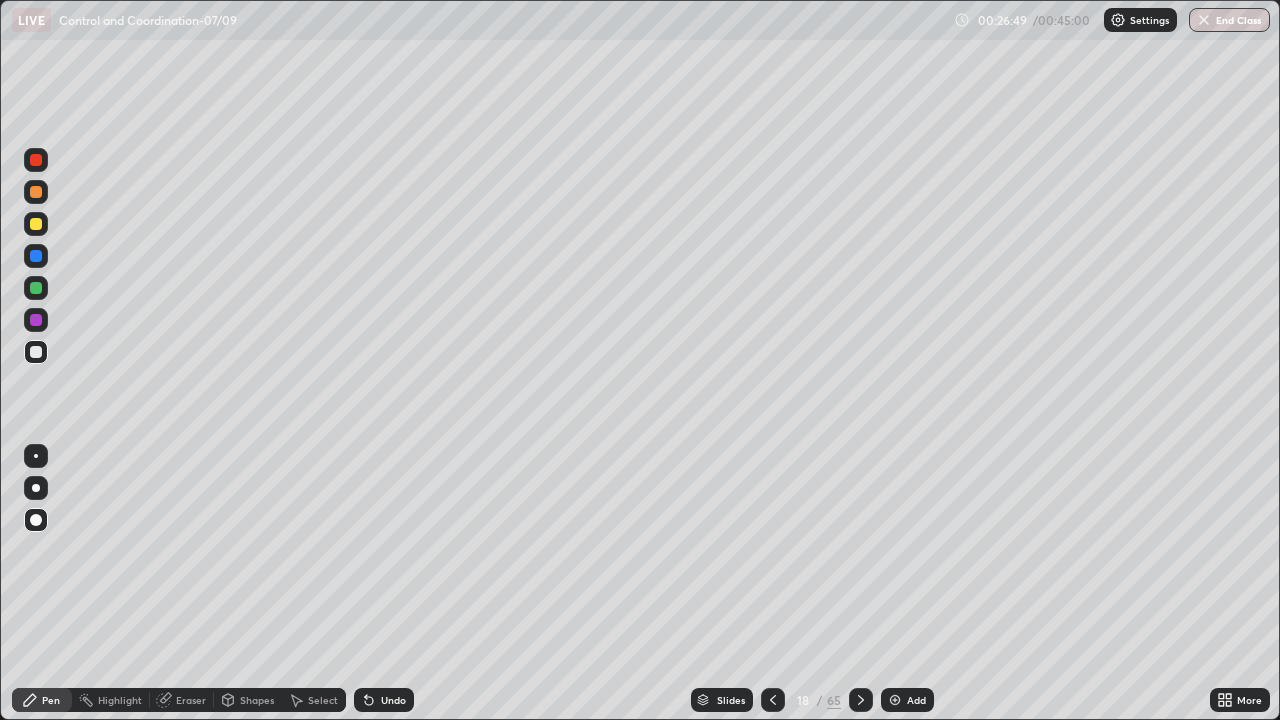click on "Select" at bounding box center (323, 700) 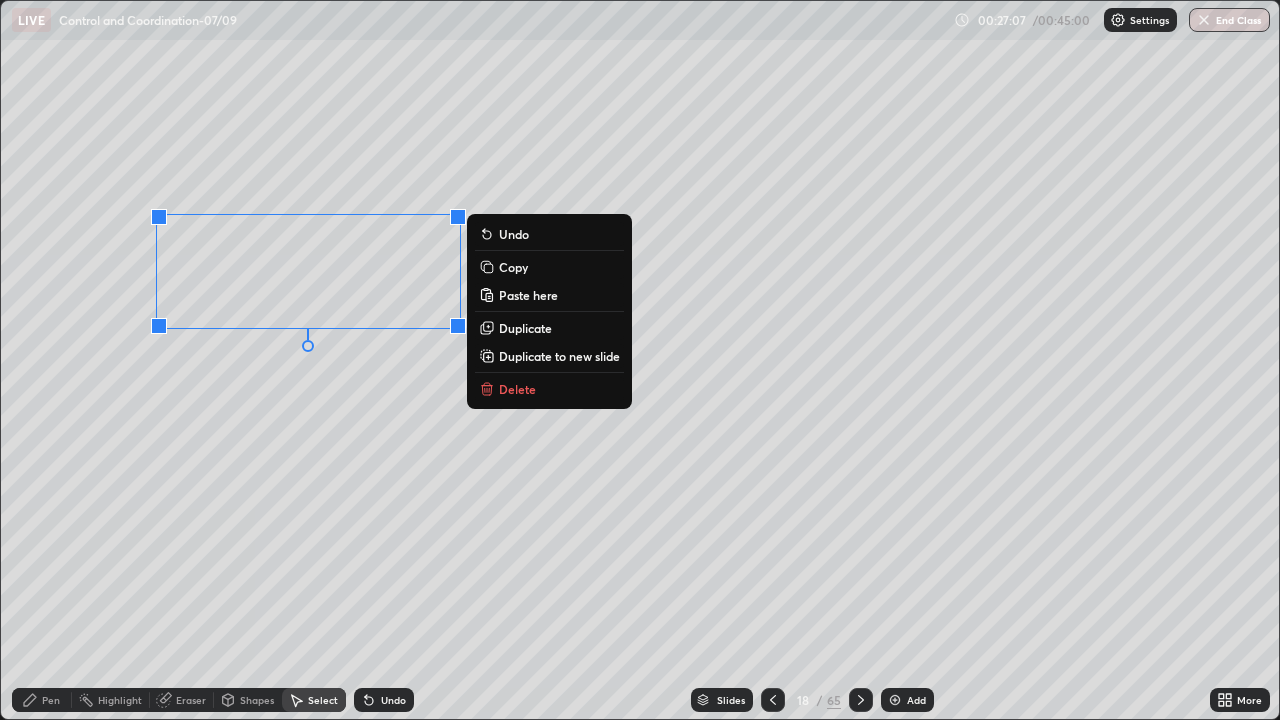 click on "0 ° Undo Copy Paste here Duplicate Duplicate to new slide Delete" at bounding box center [640, 360] 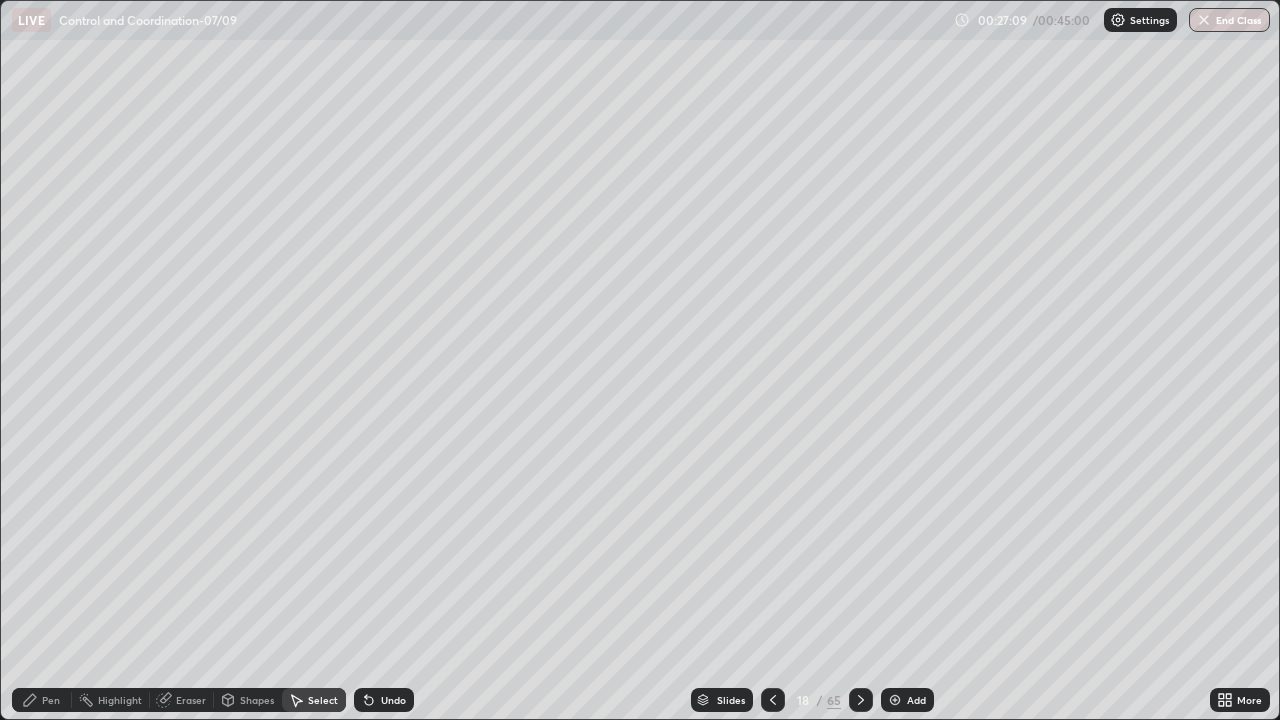 click on "Pen" at bounding box center (51, 700) 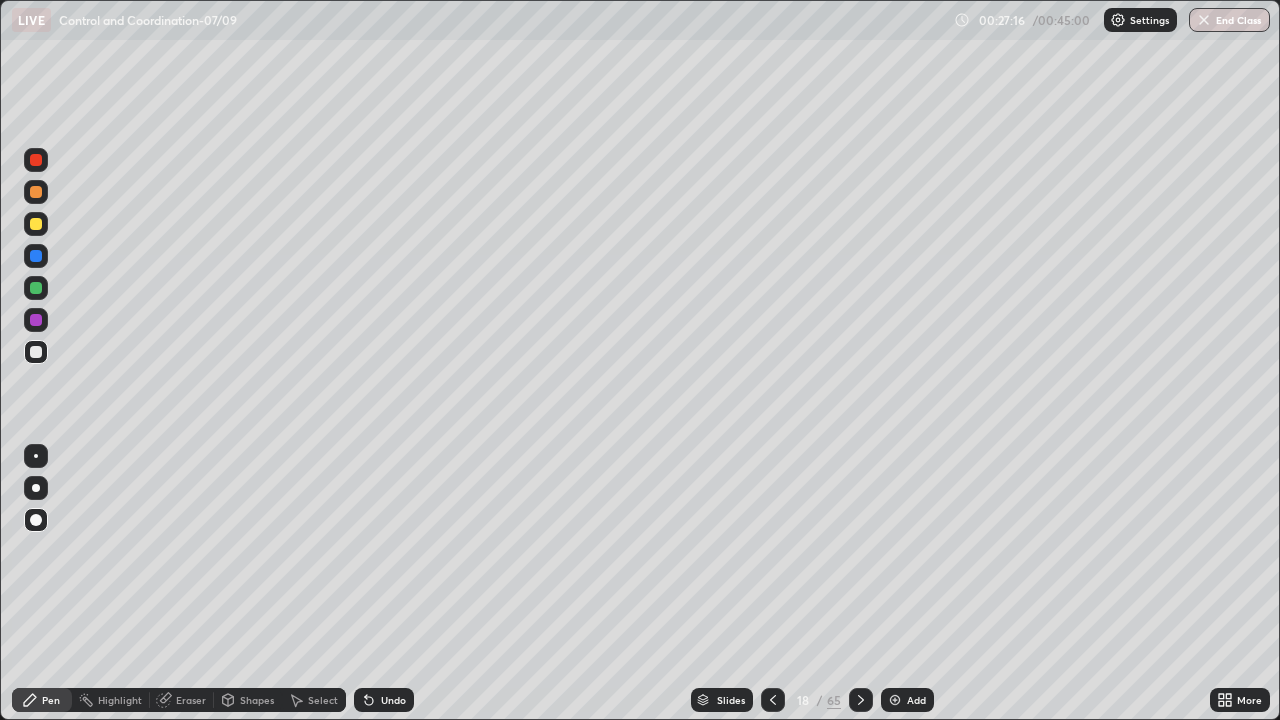 click on "Select" at bounding box center [323, 700] 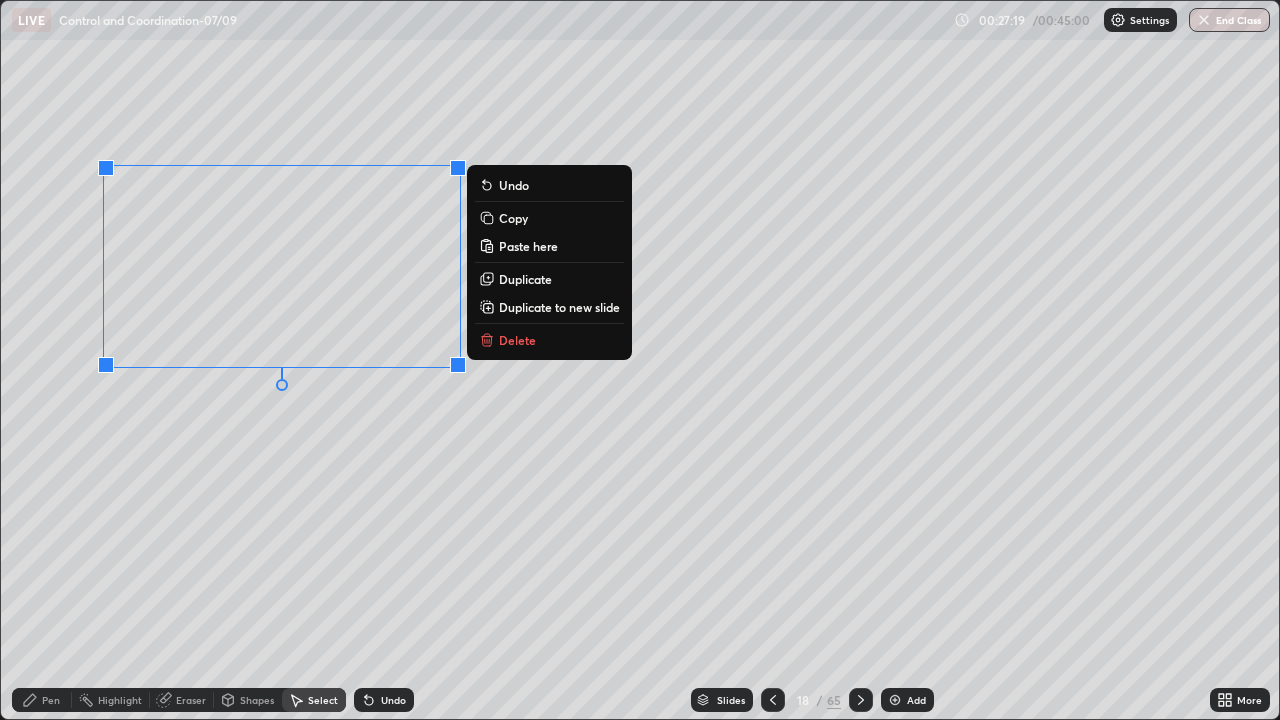 click on "Copy" at bounding box center [513, 218] 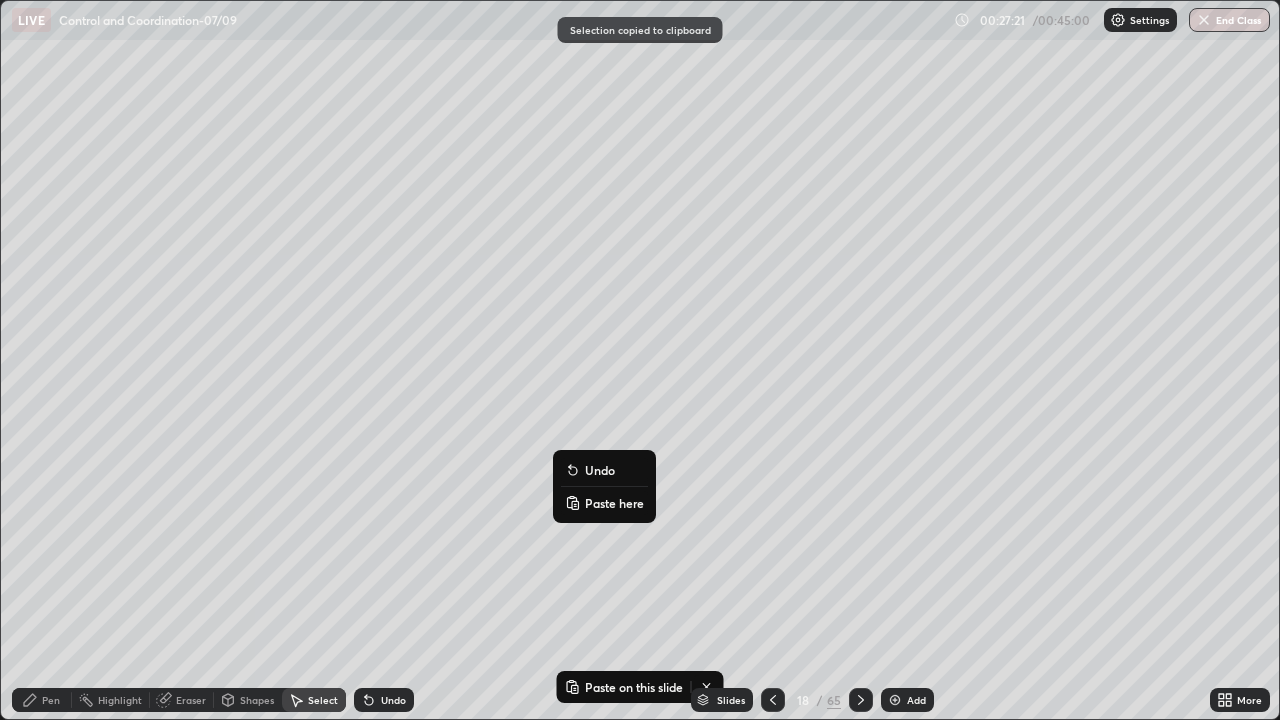 click on "Paste here" at bounding box center (614, 503) 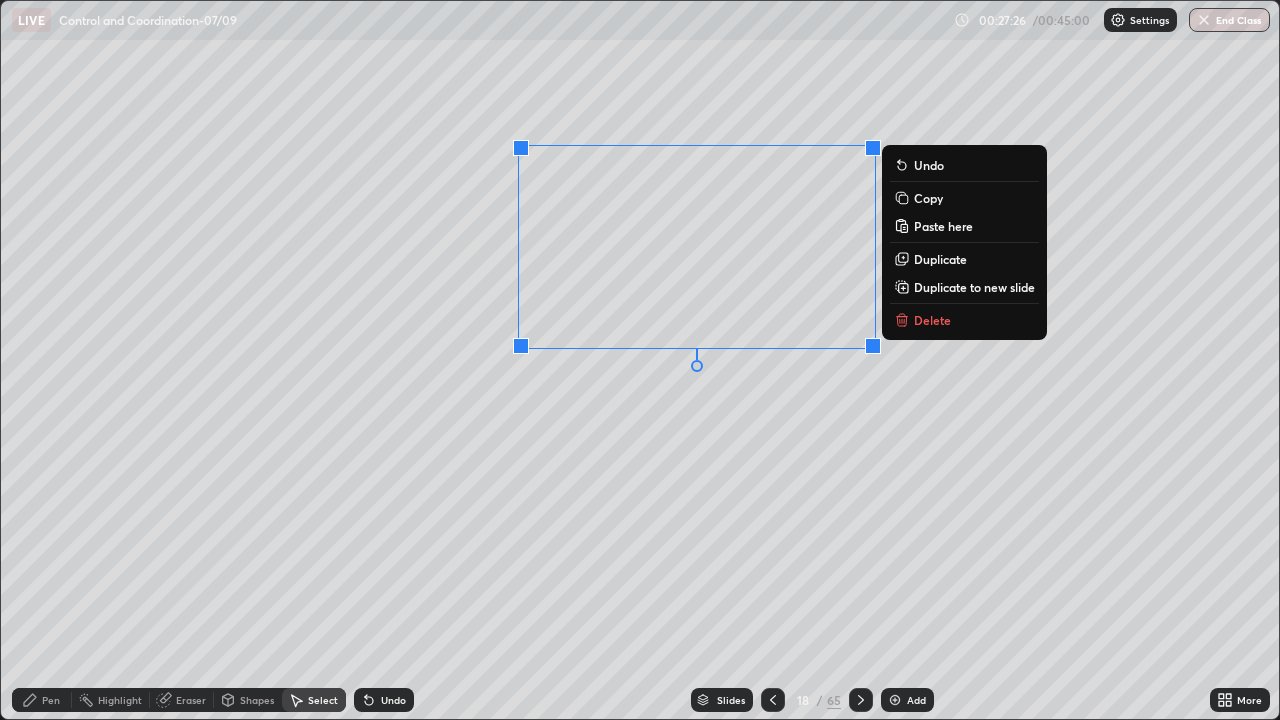 click on "0 ° Undo Copy Paste here Duplicate Duplicate to new slide Delete" at bounding box center [640, 360] 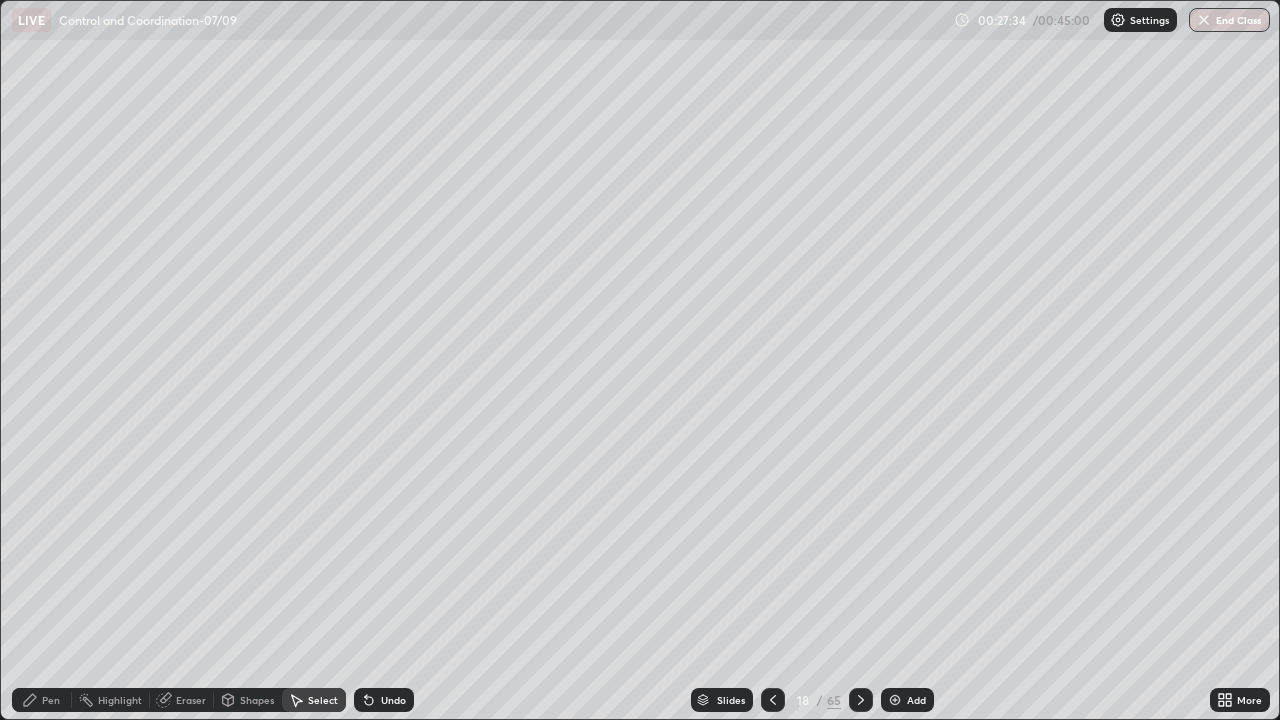 click on "Pen" at bounding box center [51, 700] 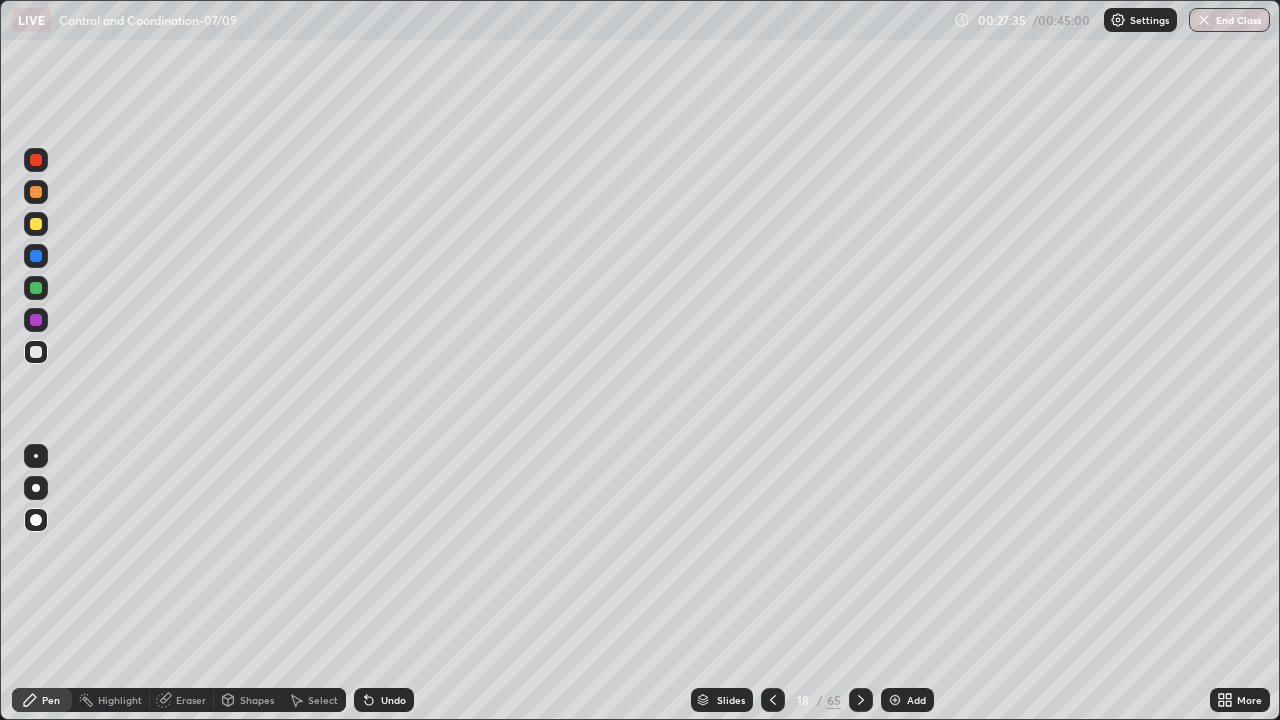 click at bounding box center [36, 520] 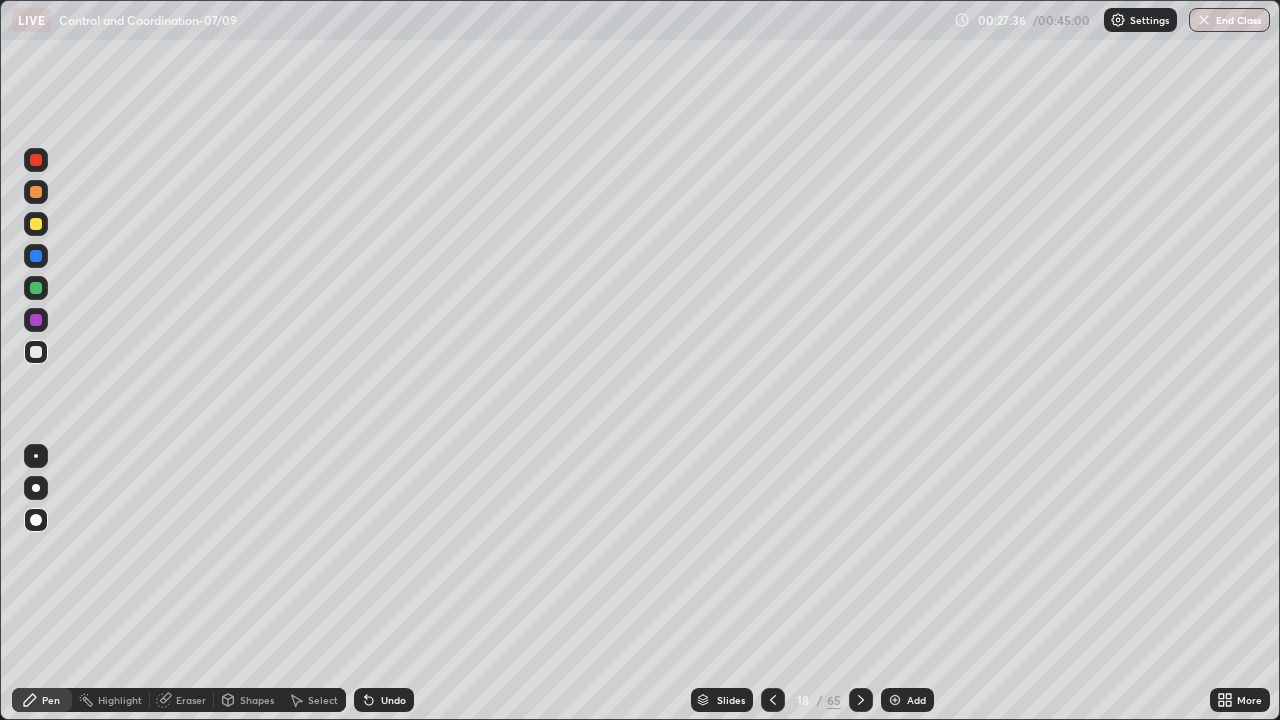 click at bounding box center [36, 320] 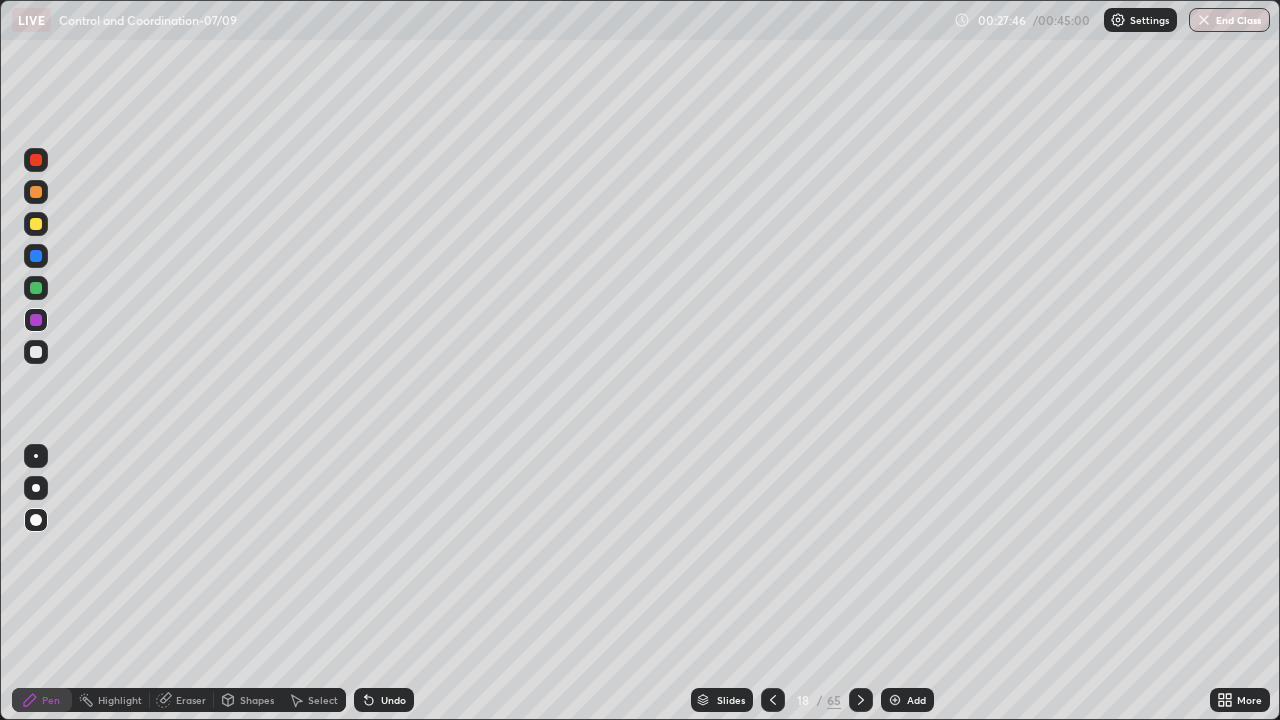 click at bounding box center [36, 288] 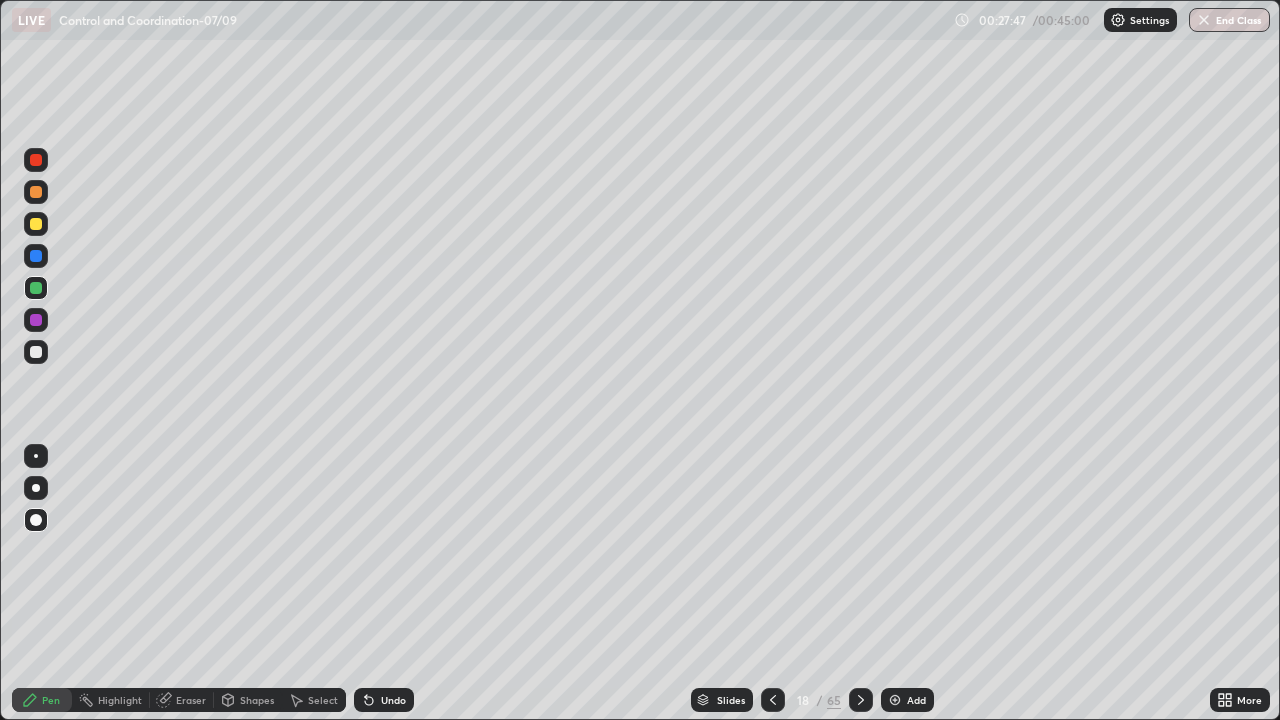 click 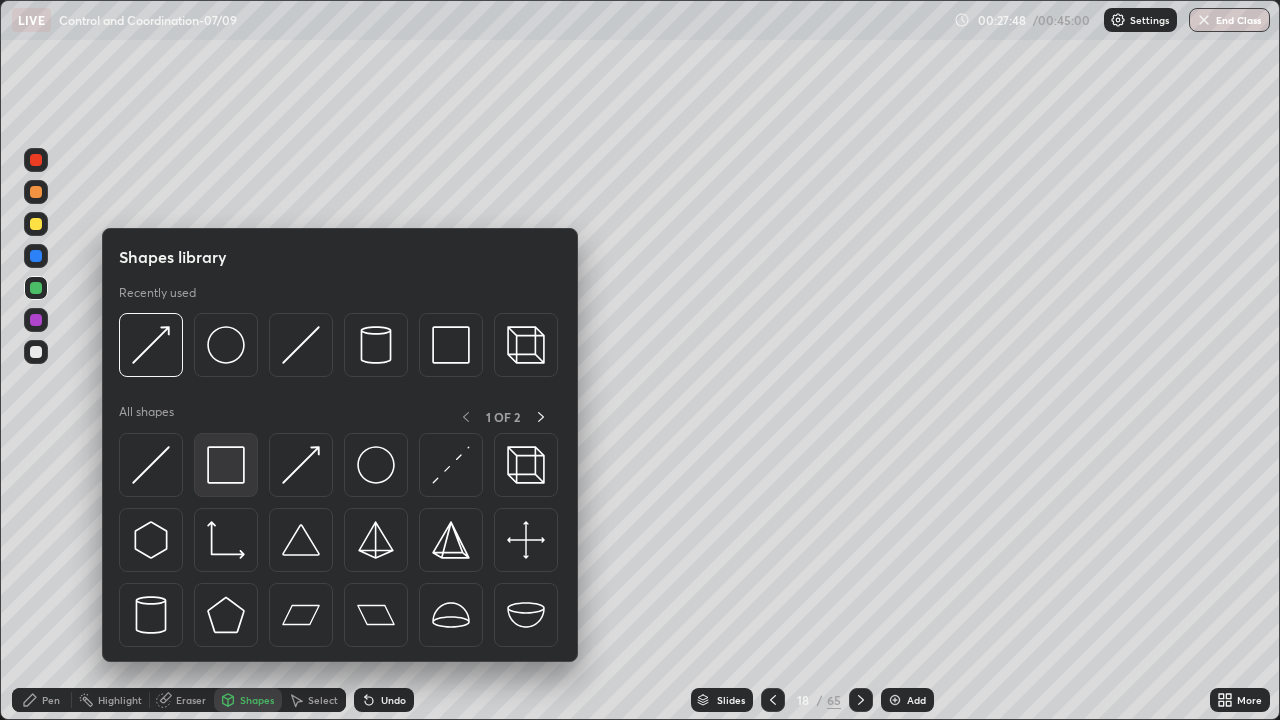 click at bounding box center [226, 465] 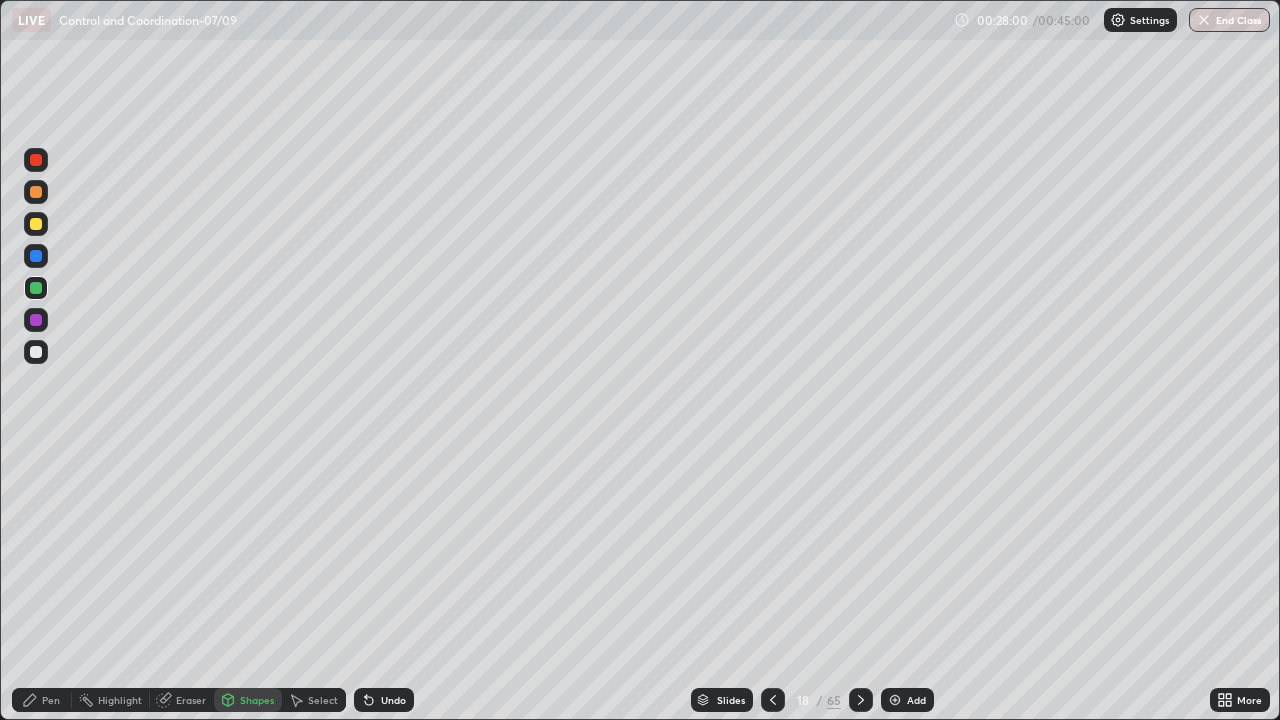 click at bounding box center (36, 352) 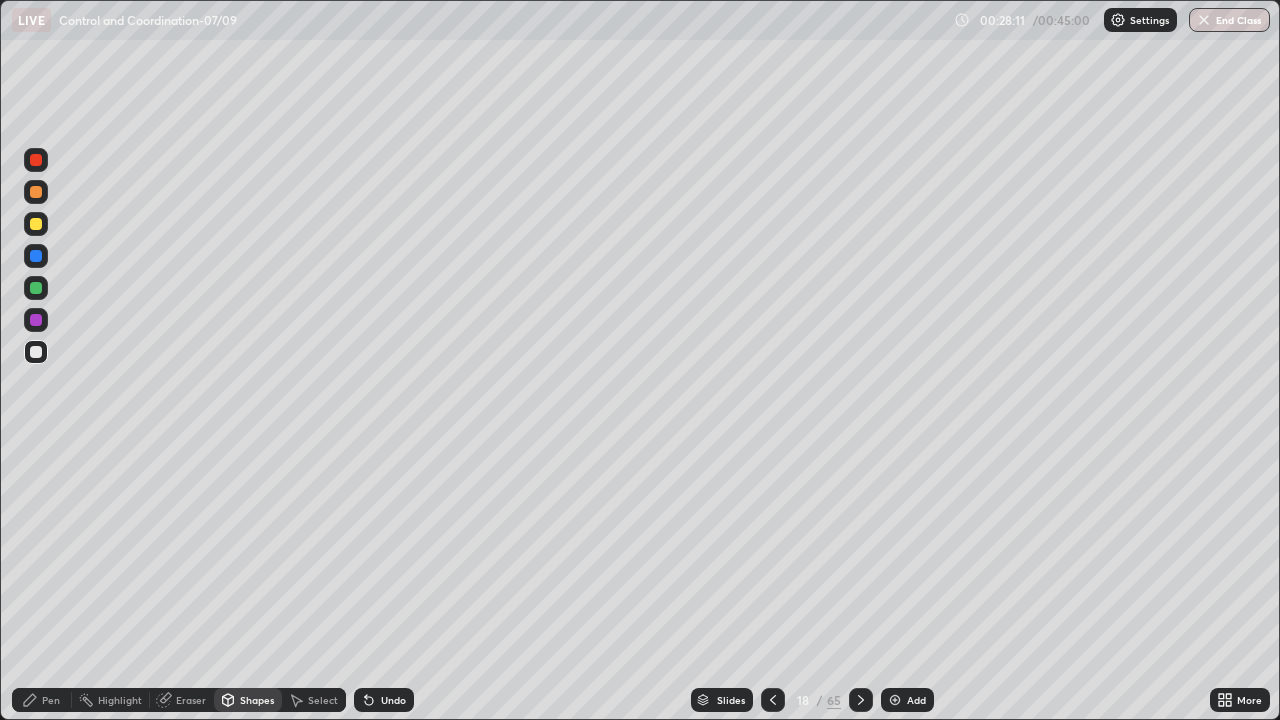 click at bounding box center [36, 320] 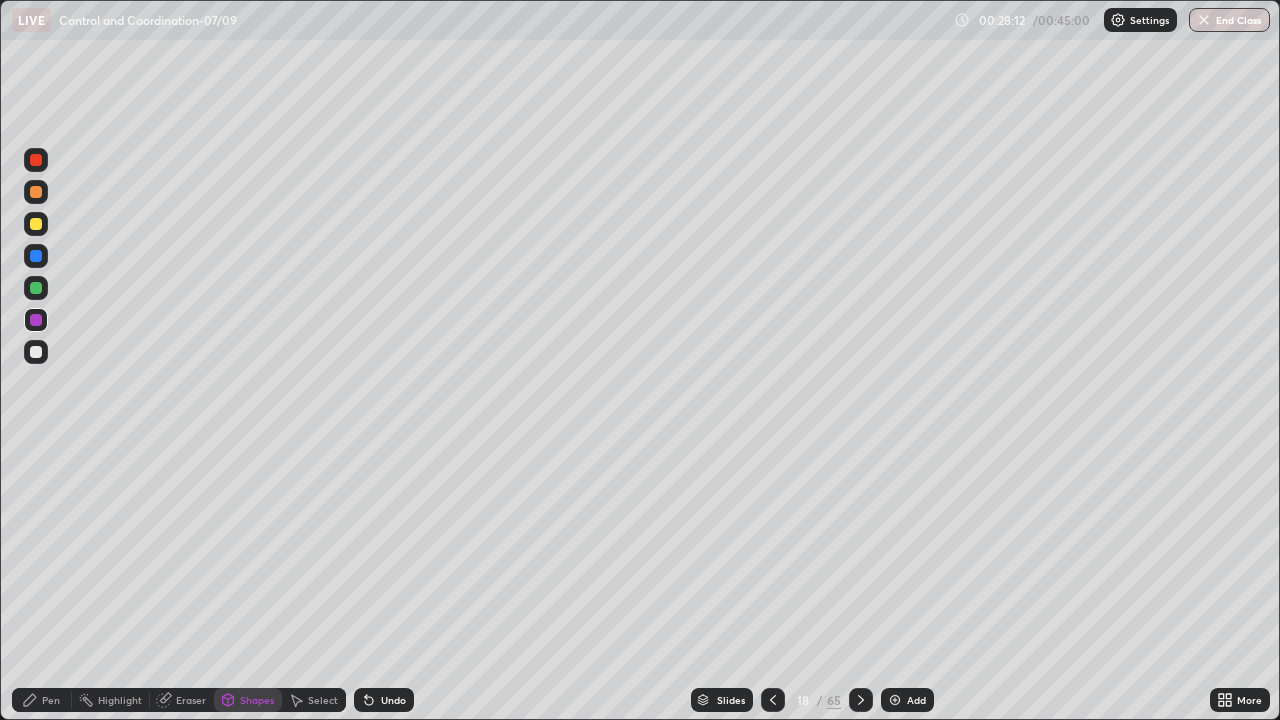 click on "Pen" at bounding box center [51, 700] 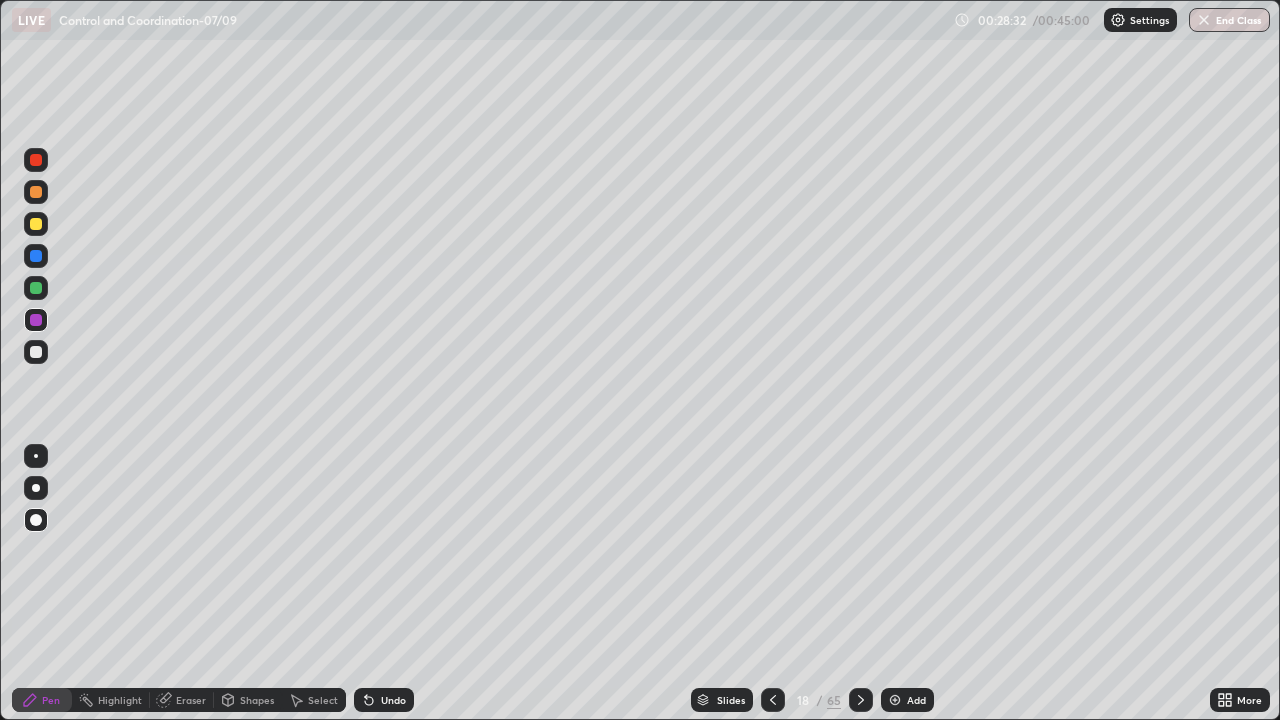 click at bounding box center (36, 288) 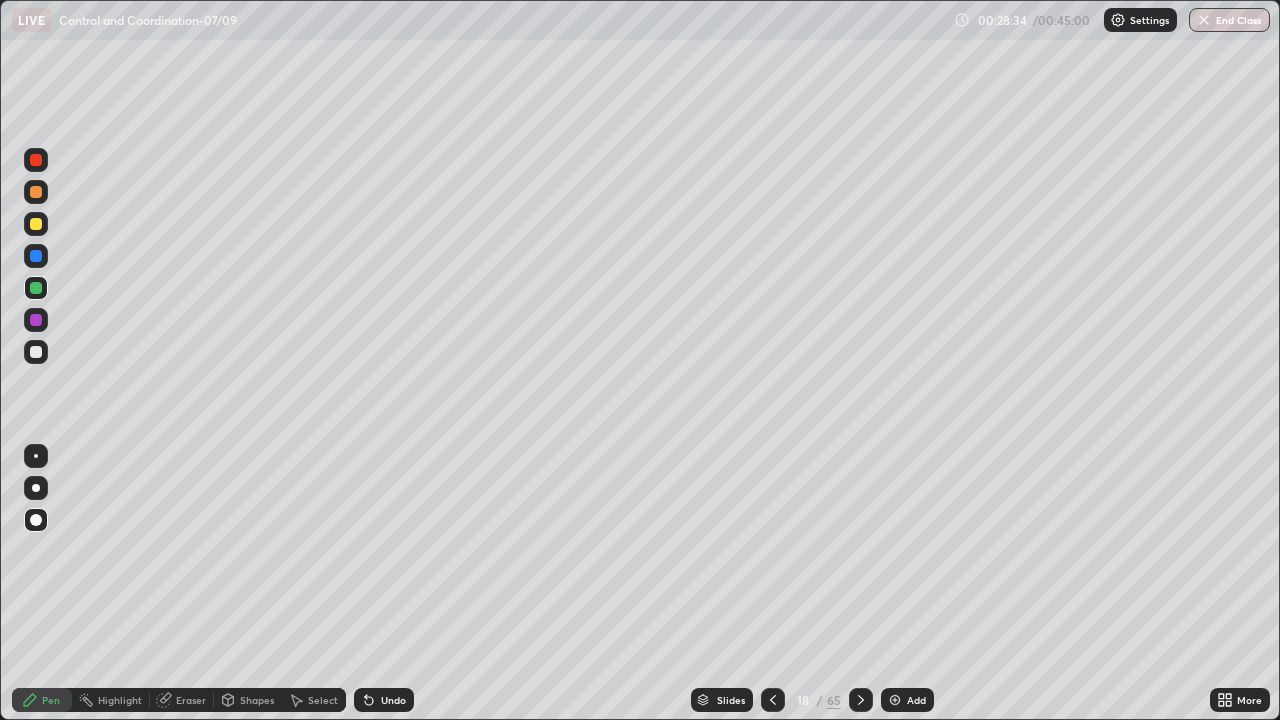 click at bounding box center (36, 456) 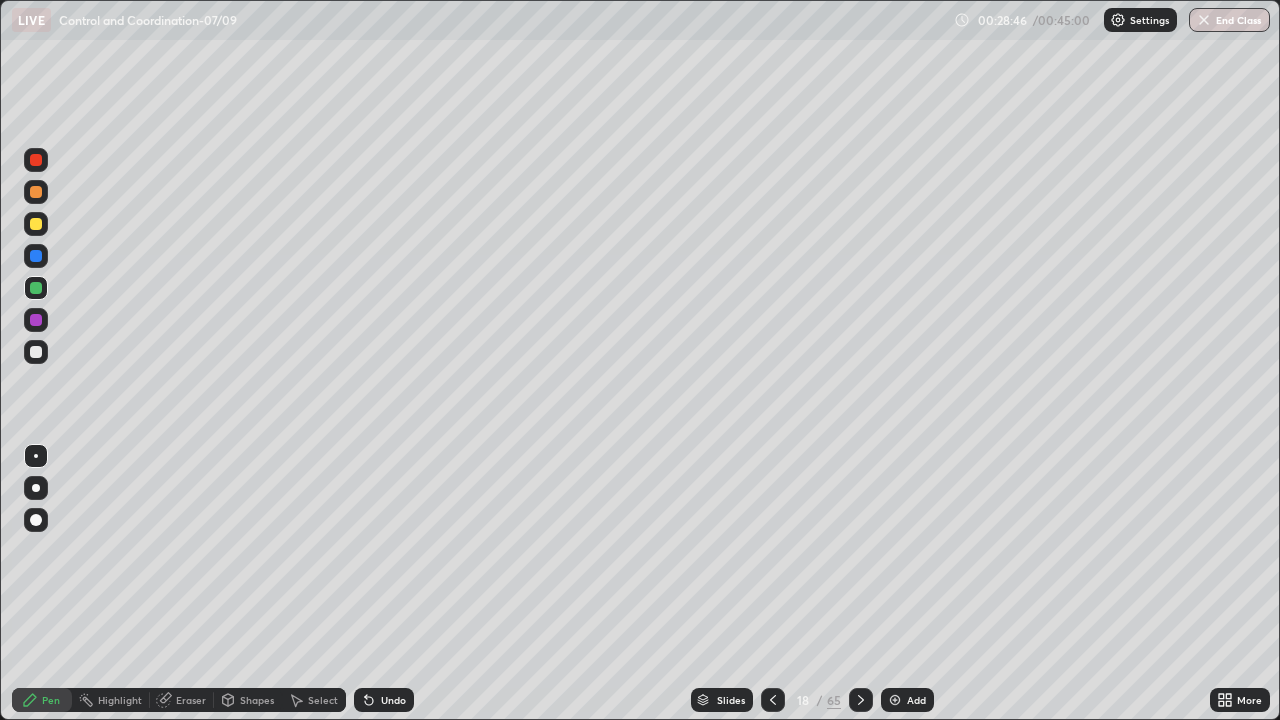 click on "Pen" at bounding box center (42, 700) 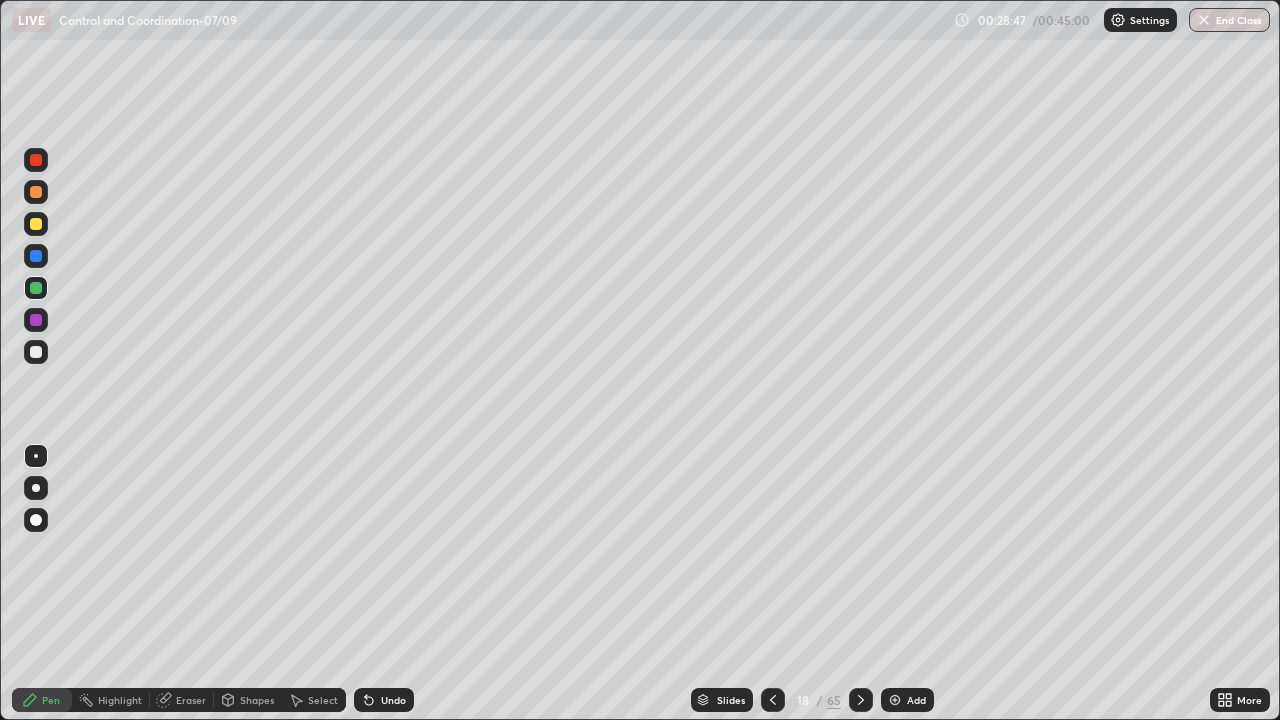 click at bounding box center [36, 352] 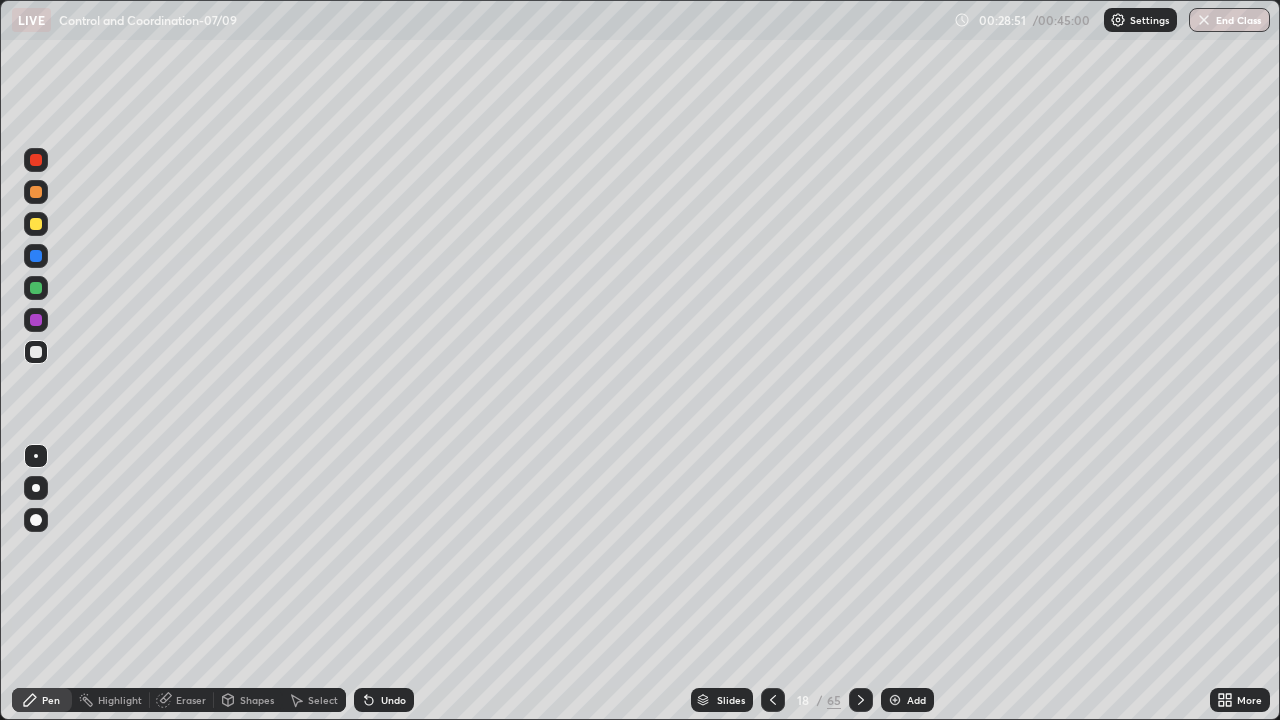 click on "Eraser" at bounding box center [191, 700] 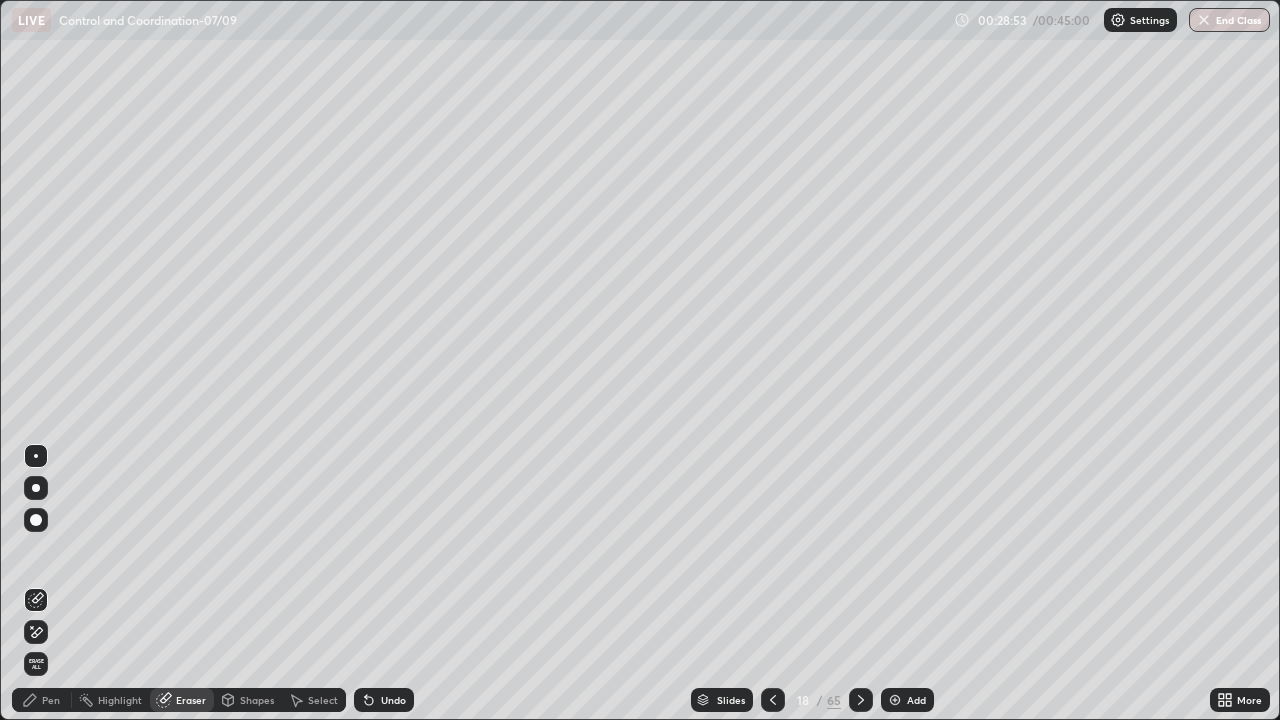 click on "Pen" at bounding box center (51, 700) 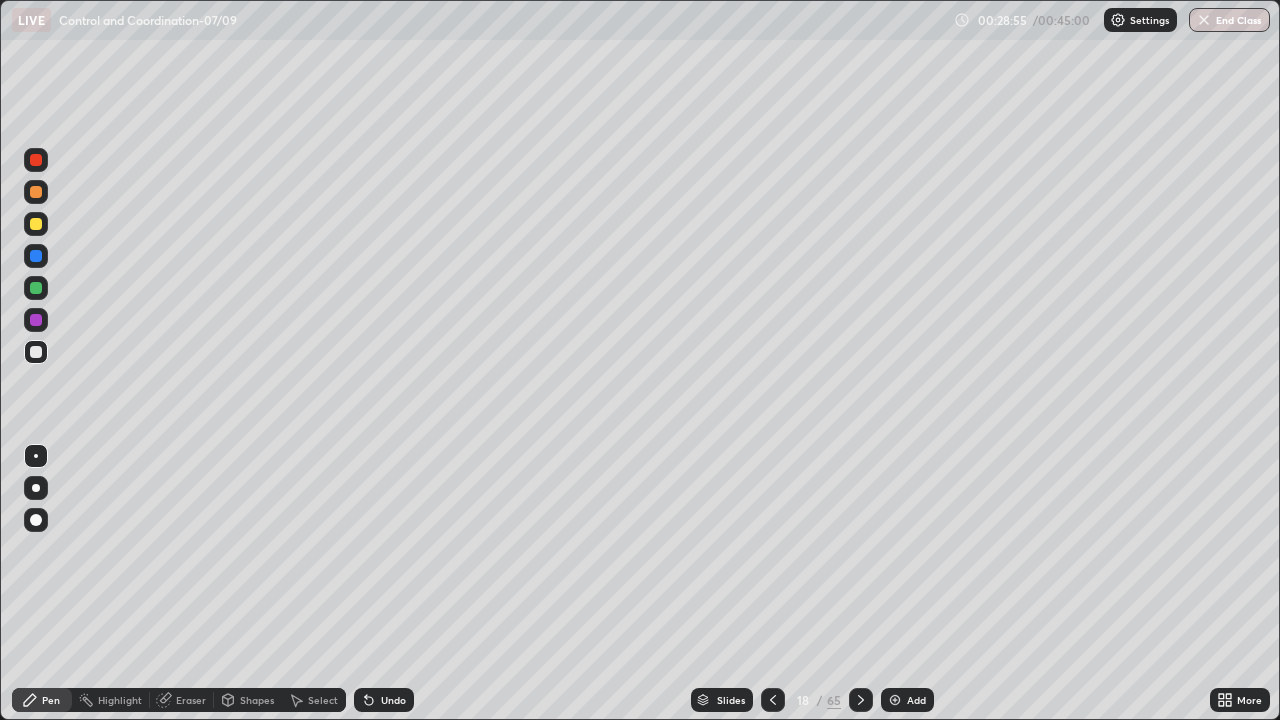 click at bounding box center [36, 520] 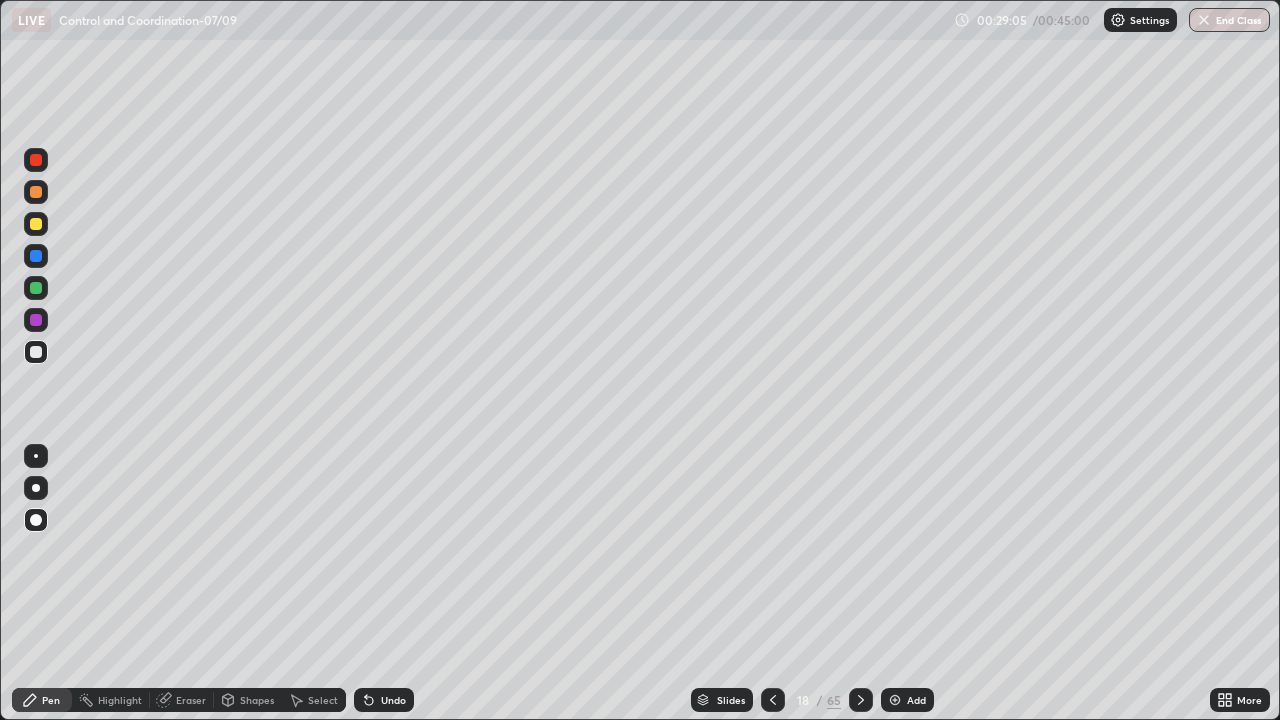 click on "Shapes" at bounding box center [257, 700] 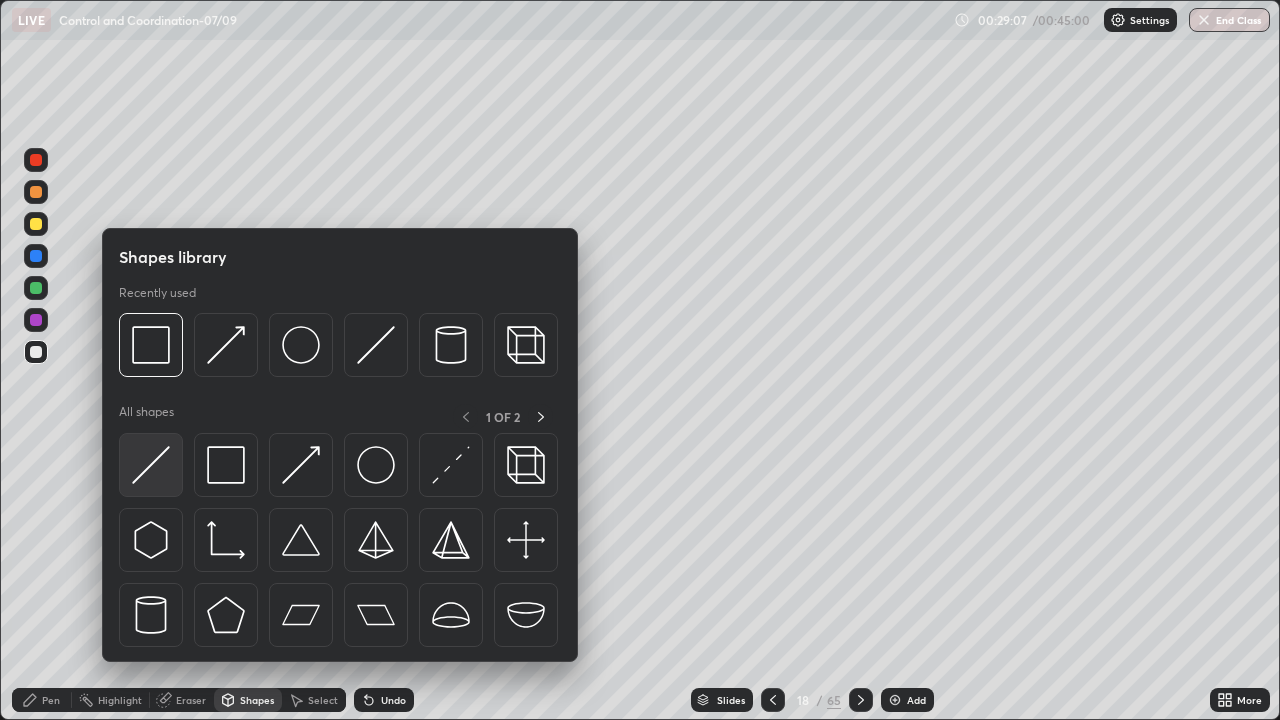 click at bounding box center (151, 465) 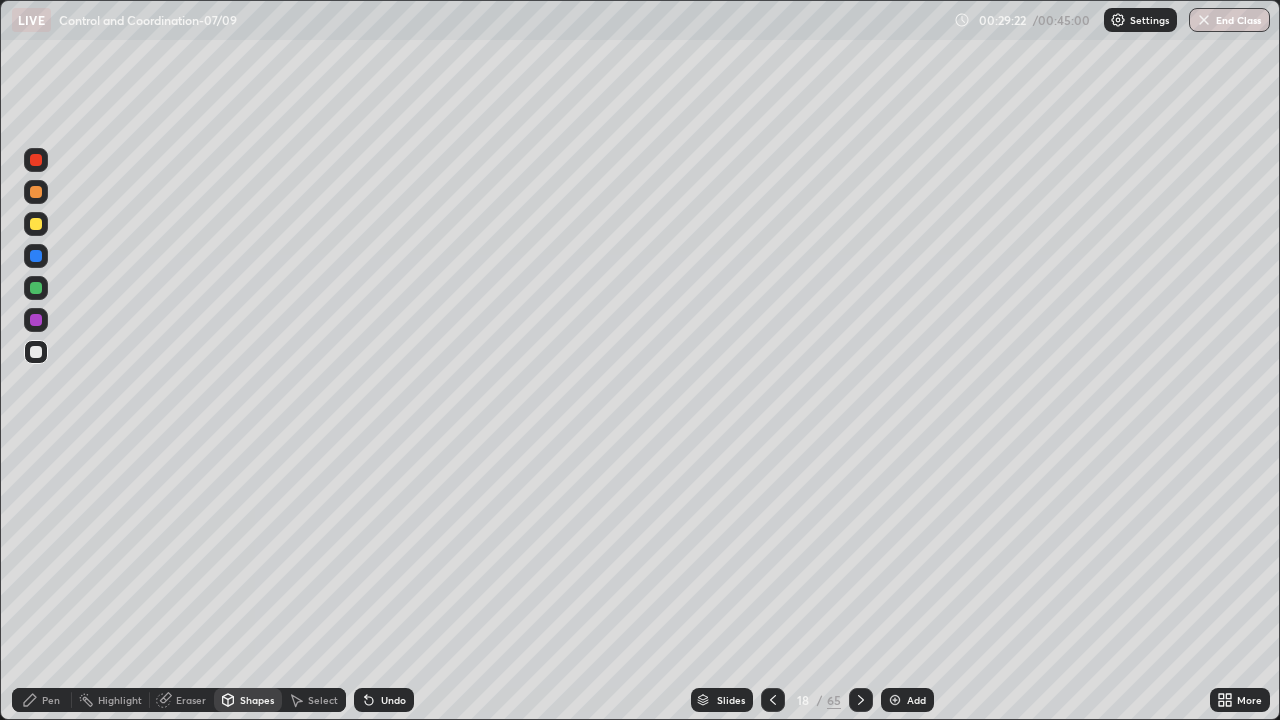 click at bounding box center [36, 288] 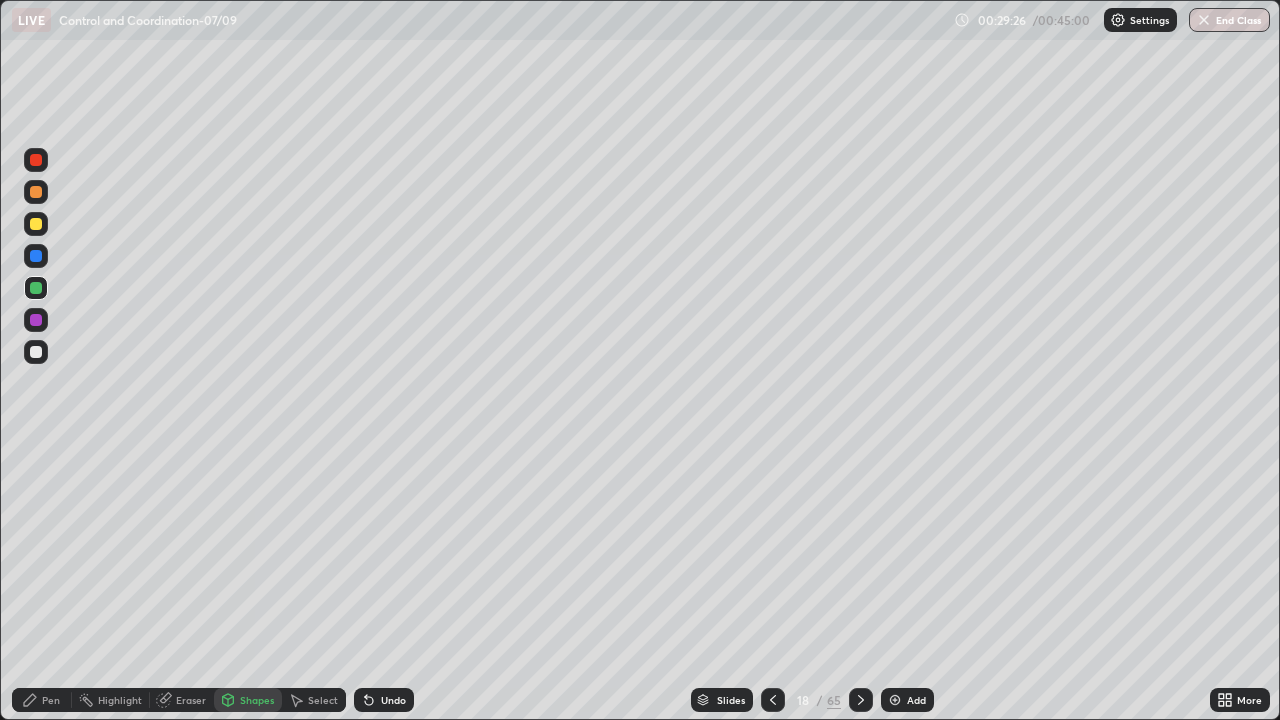 click at bounding box center [36, 288] 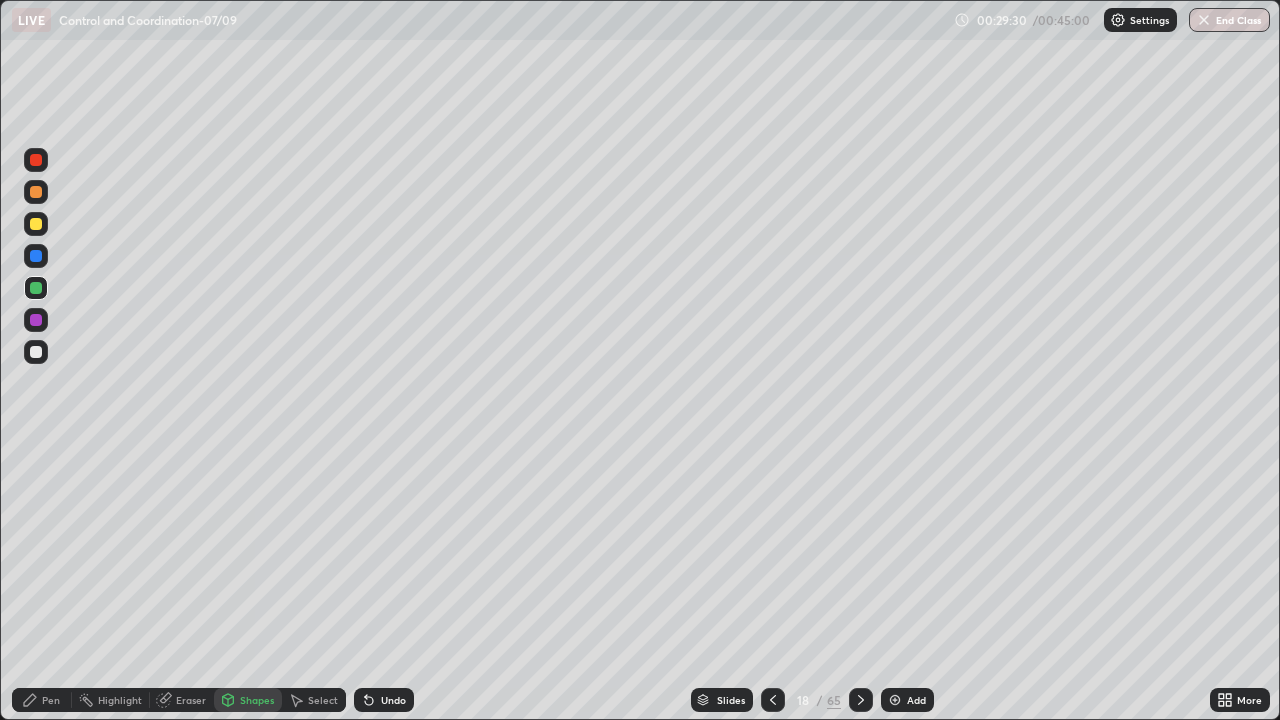 click at bounding box center (36, 288) 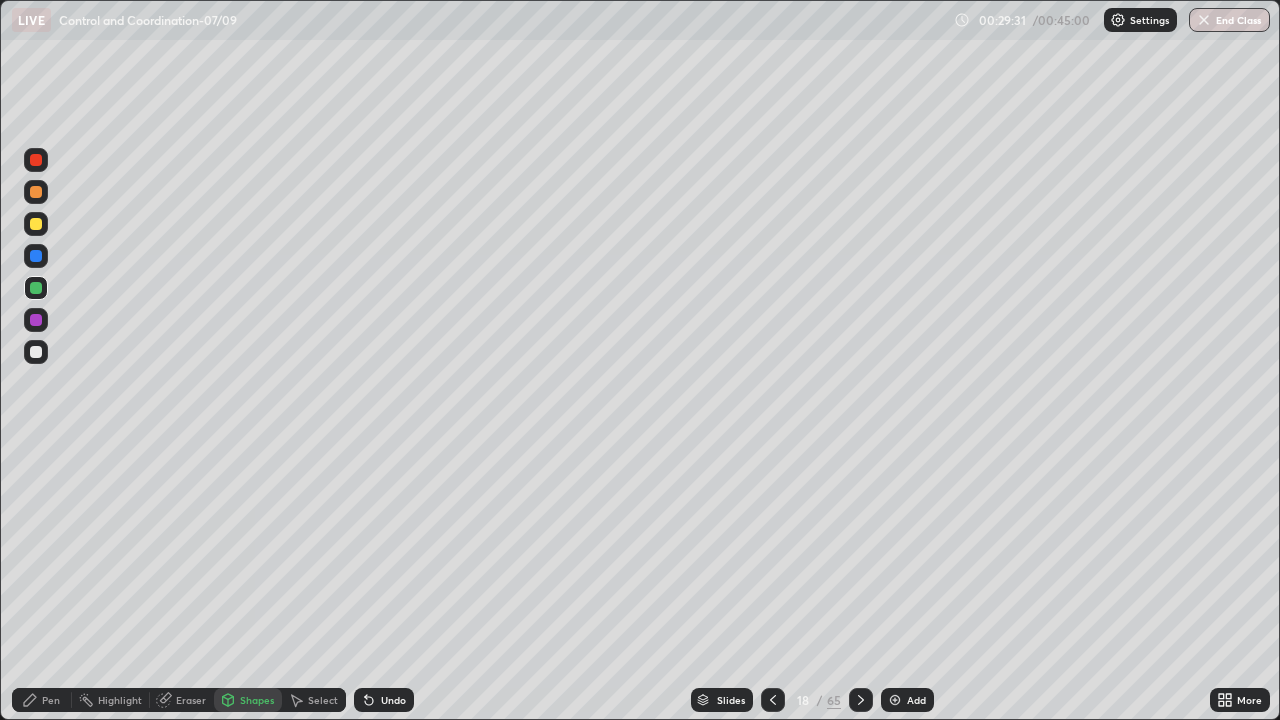 click on "Pen" at bounding box center (51, 700) 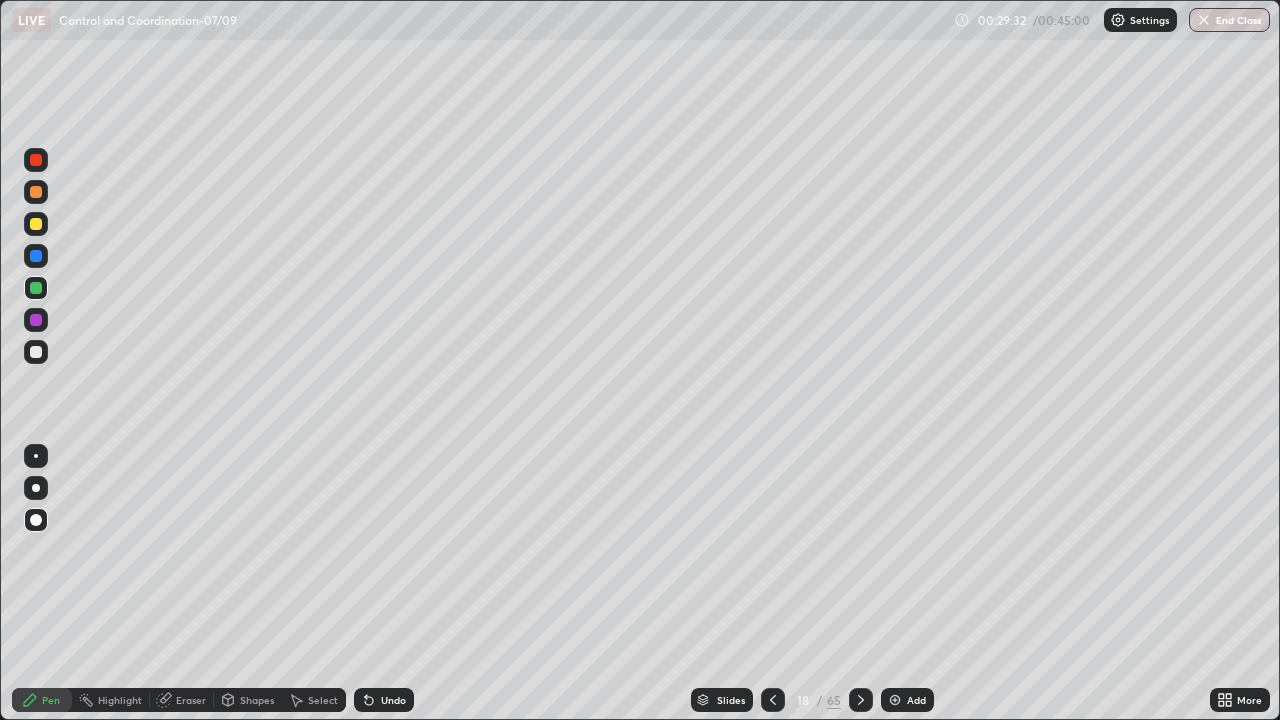 click at bounding box center (36, 520) 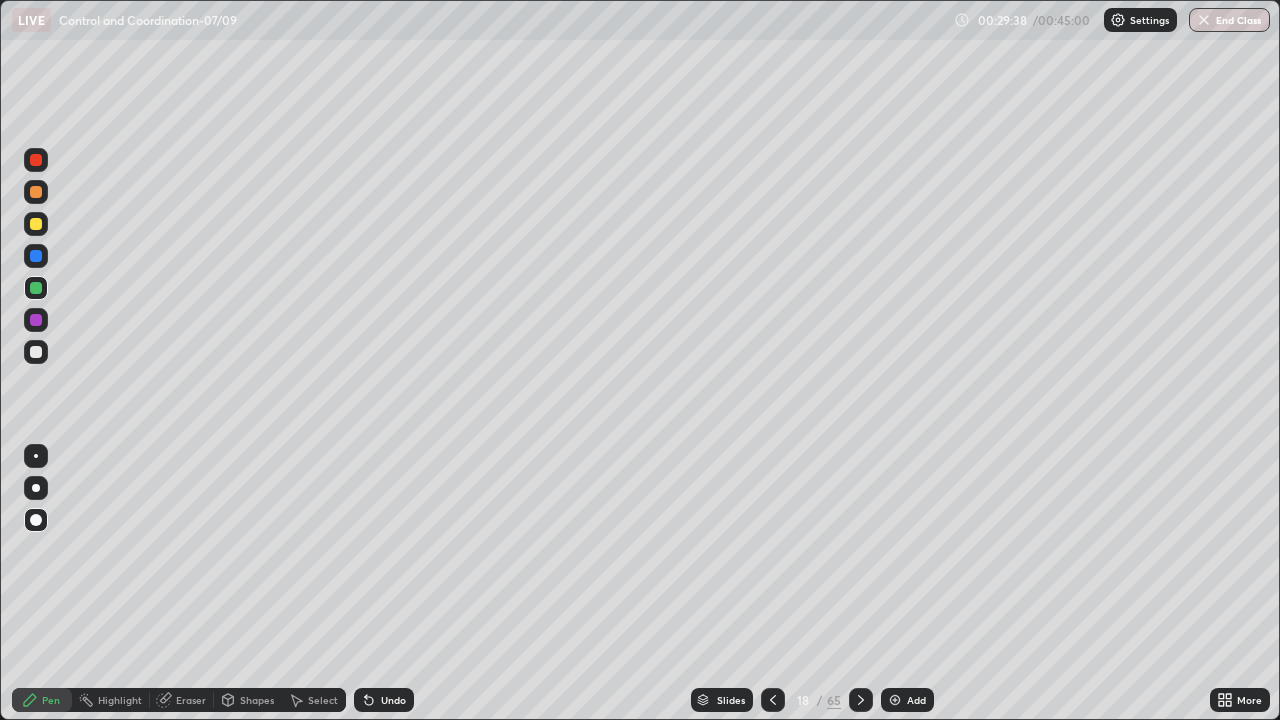 click at bounding box center [36, 320] 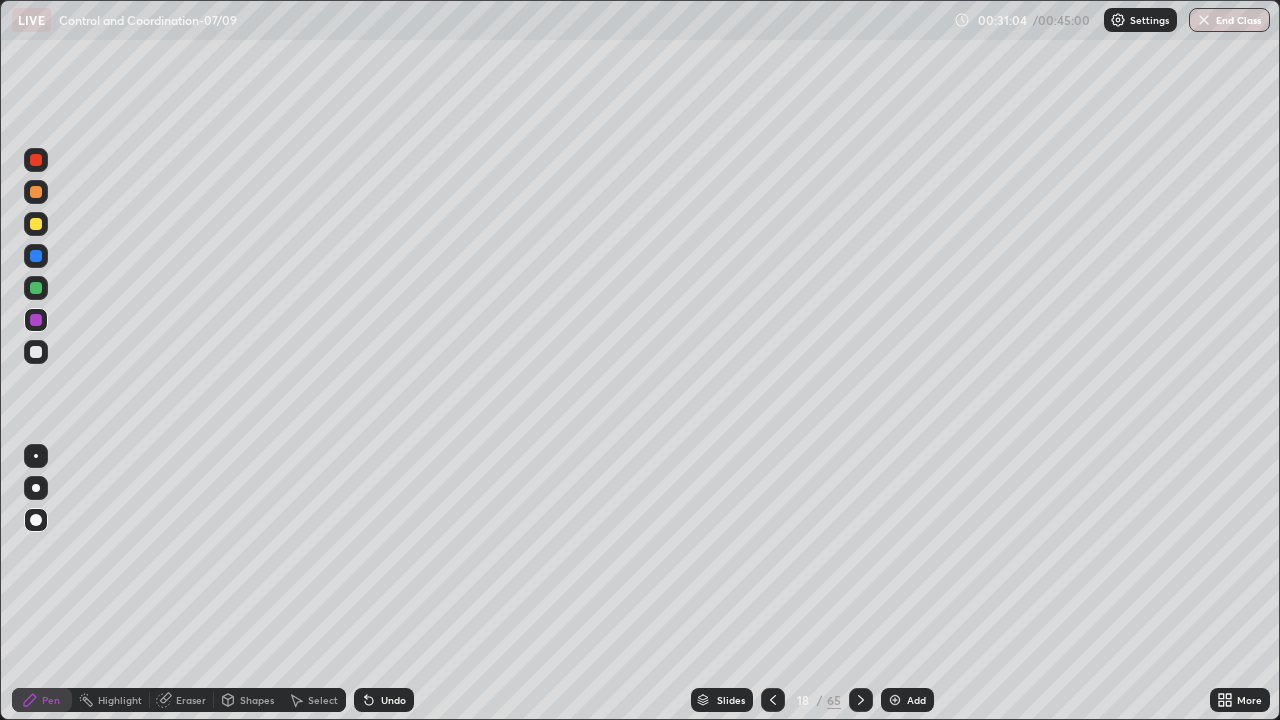 click at bounding box center (36, 256) 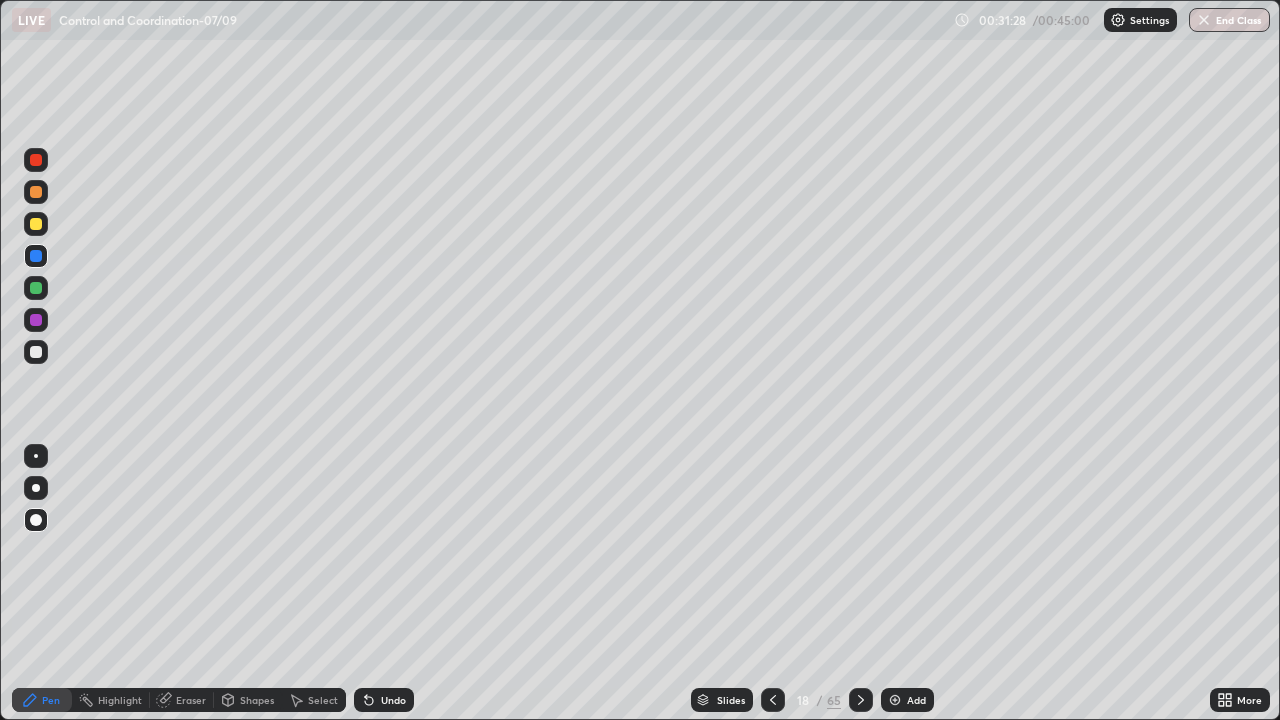 click 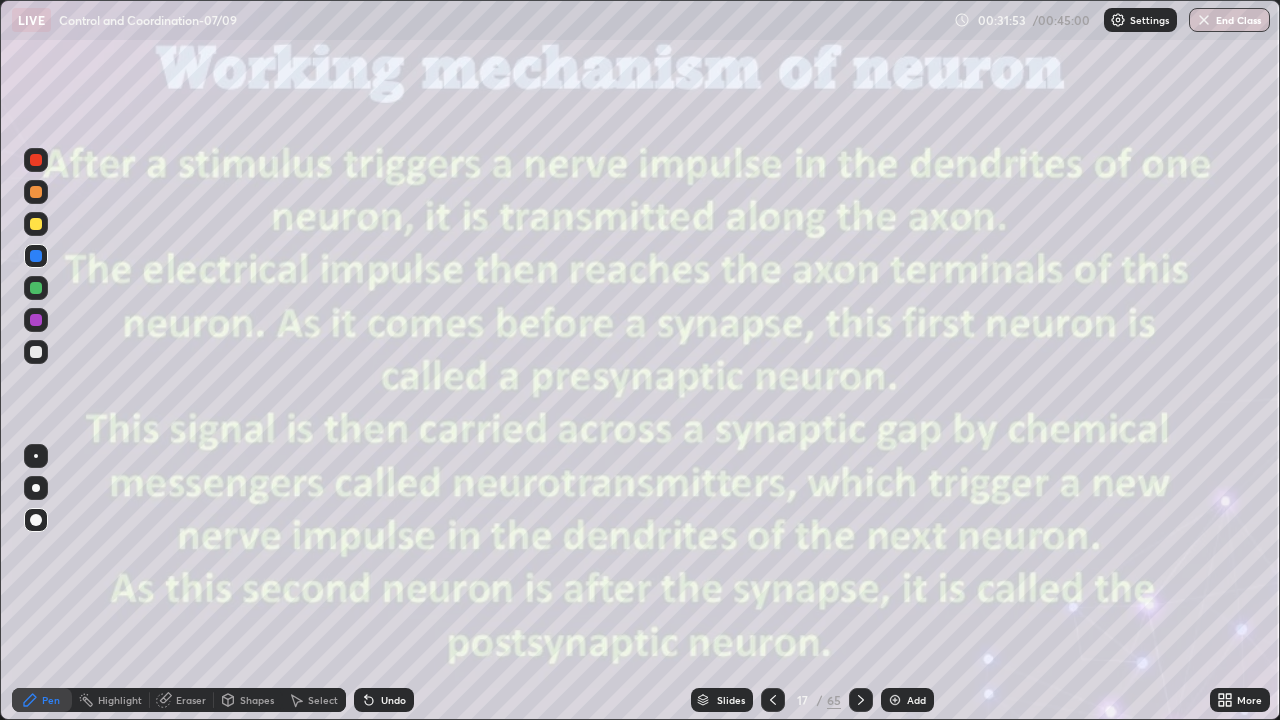 click at bounding box center [36, 352] 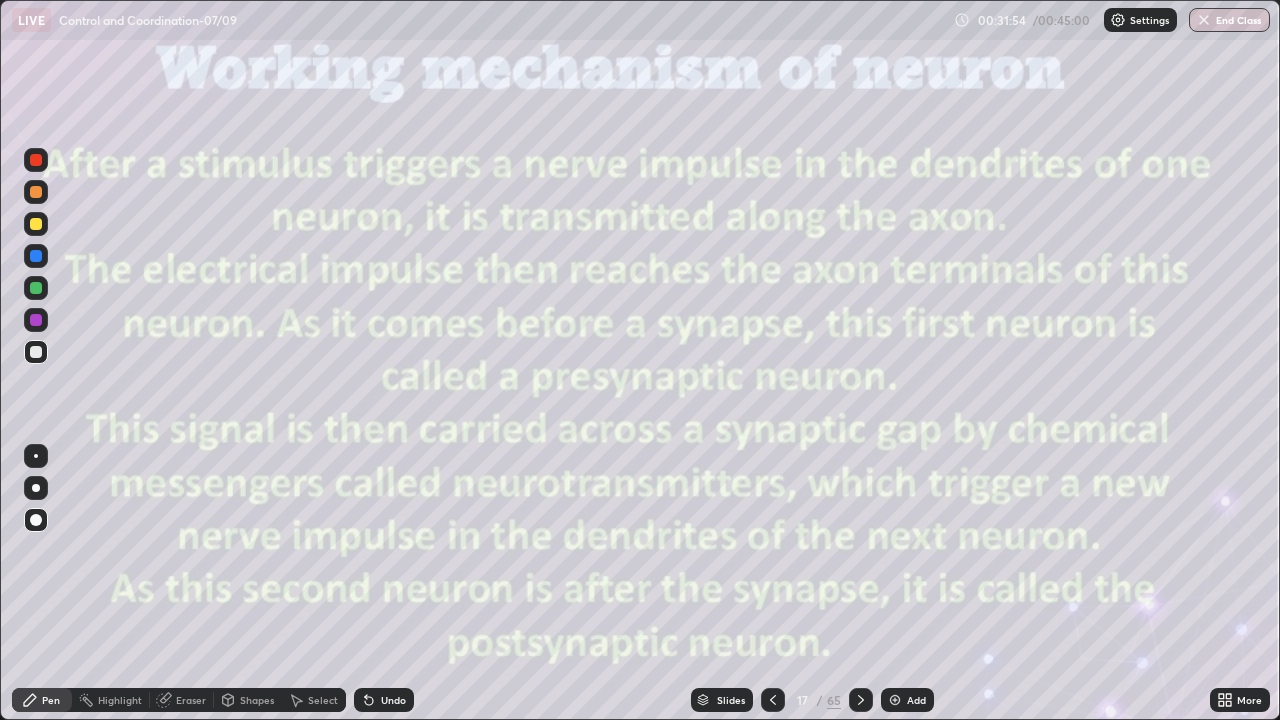 click 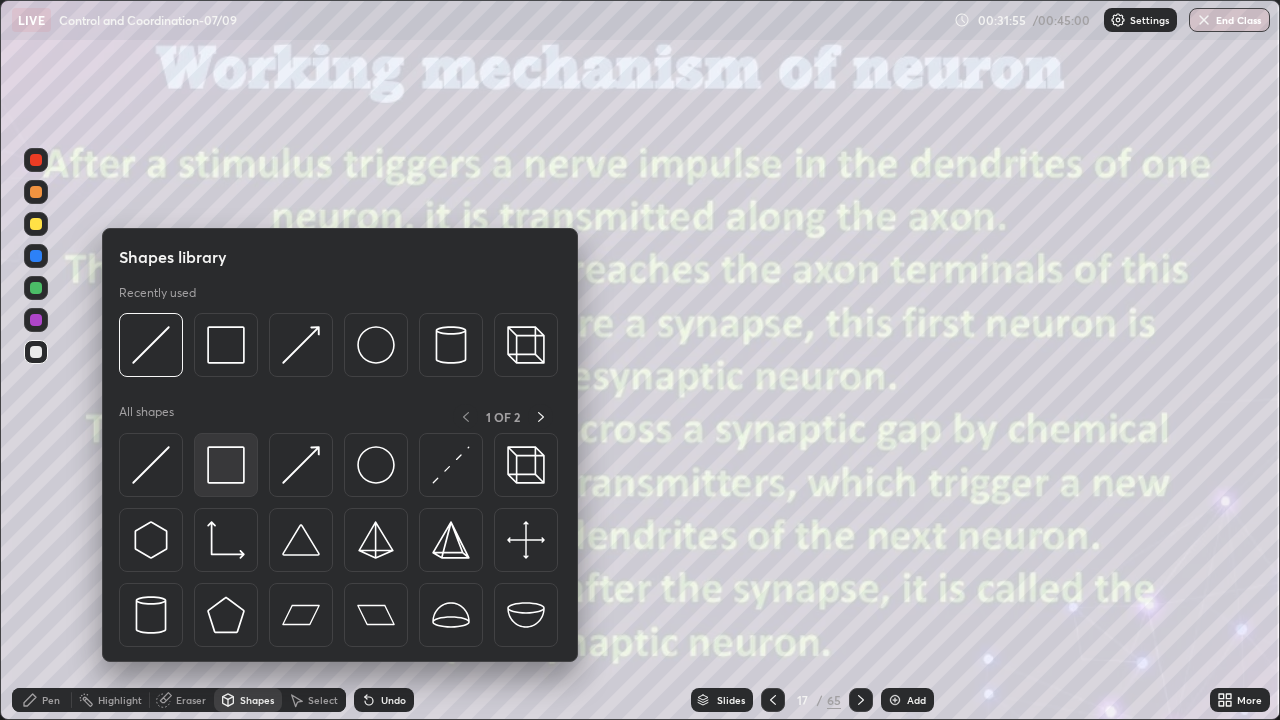 click at bounding box center (226, 465) 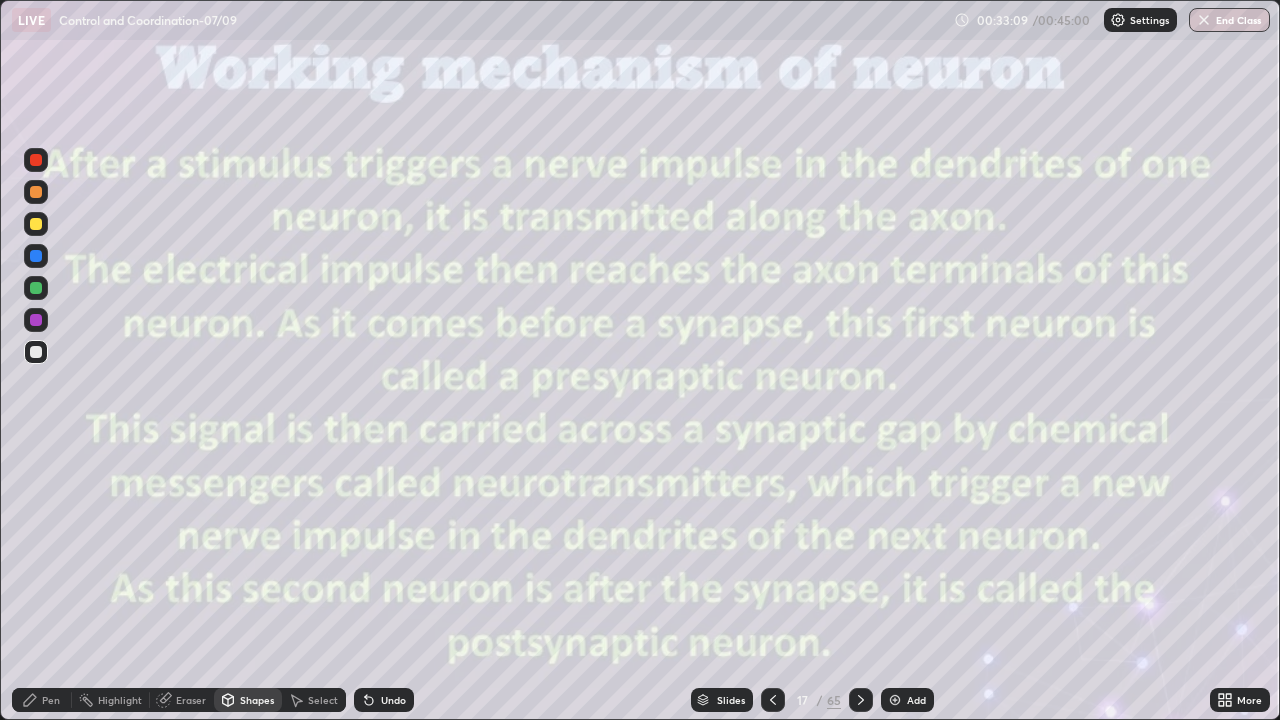 click 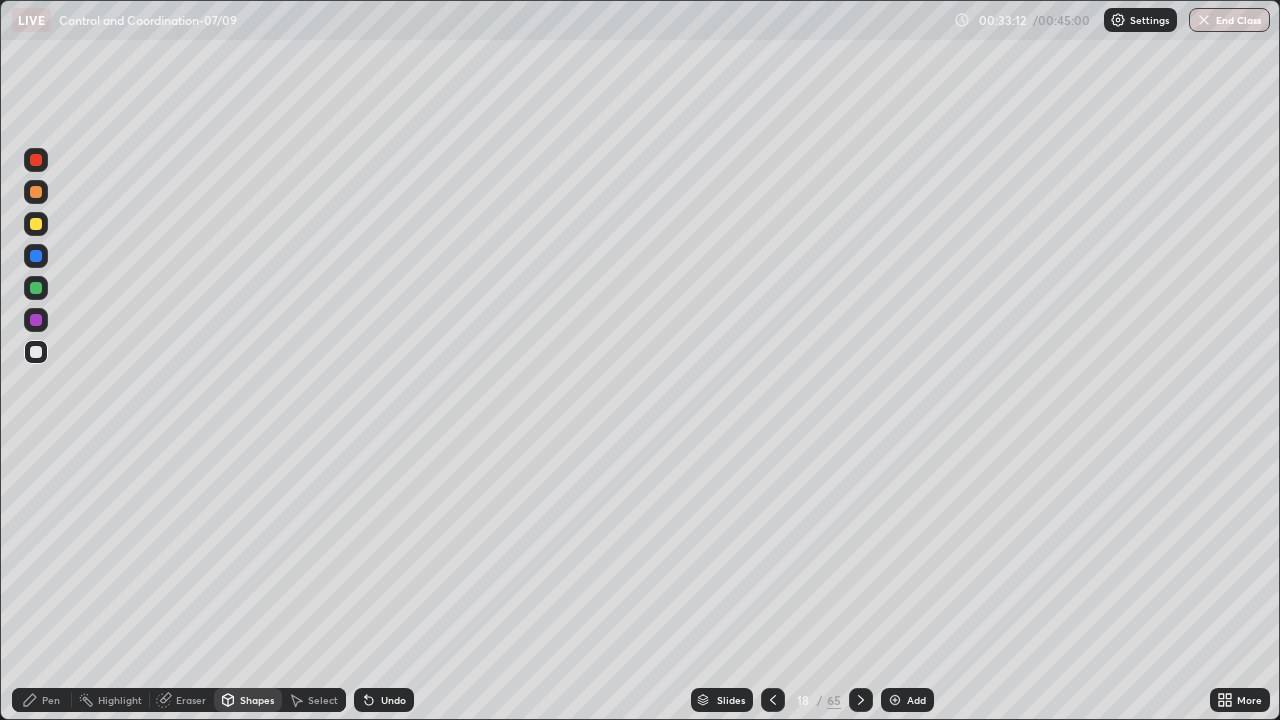 click on "Pen" at bounding box center (51, 700) 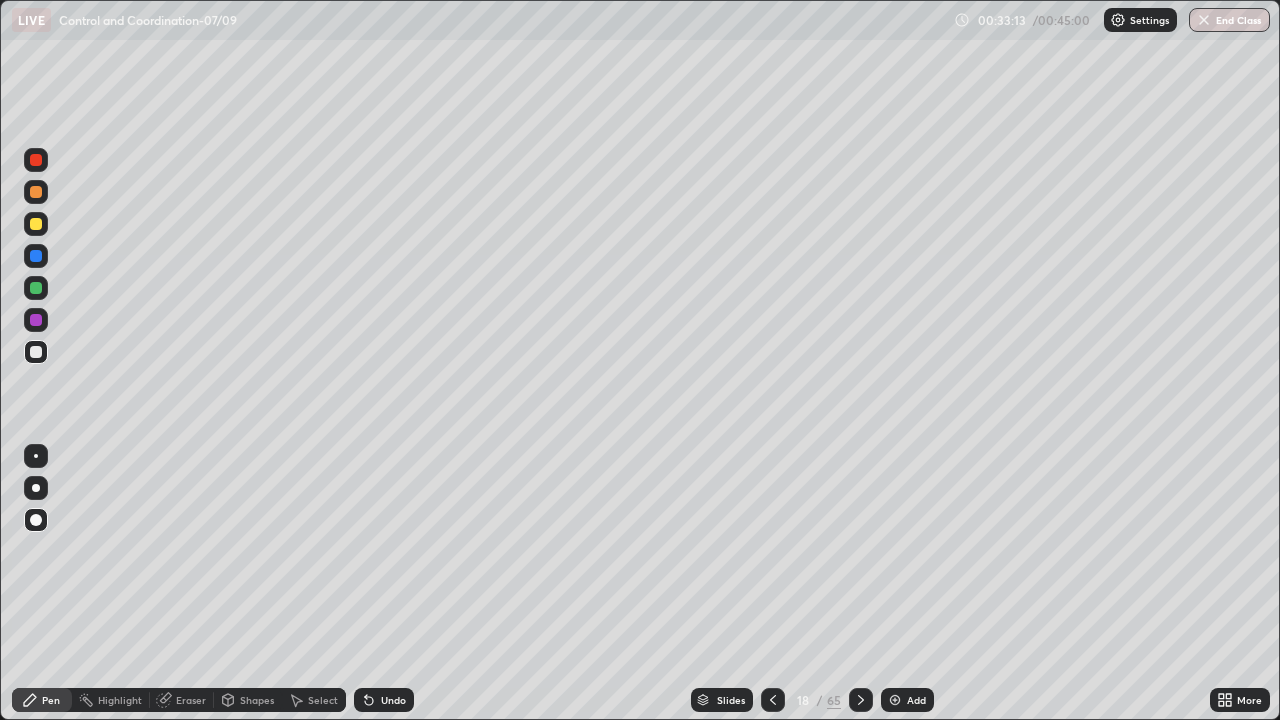 click at bounding box center (36, 288) 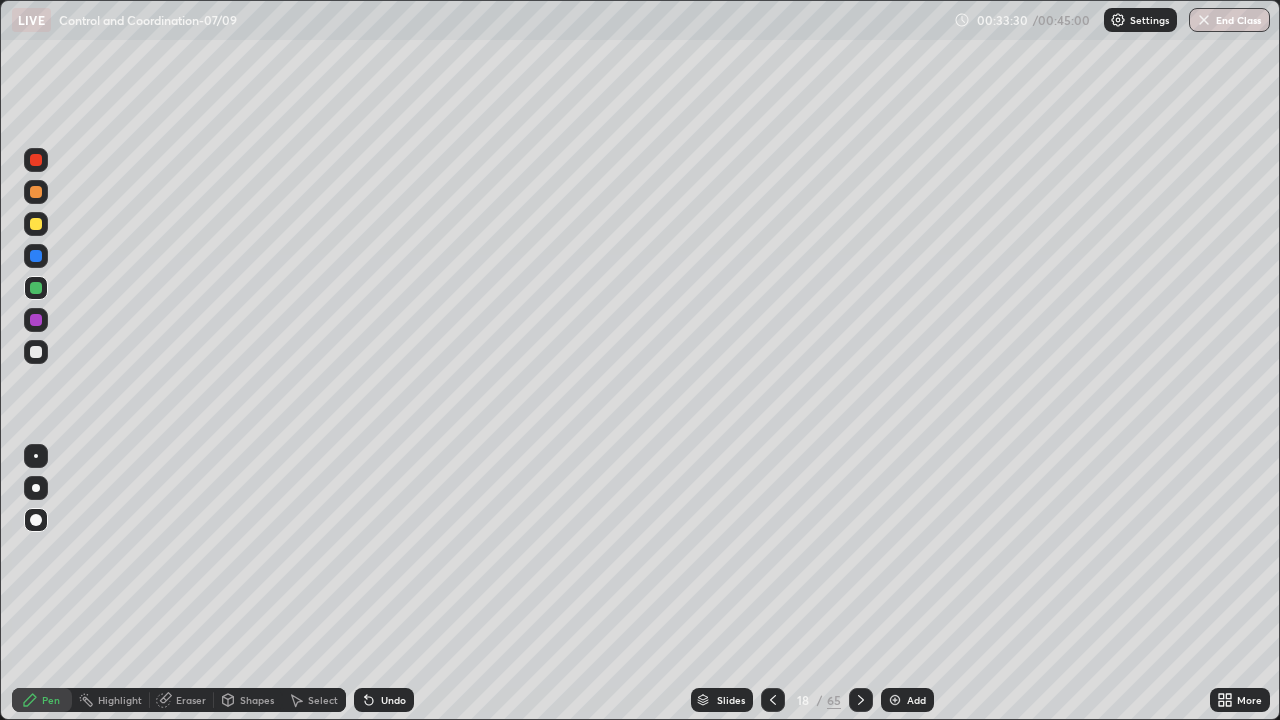 click 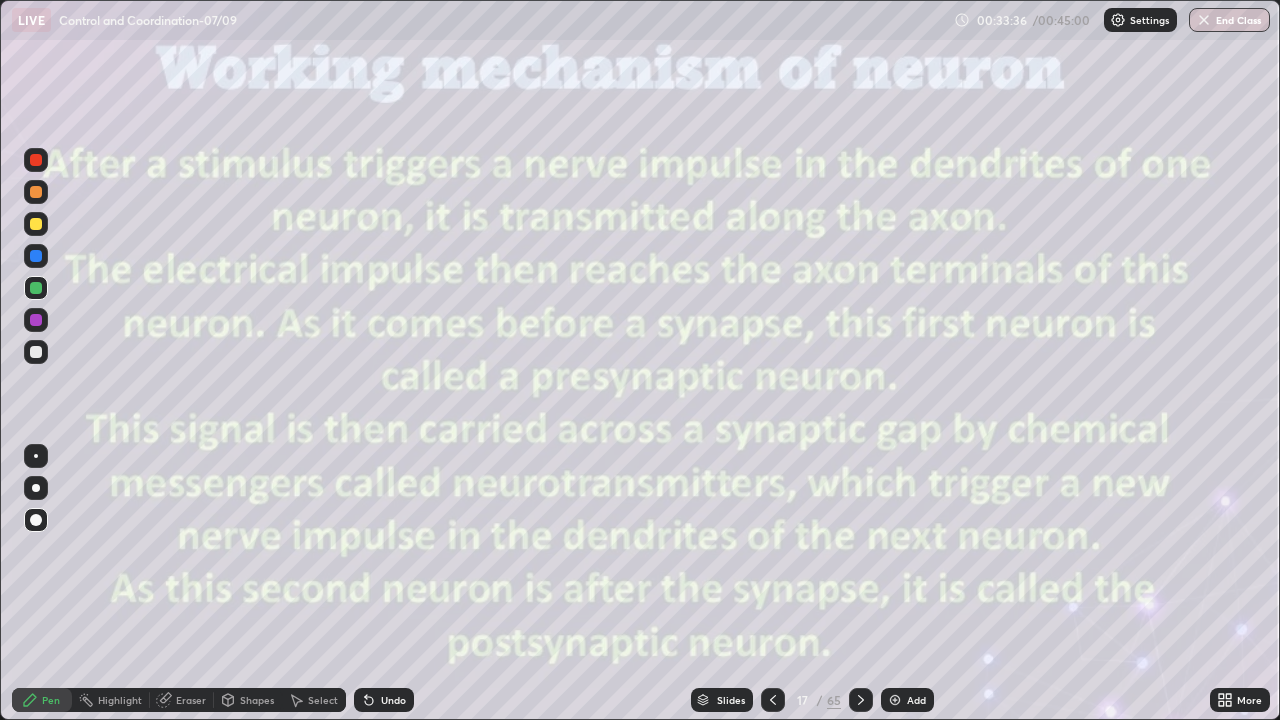 click 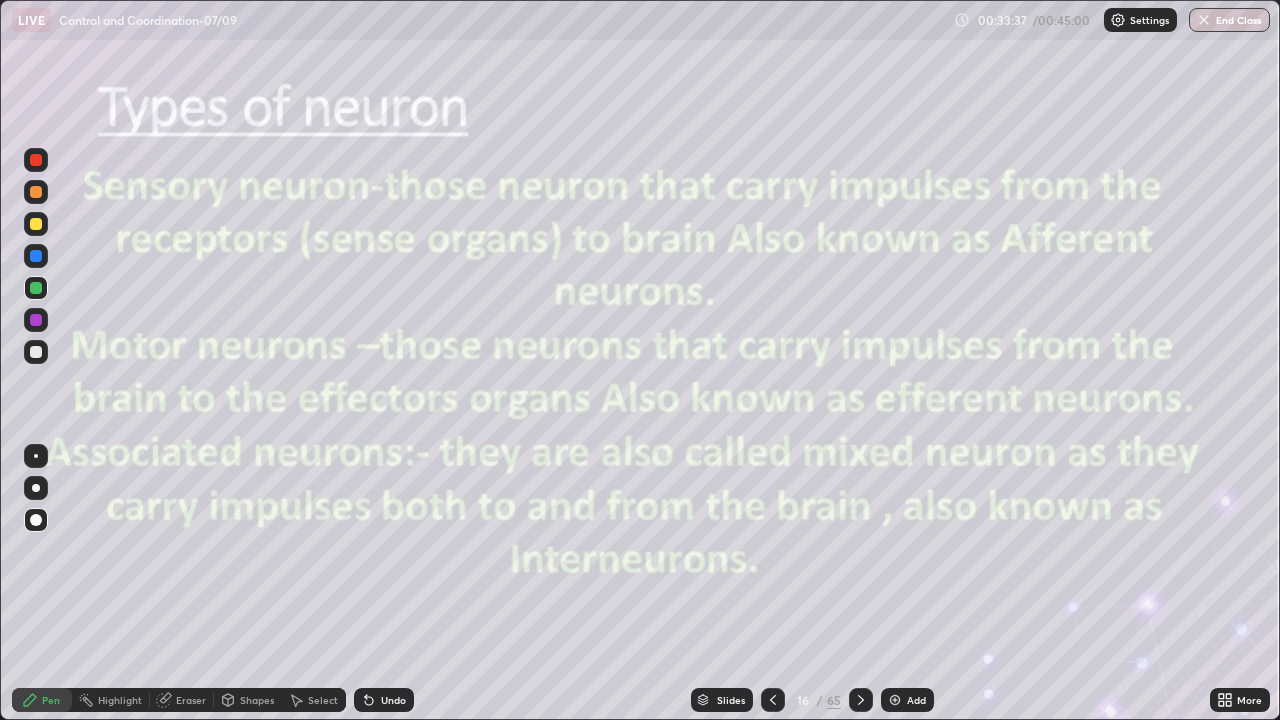 click at bounding box center [861, 700] 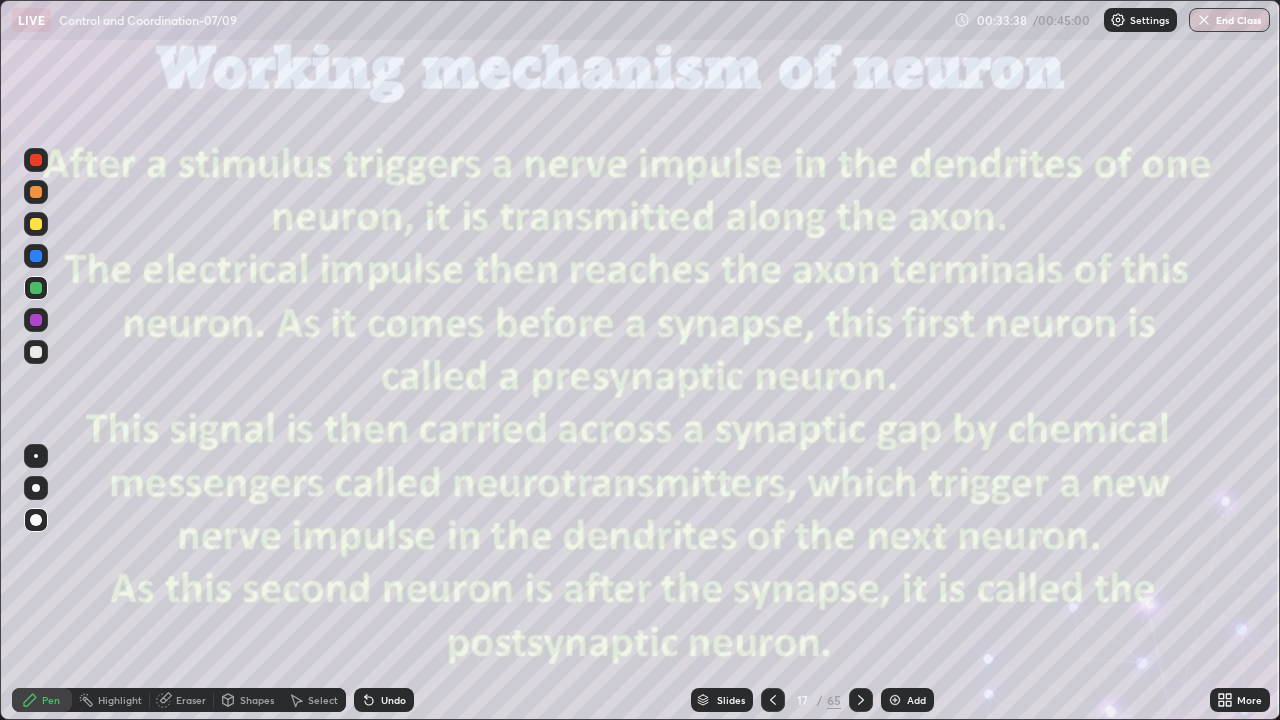 click 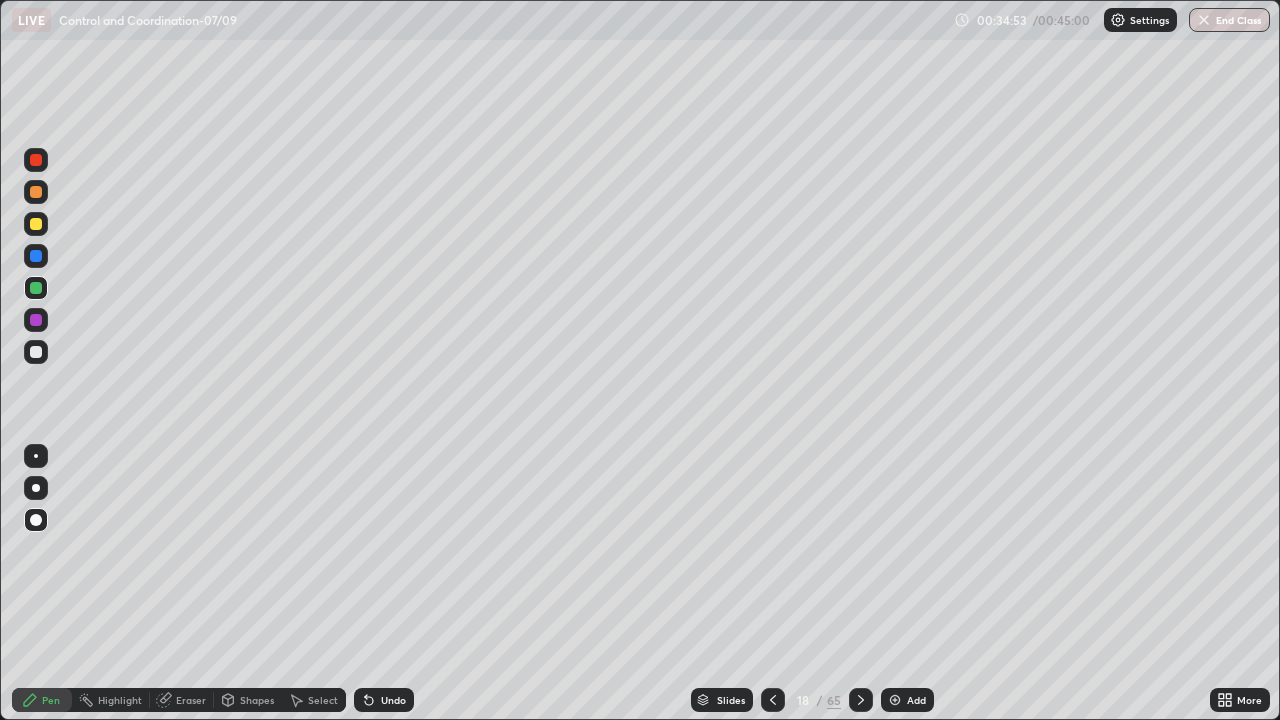 click 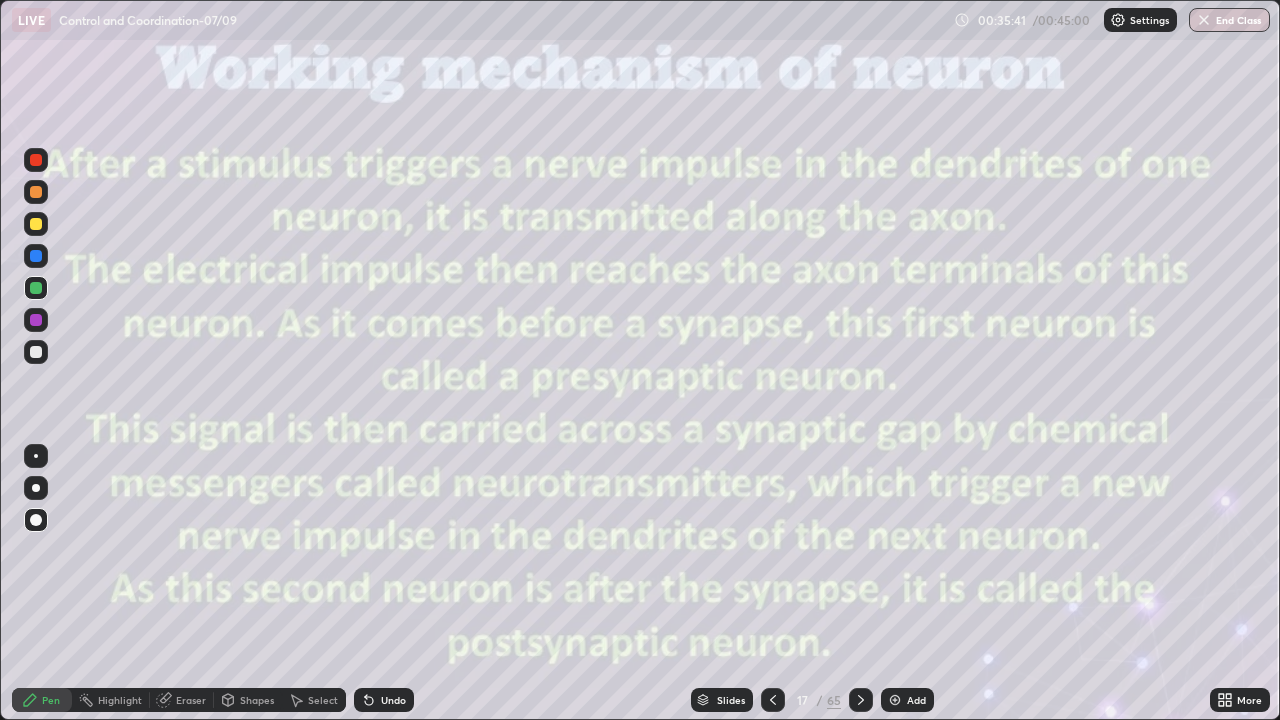 click at bounding box center [861, 700] 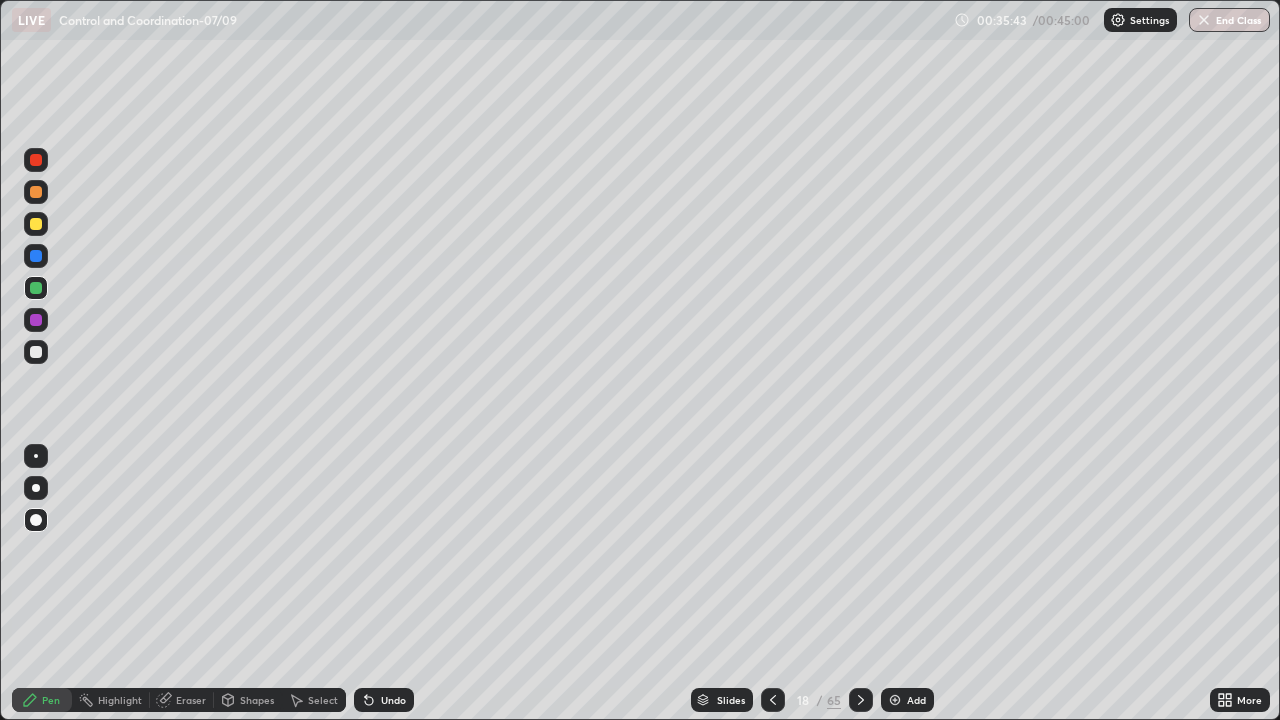 click 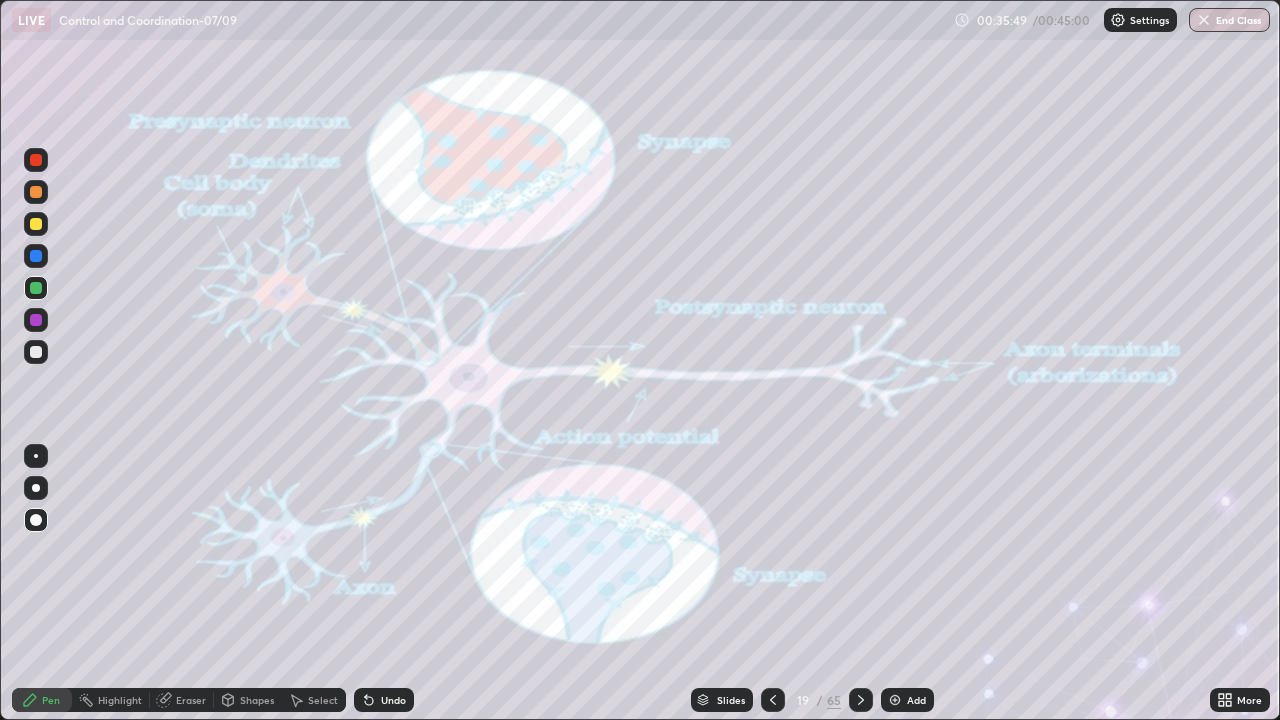 click 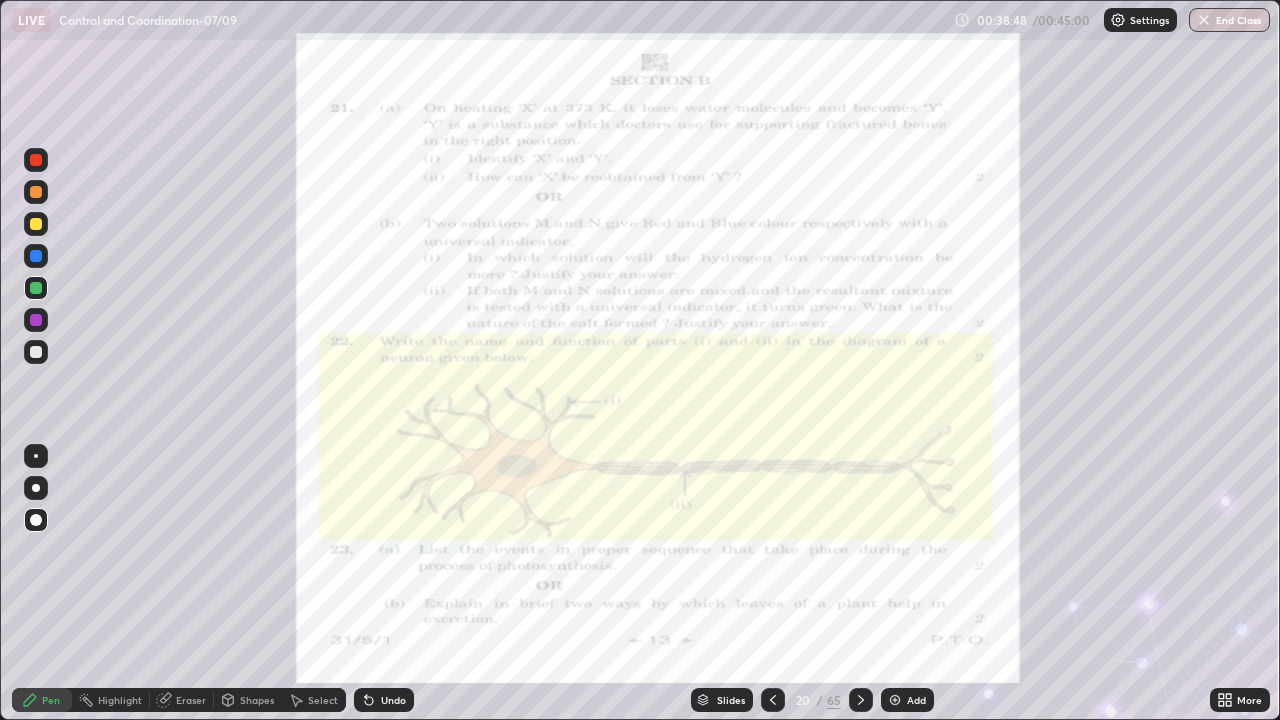 click 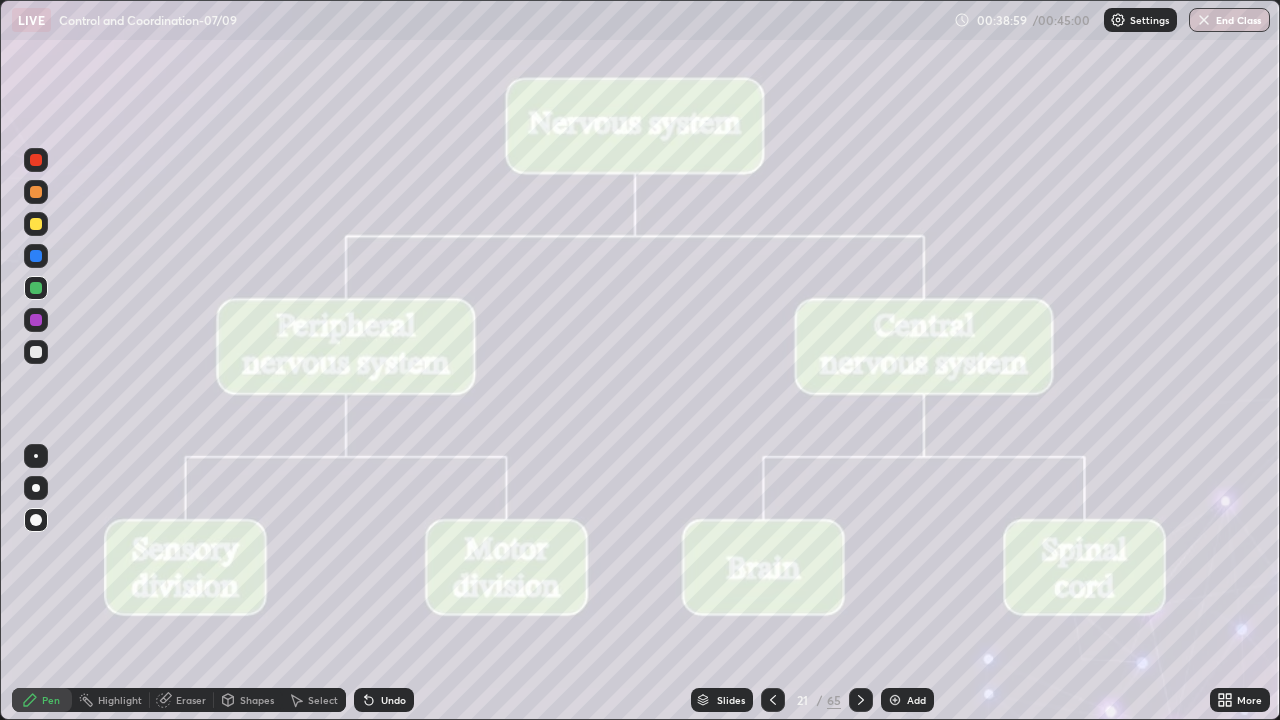 click on "Undo" at bounding box center (393, 700) 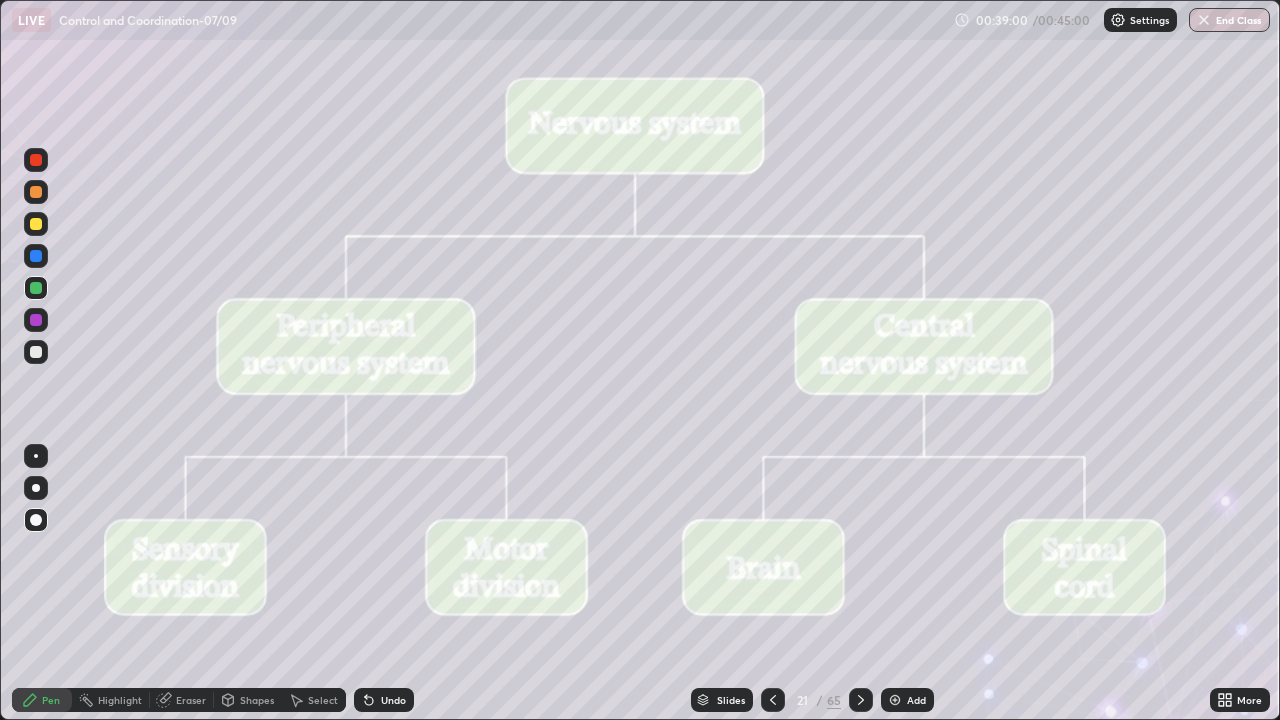 click on "Undo" at bounding box center [393, 700] 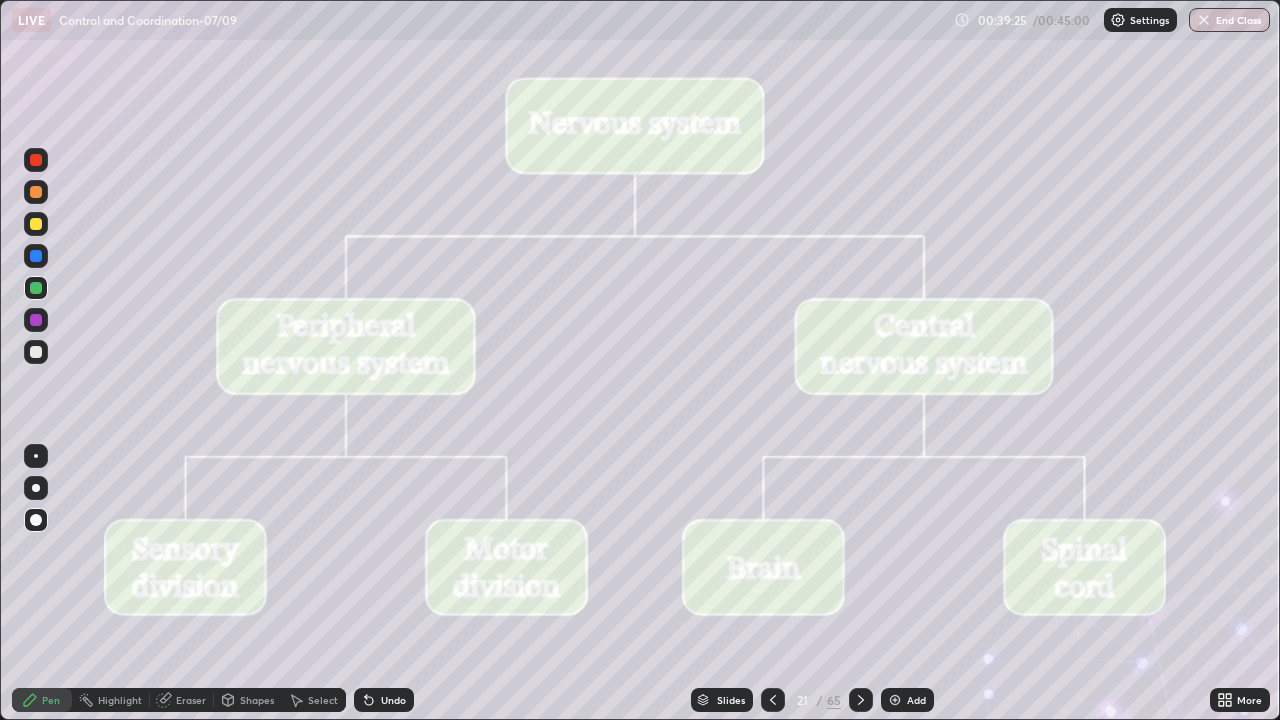 click on "End Class" at bounding box center (1229, 20) 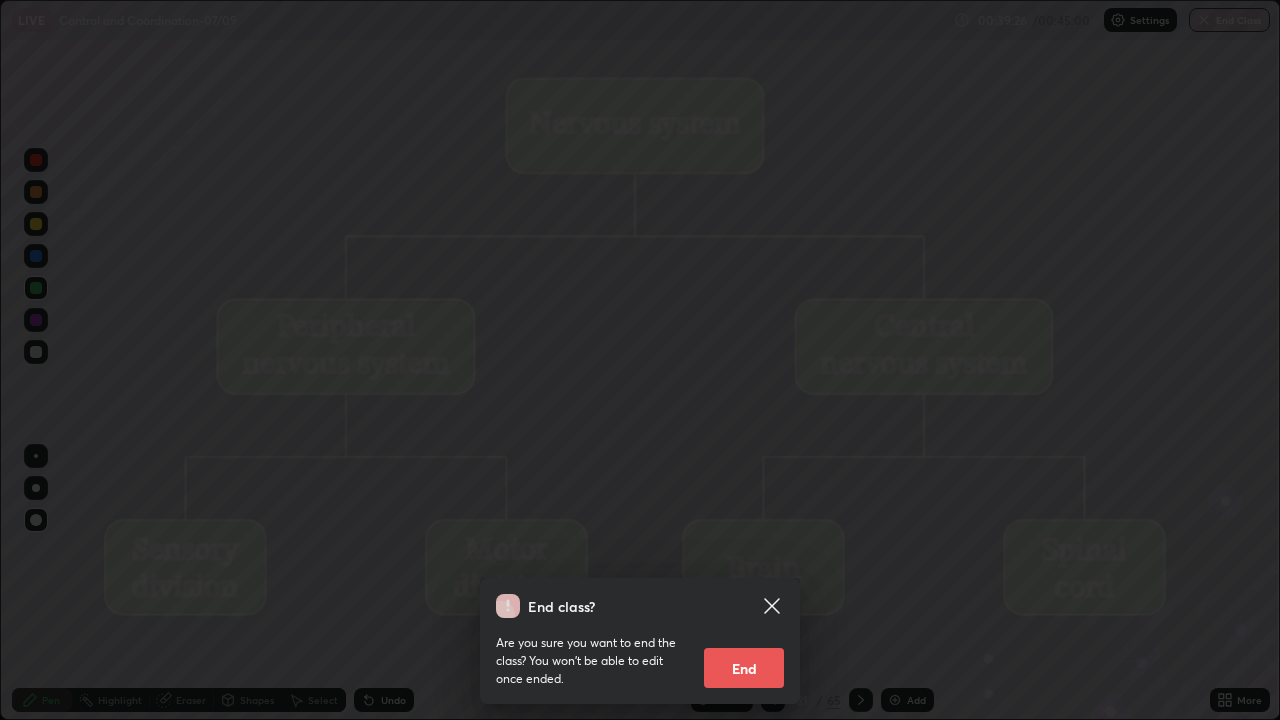 click on "End" at bounding box center [744, 668] 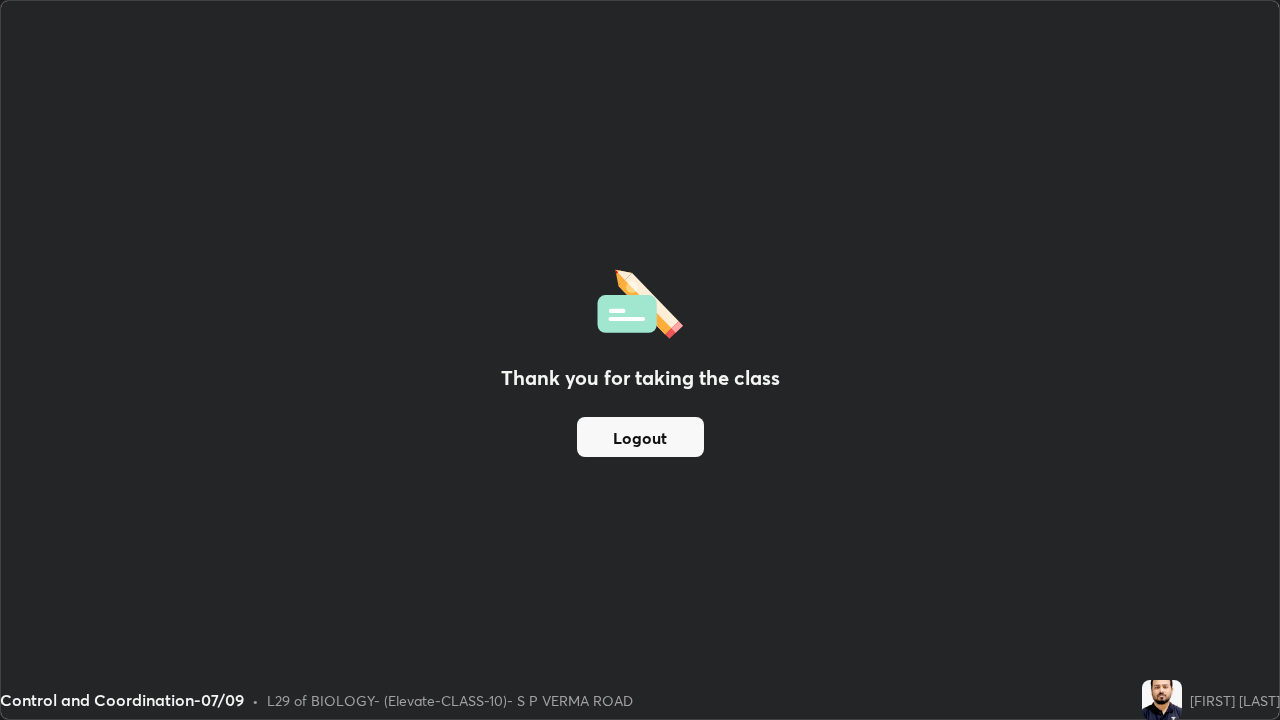 click on "Logout" at bounding box center [640, 437] 